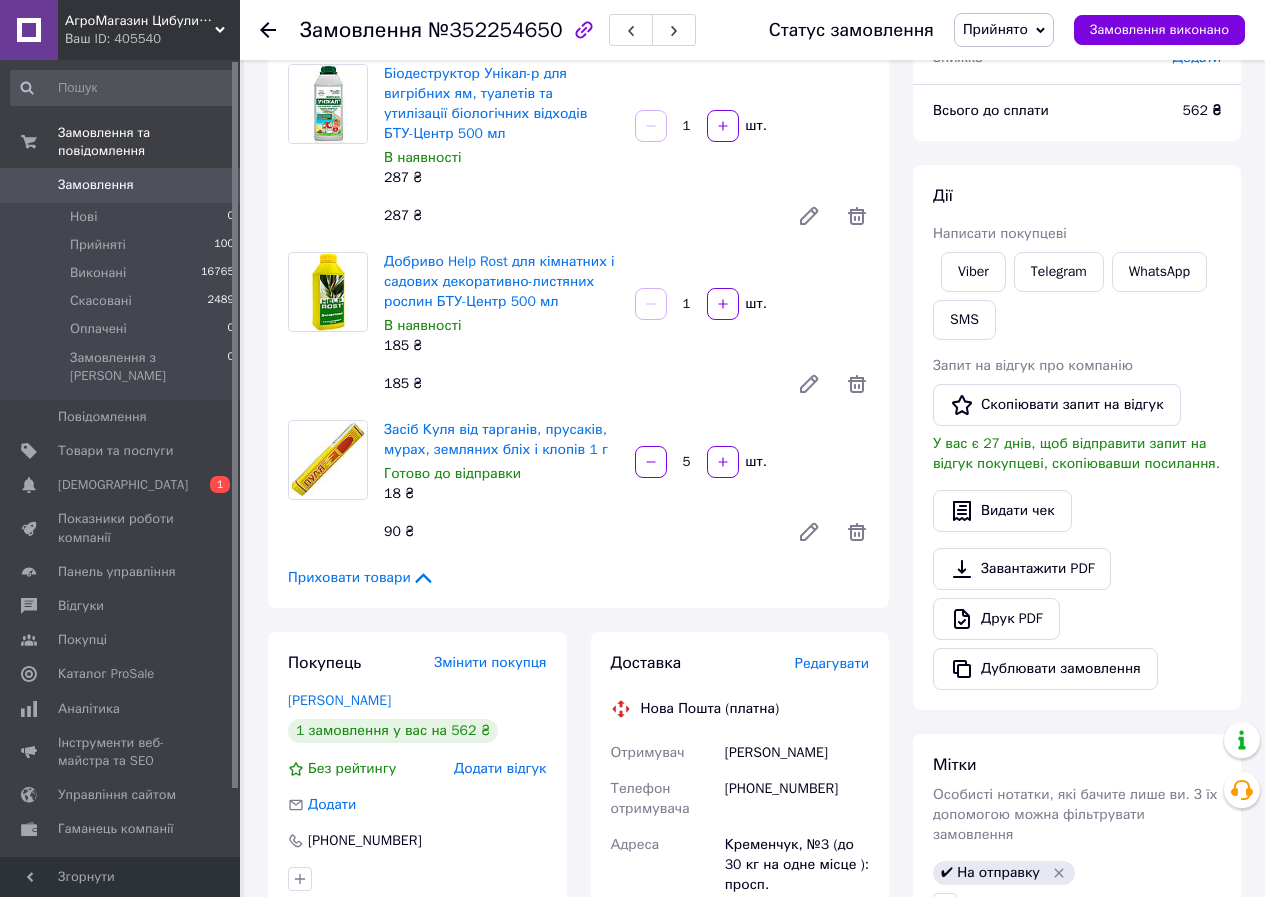 scroll, scrollTop: 517, scrollLeft: 0, axis: vertical 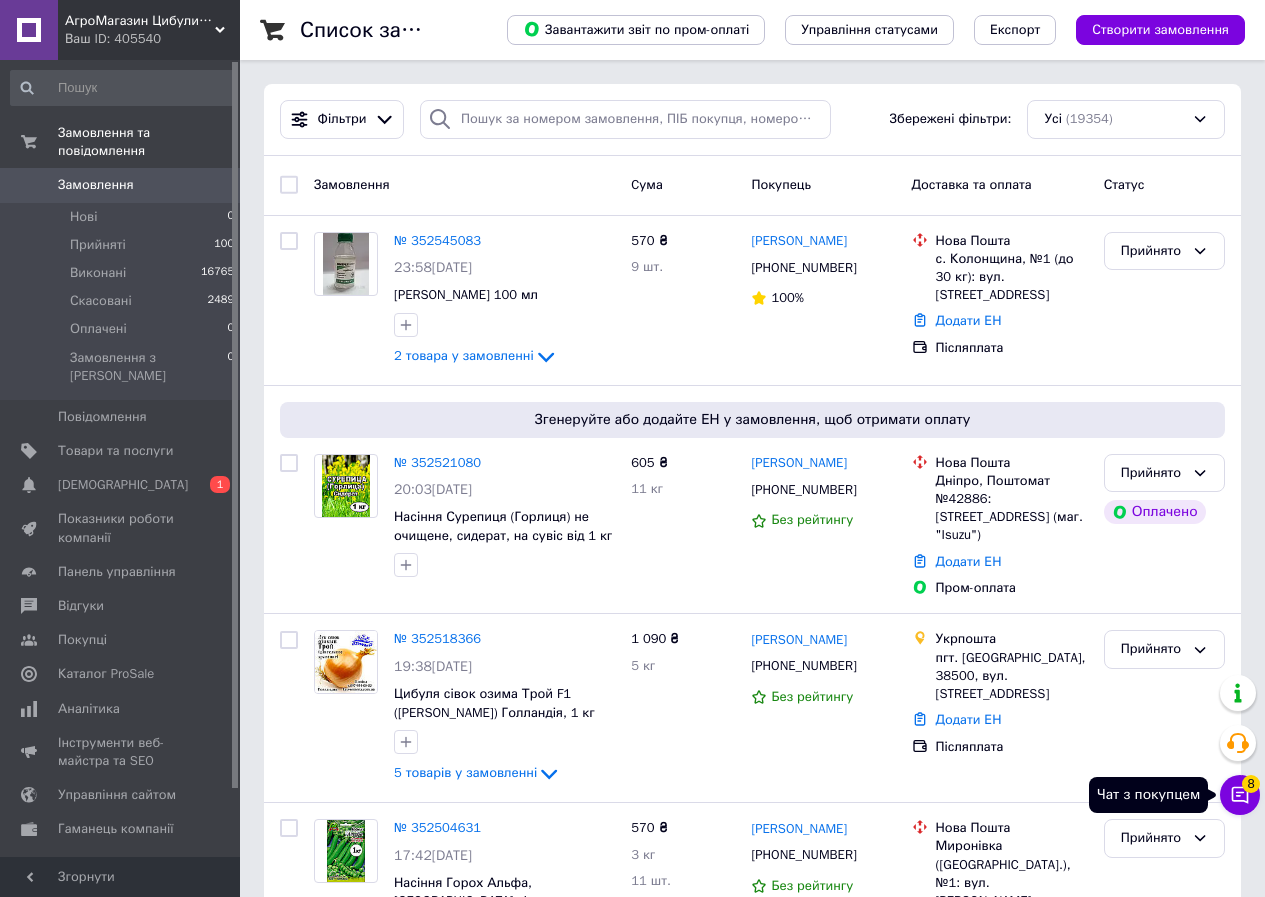 click on "8" at bounding box center [1251, 784] 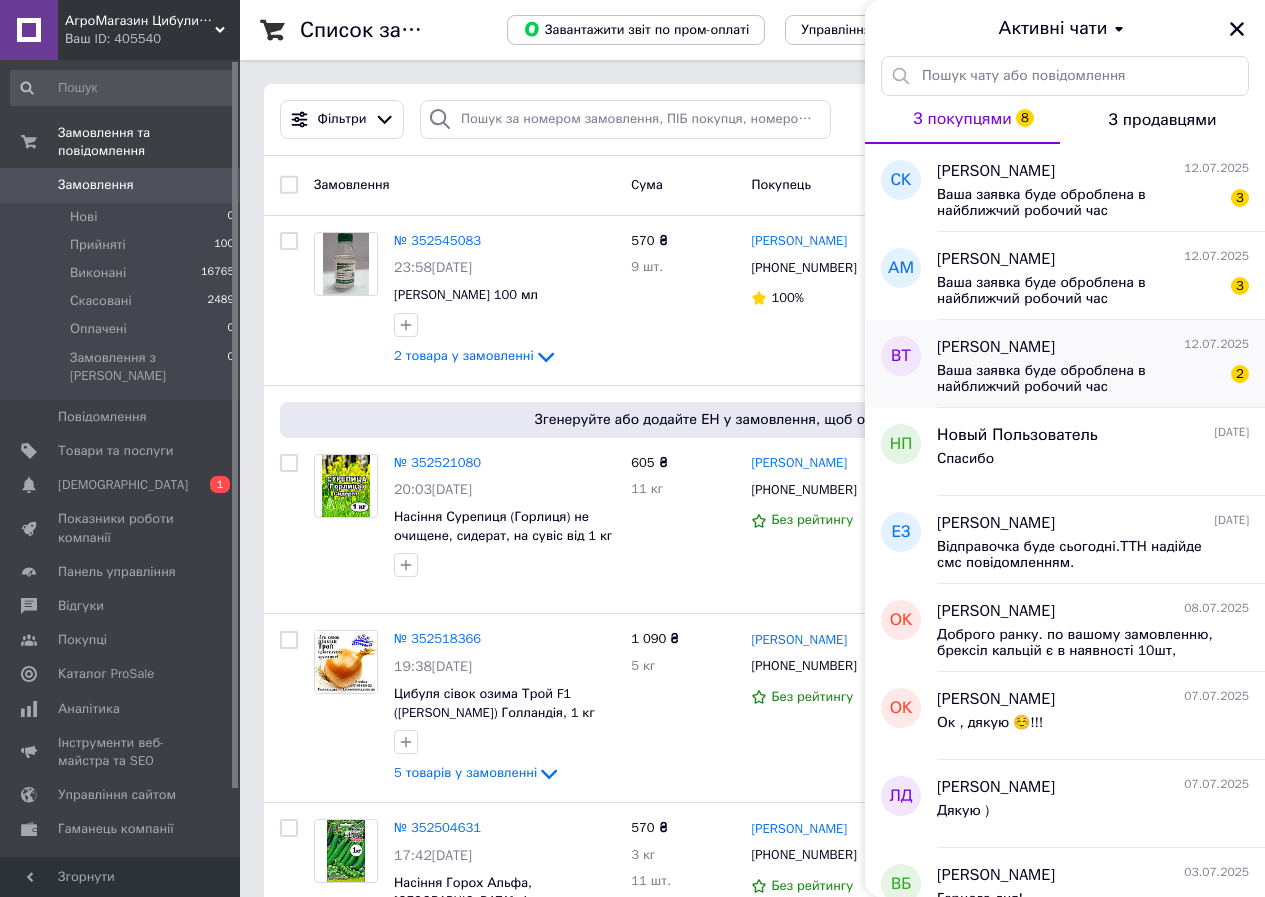click on "Ваша заявка буде оброблена в найближчий робочий час" at bounding box center (1079, 379) 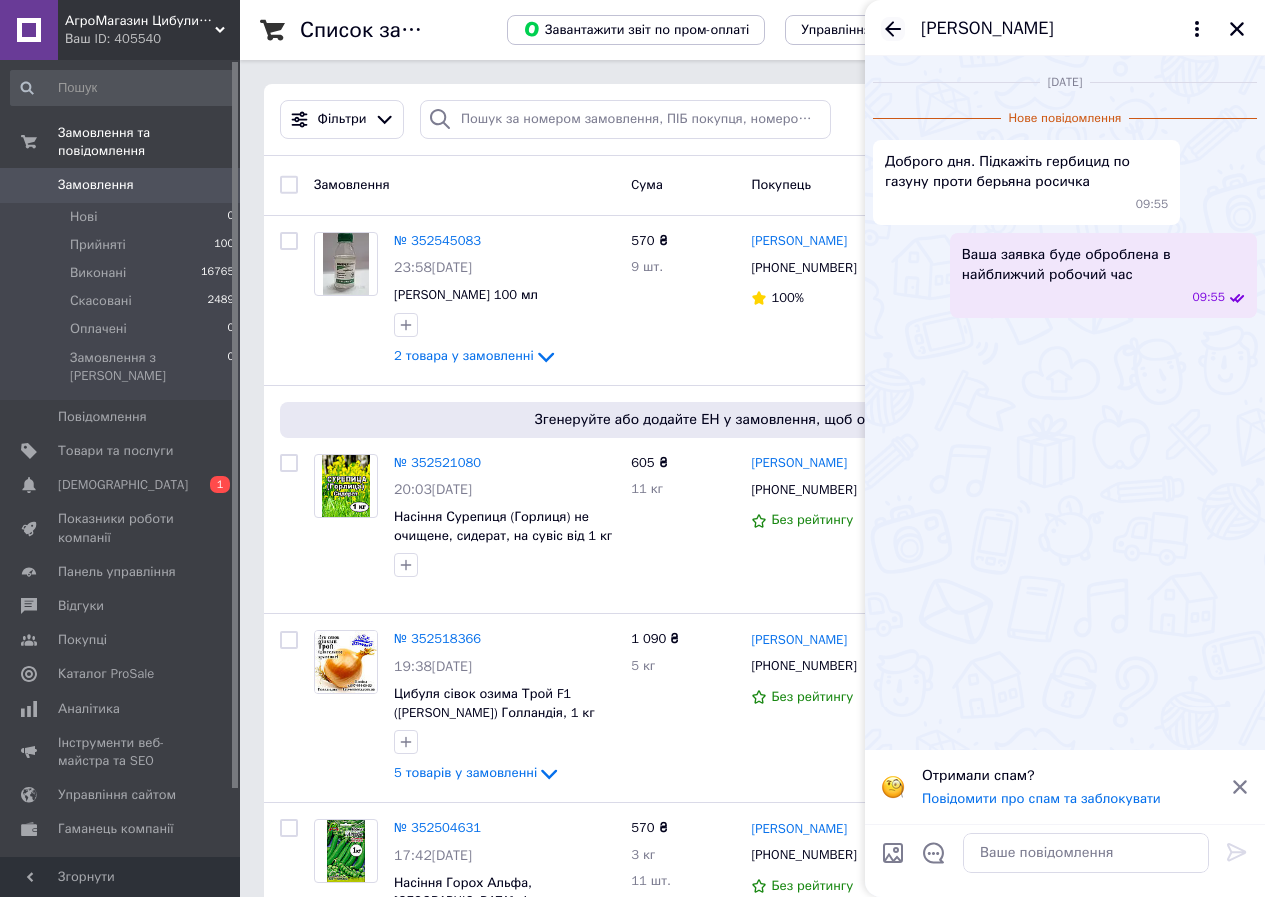 click 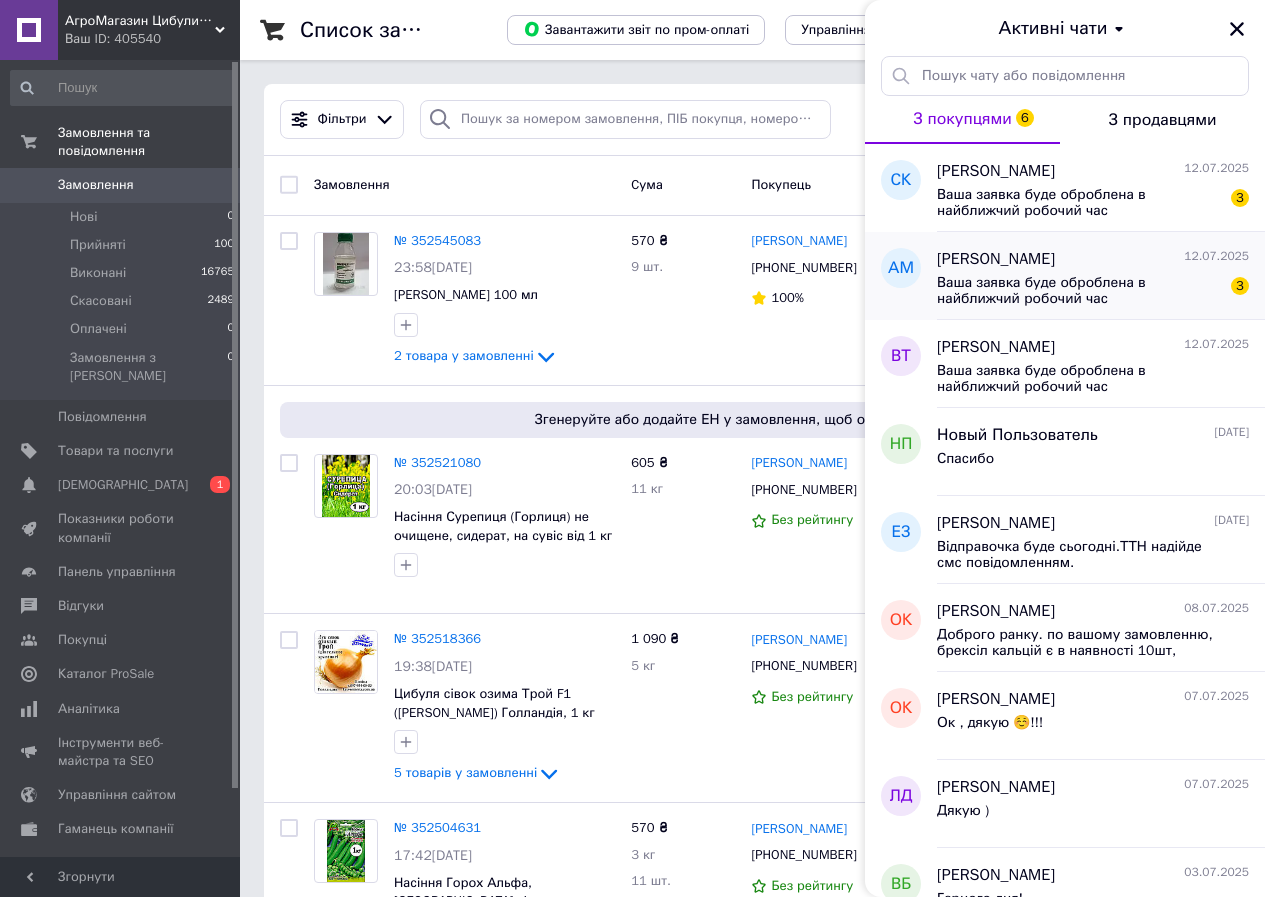 click on "Андрей Мысловский" at bounding box center (996, 259) 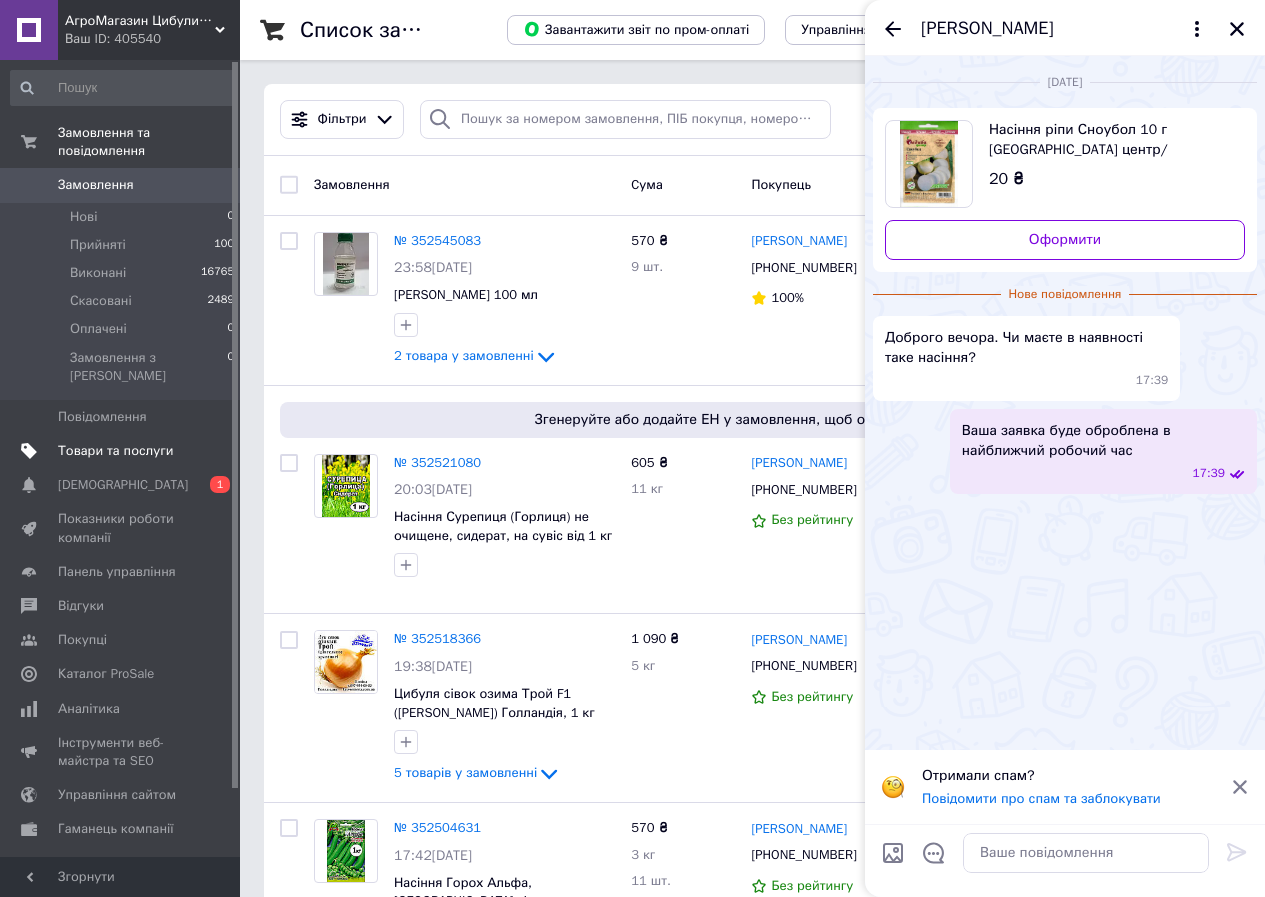 click on "Товари та послуги" at bounding box center [115, 451] 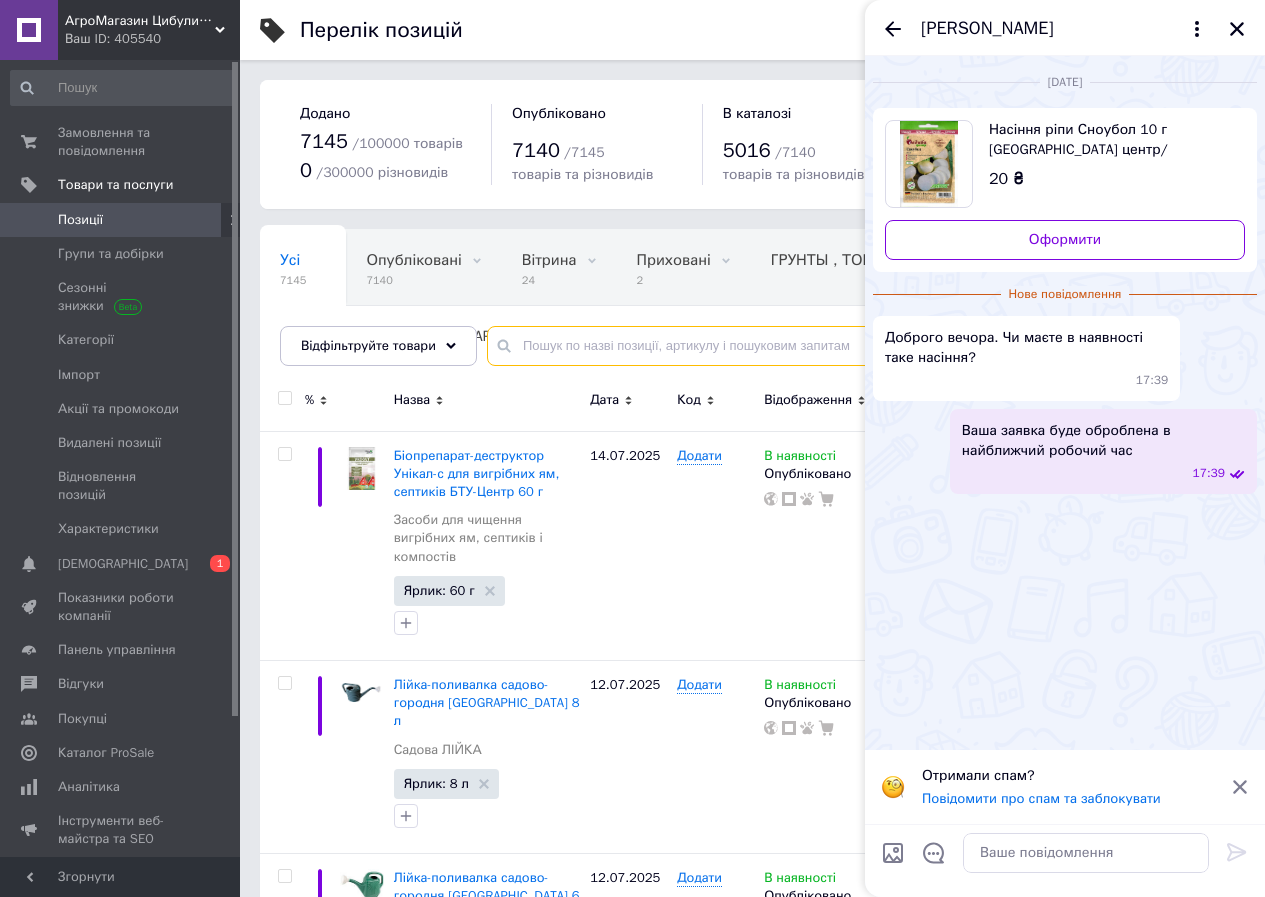 click at bounding box center [856, 346] 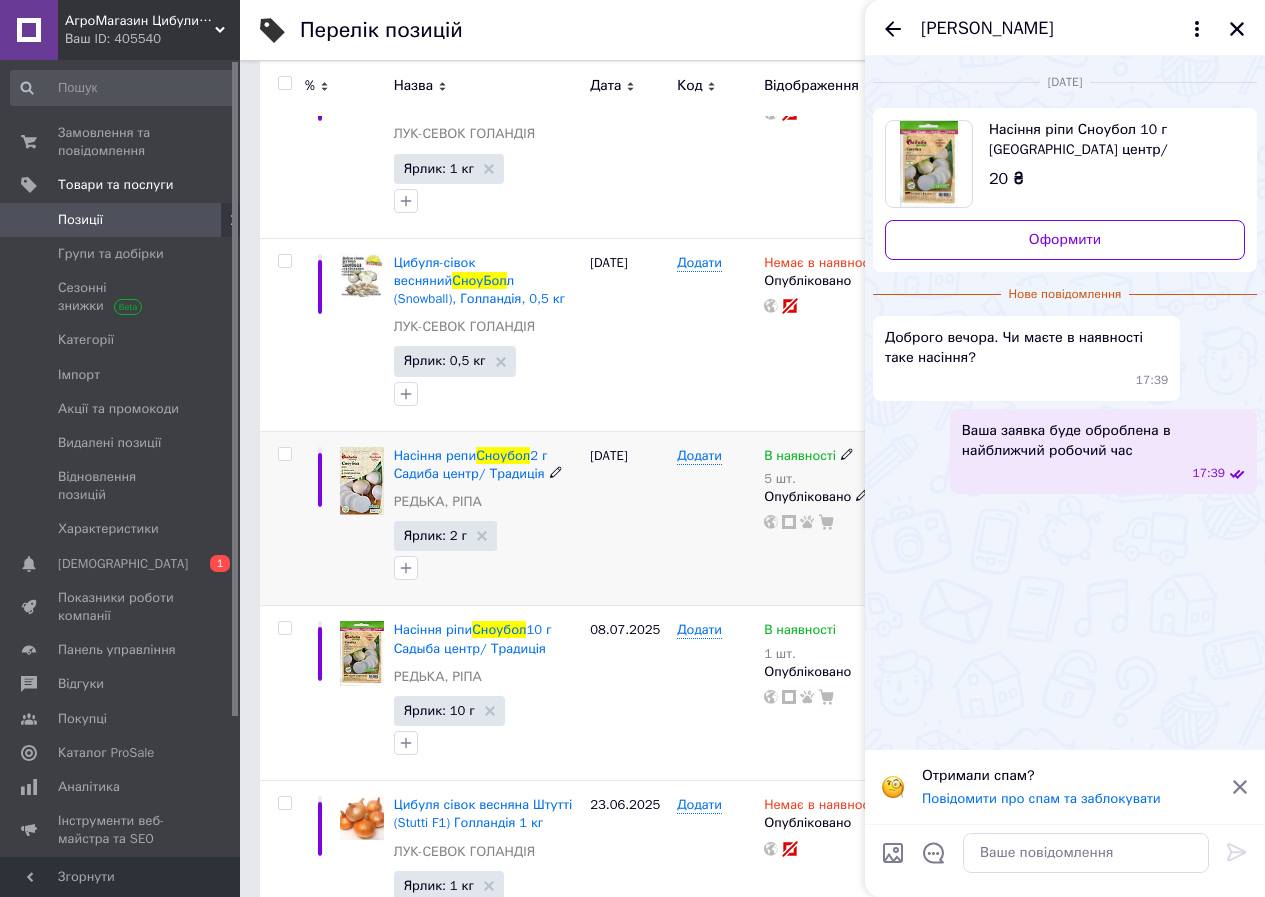 scroll, scrollTop: 1200, scrollLeft: 0, axis: vertical 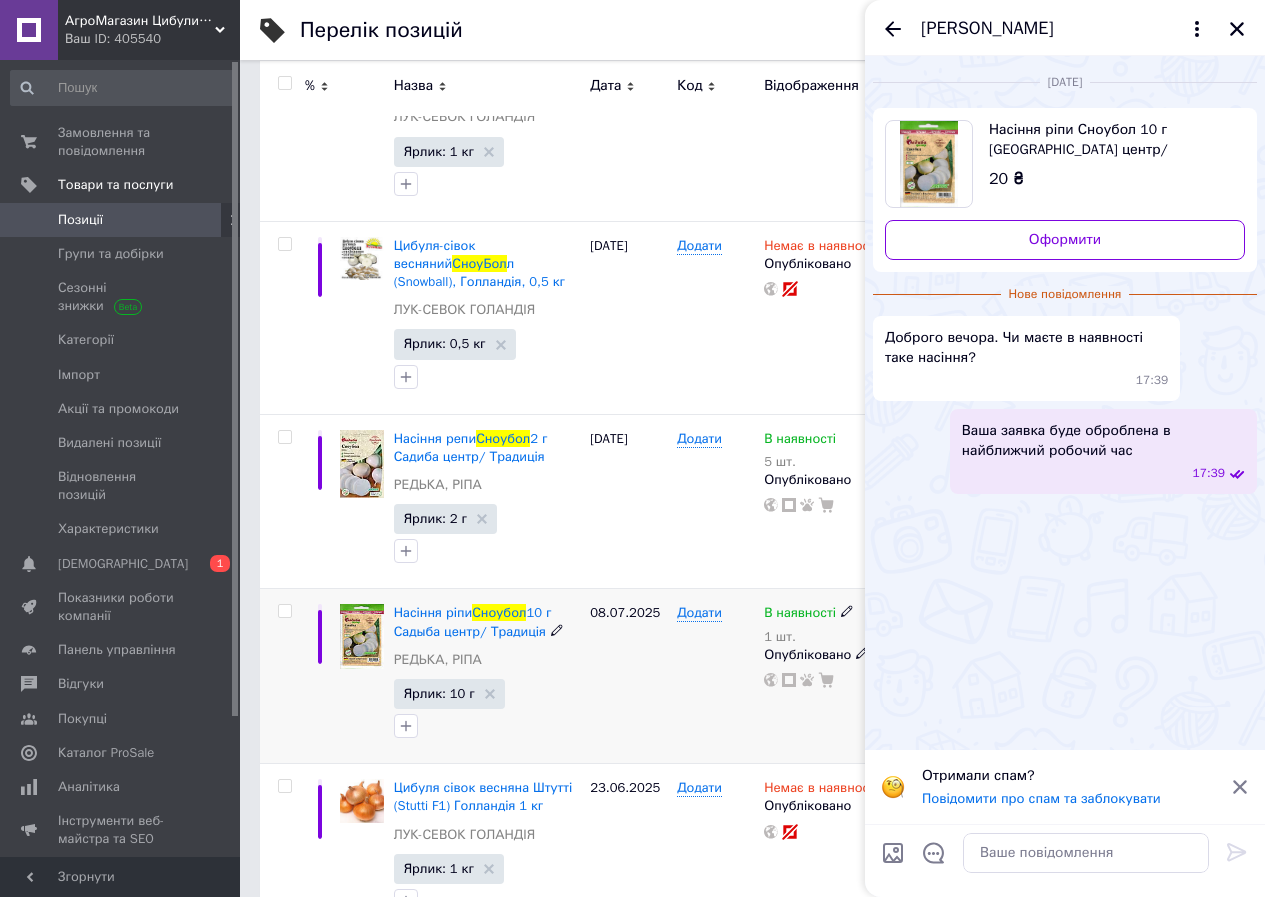 type on "сноубол" 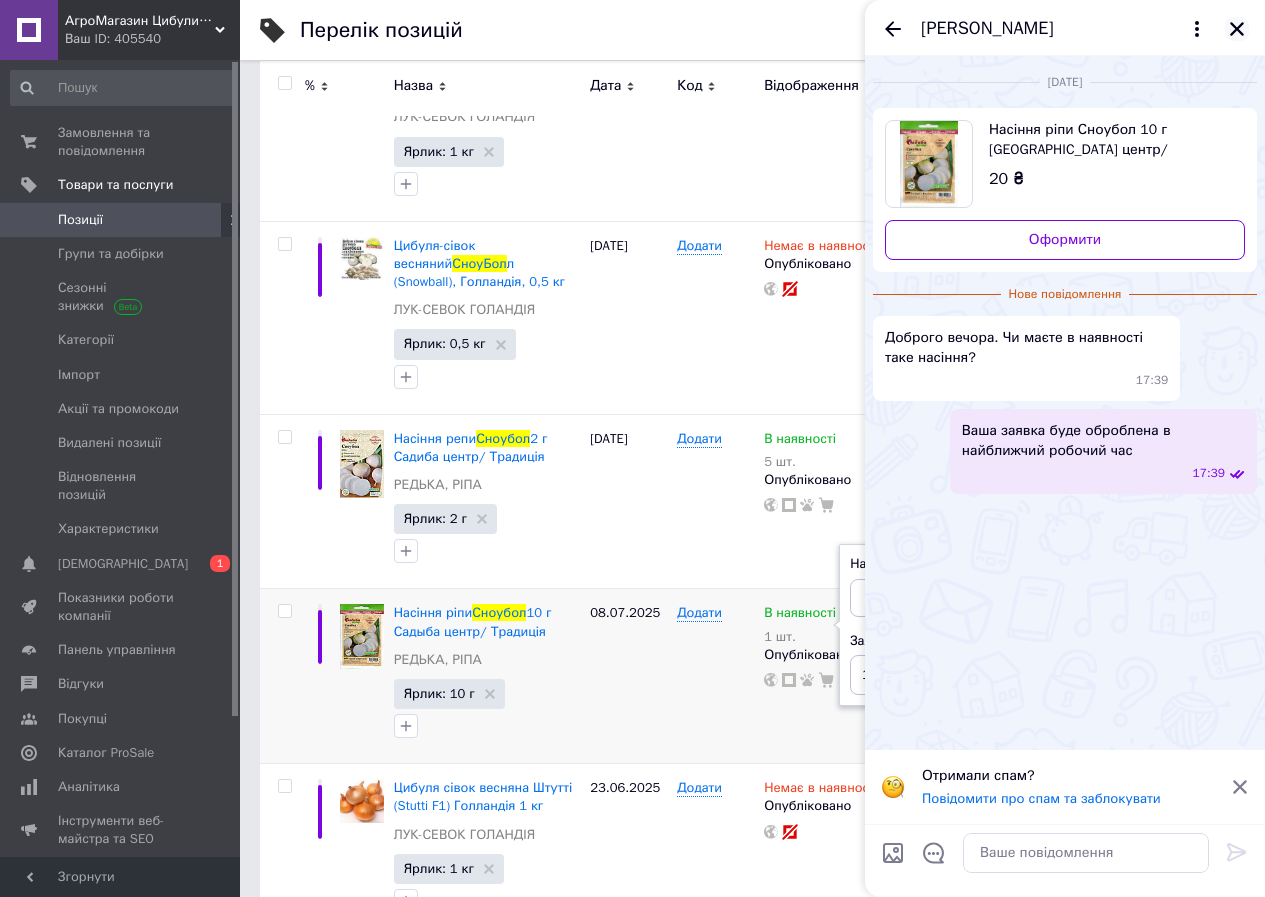 click 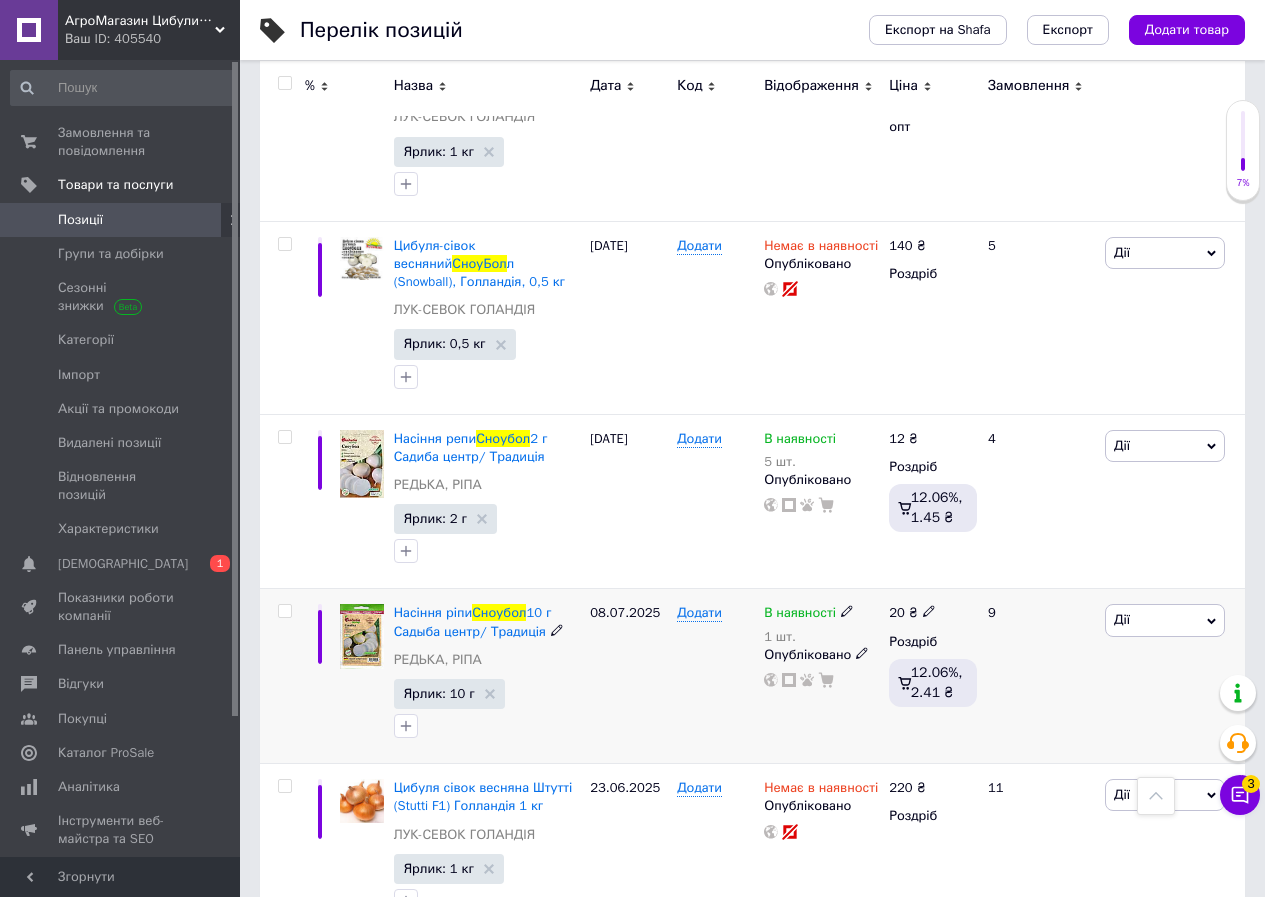 click 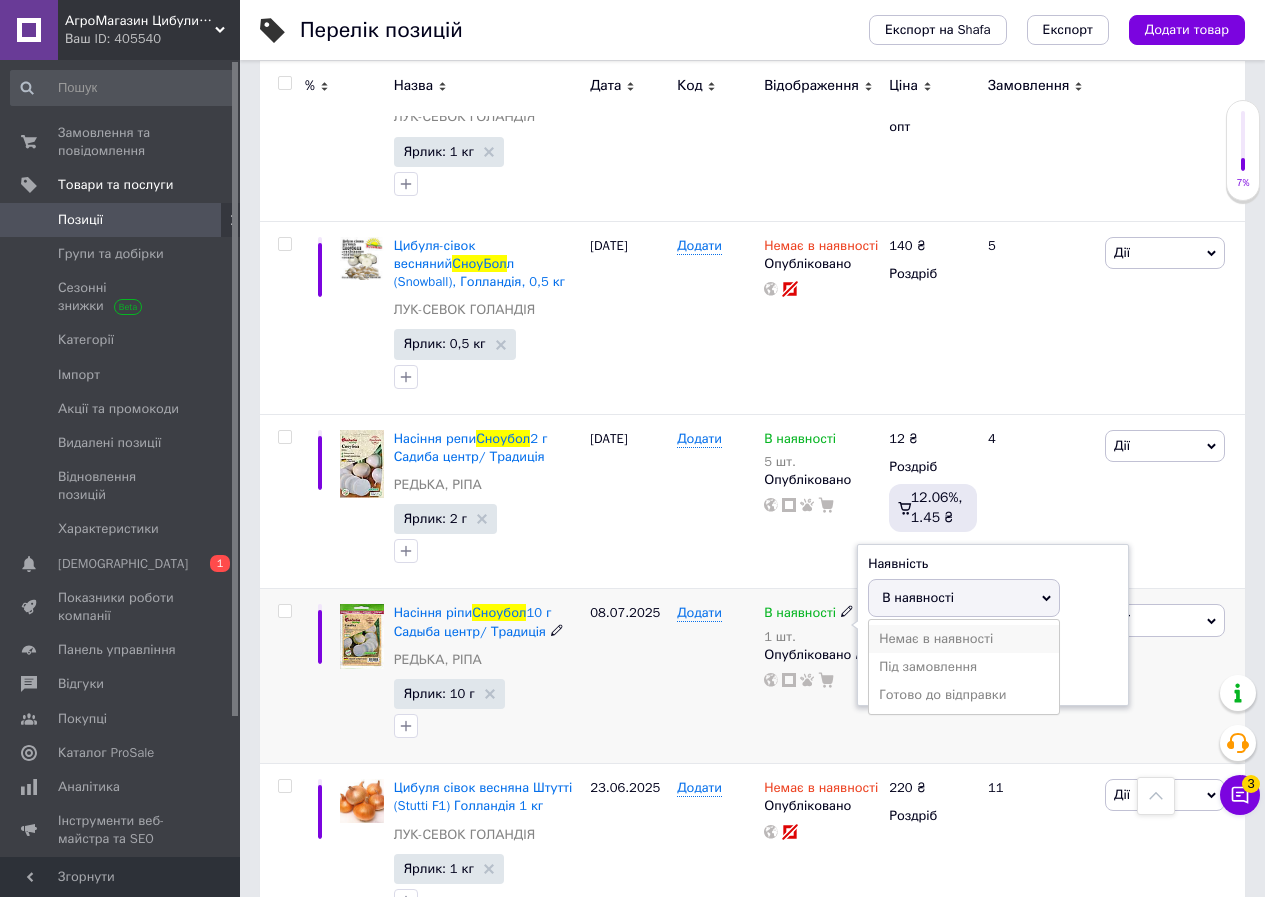 click on "Немає в наявності" at bounding box center [964, 639] 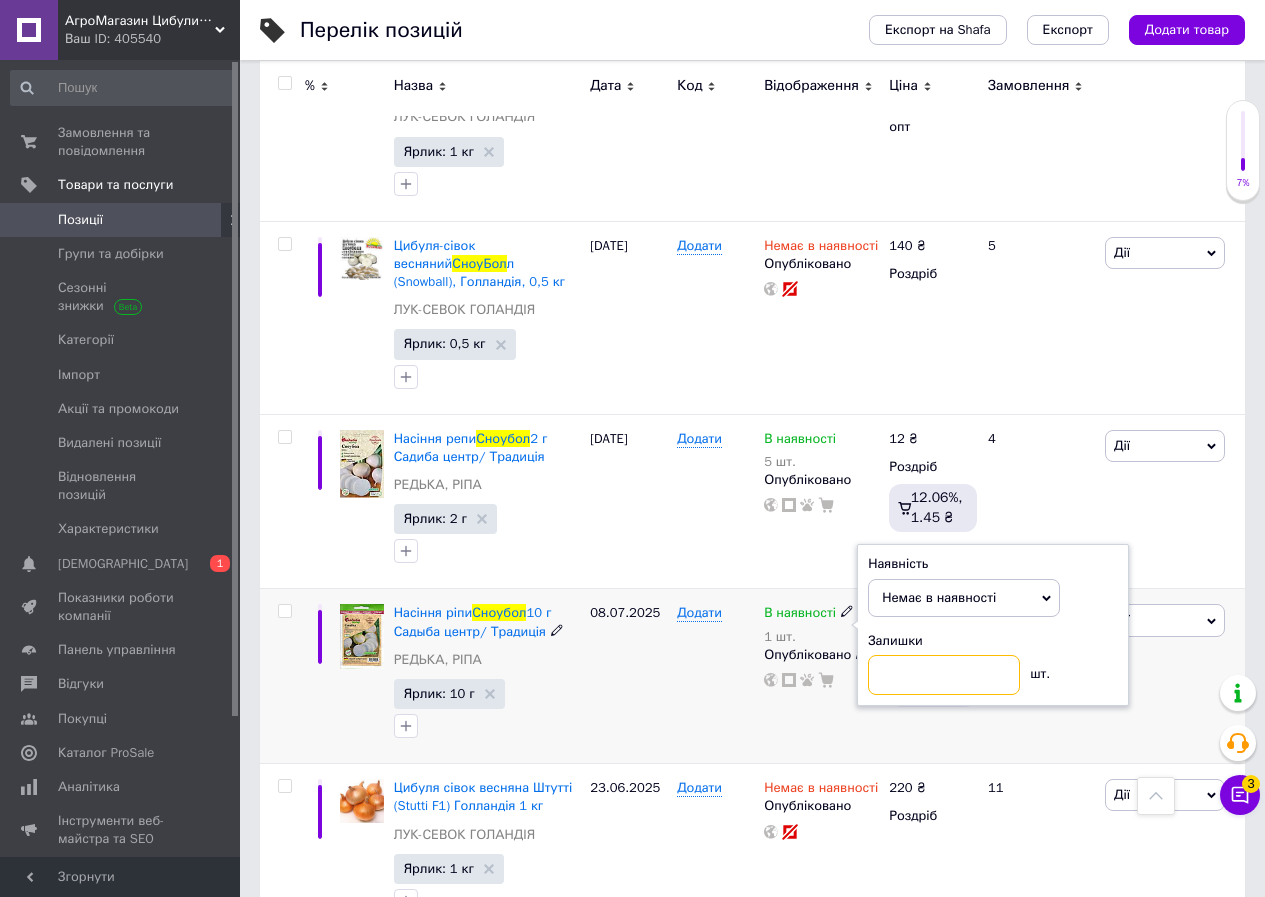 type 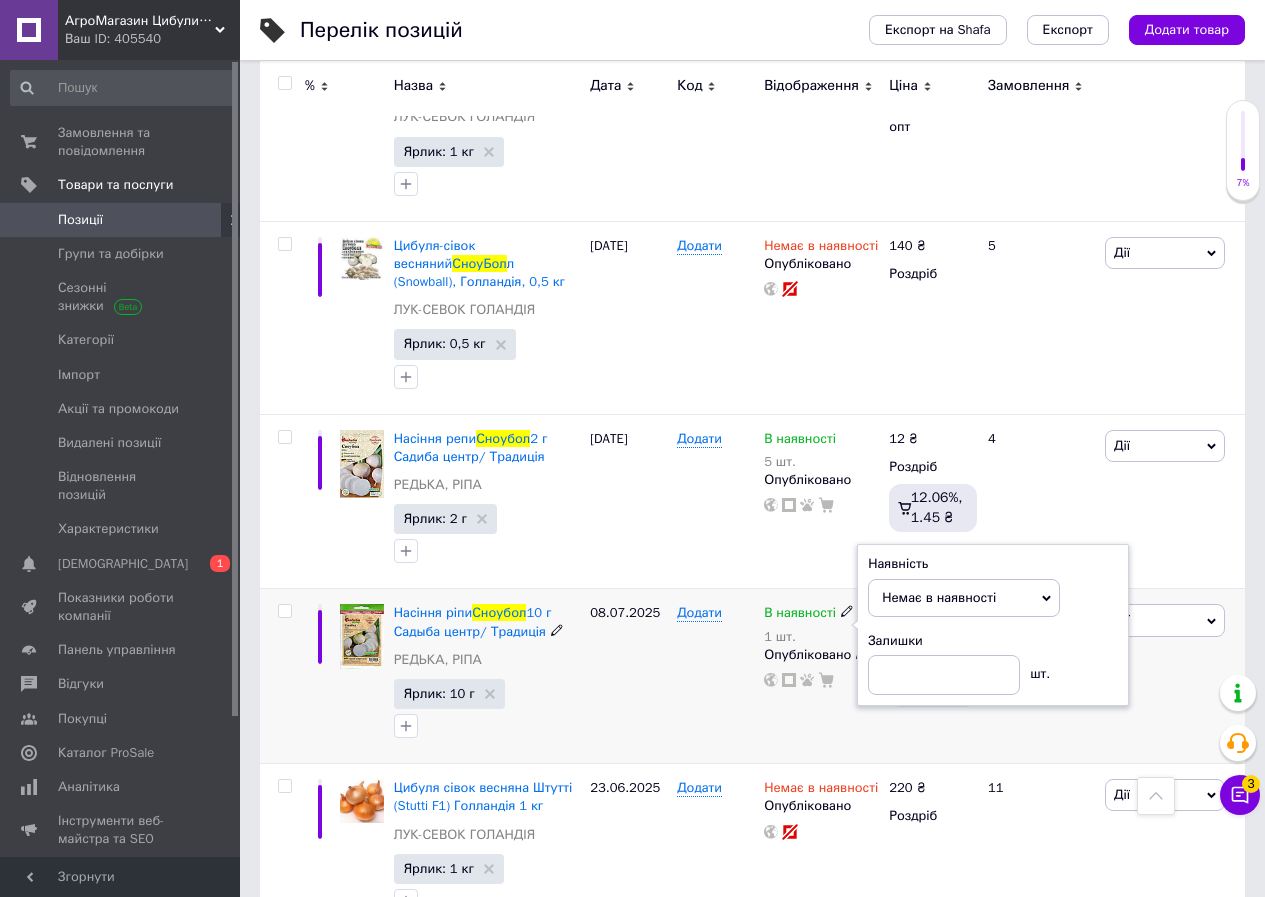 click on "20   ₴ Роздріб 12.06%, 2.41 ₴" at bounding box center (930, 676) 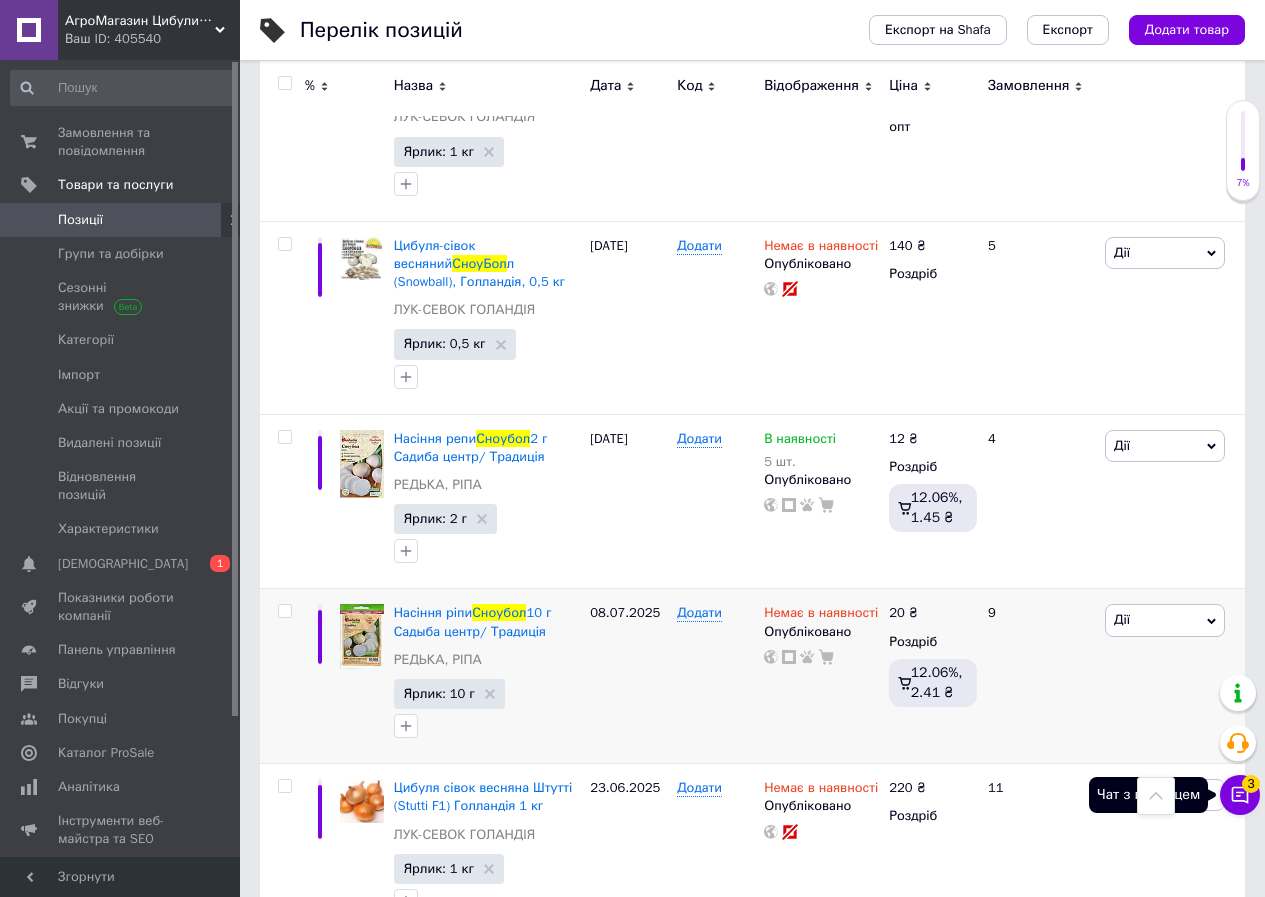 drag, startPoint x: 1235, startPoint y: 779, endPoint x: 1223, endPoint y: 614, distance: 165.43579 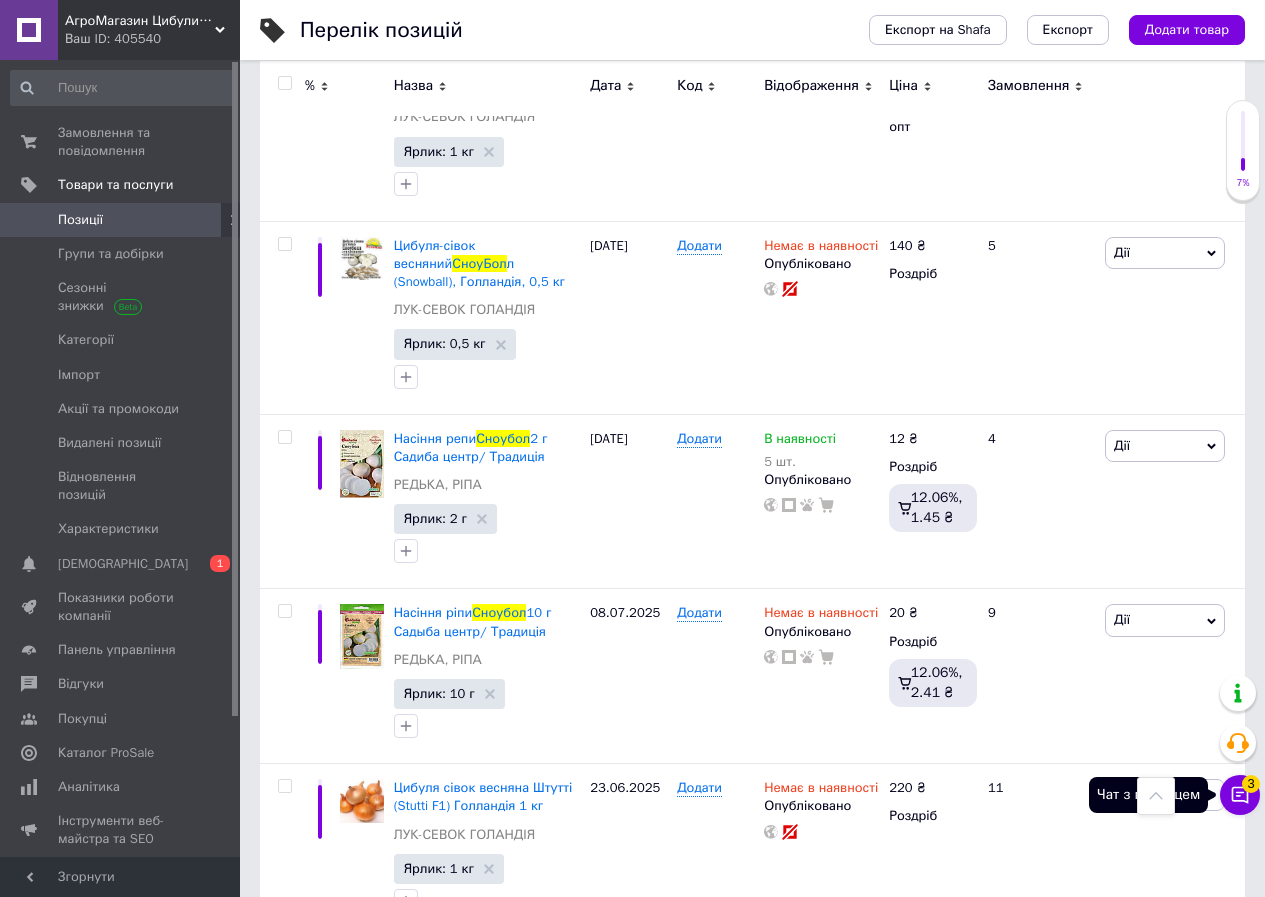 click 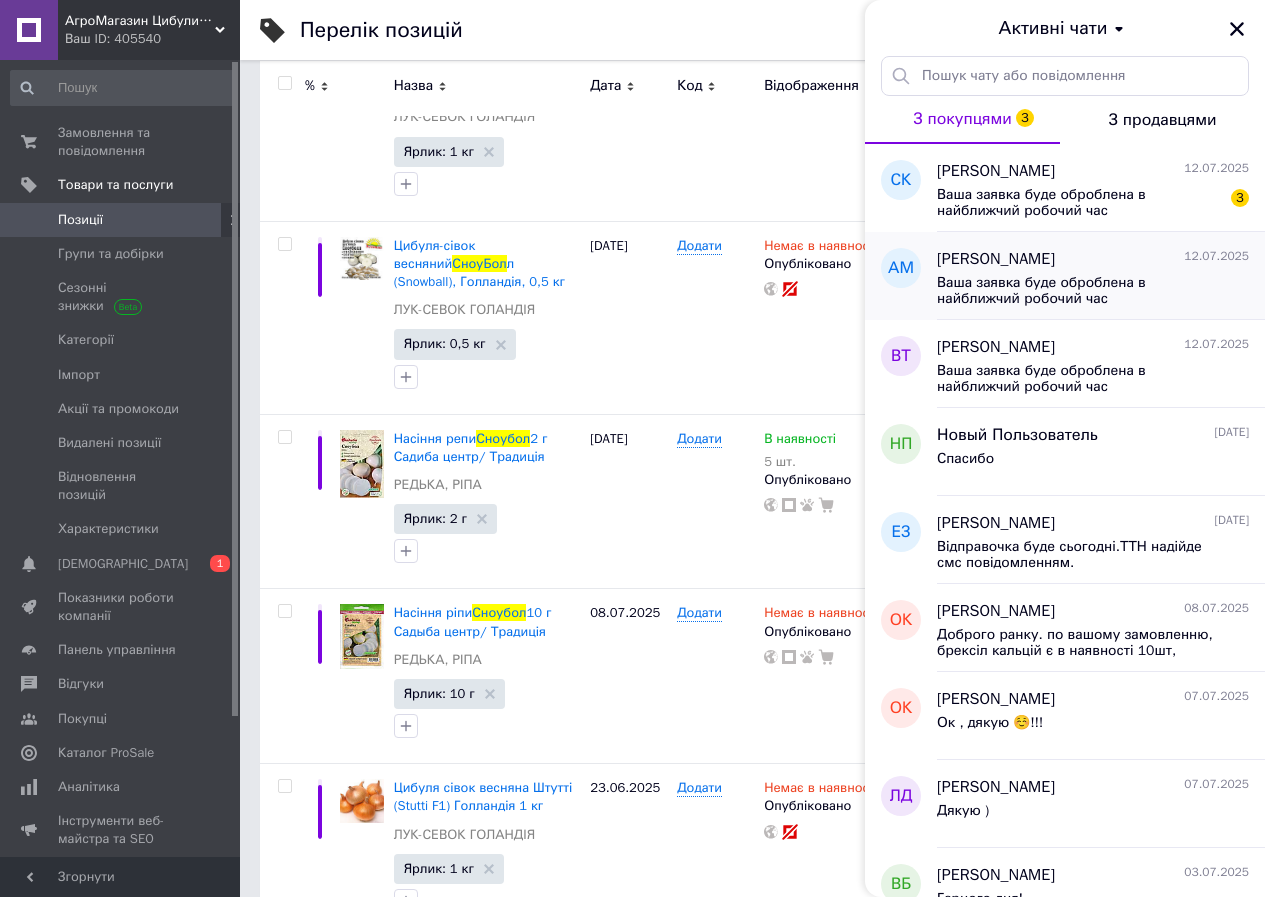click on "Ваша заявка буде оброблена в найближчий робочий час" at bounding box center [1079, 291] 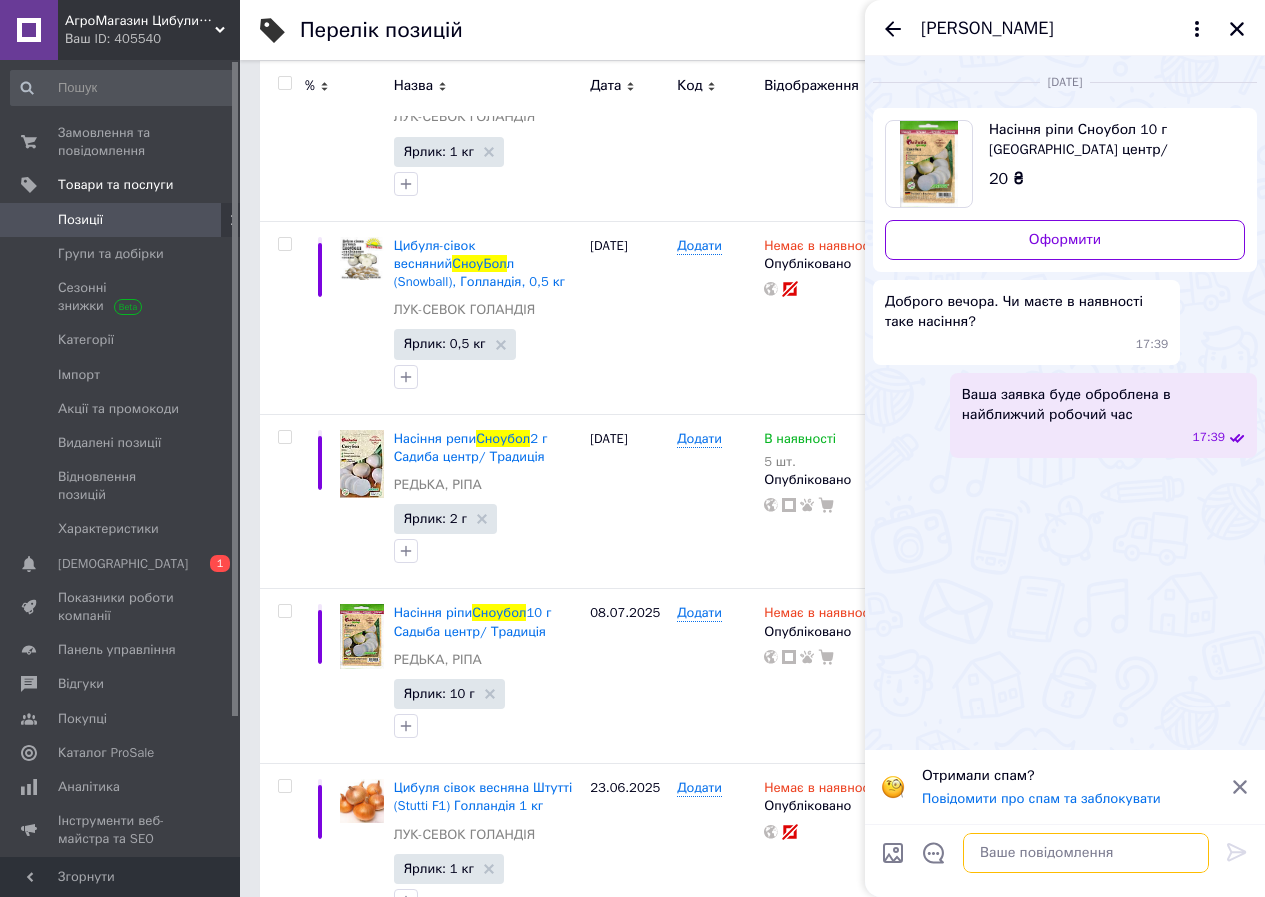 click at bounding box center [1086, 853] 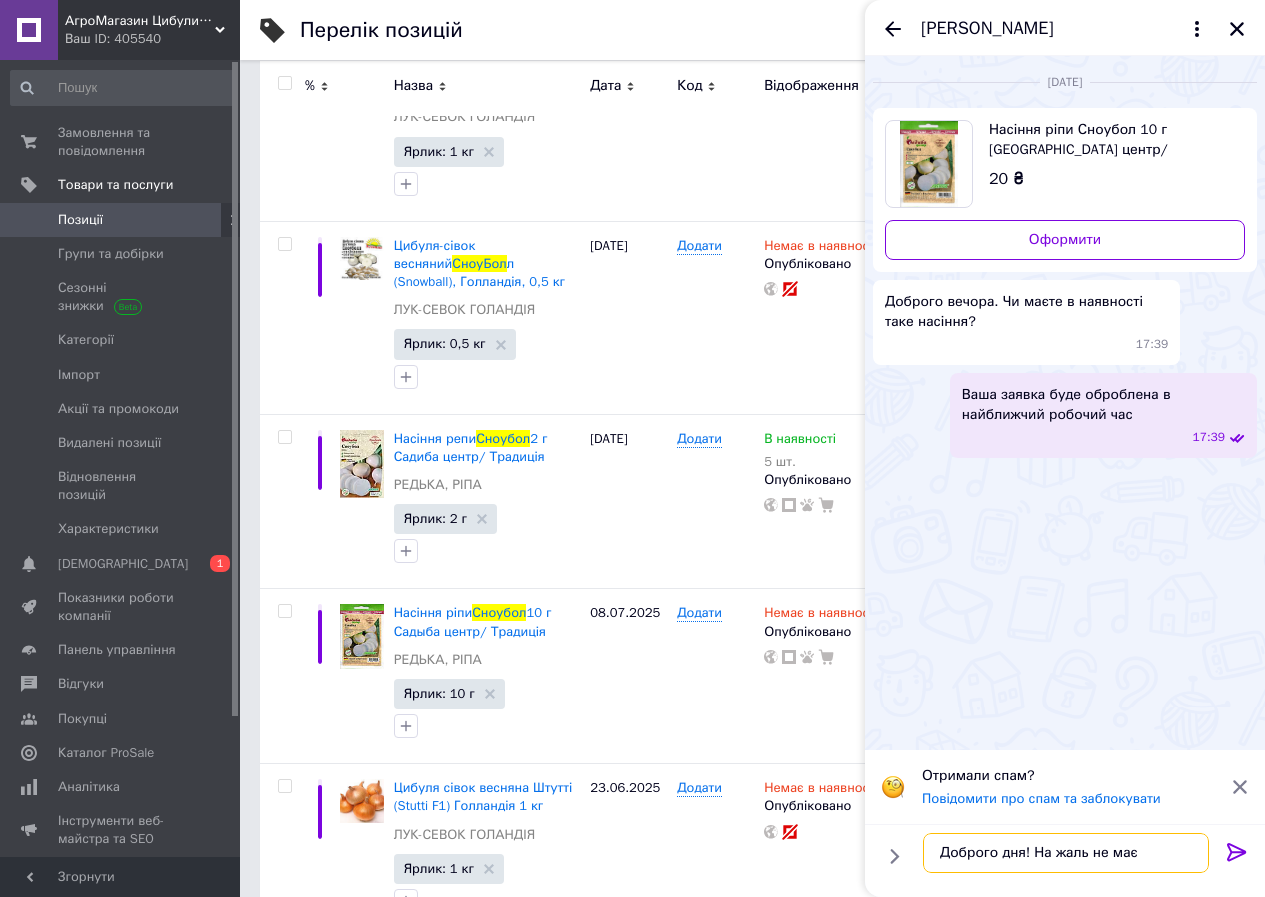 type on "Доброго дня! На жаль не має" 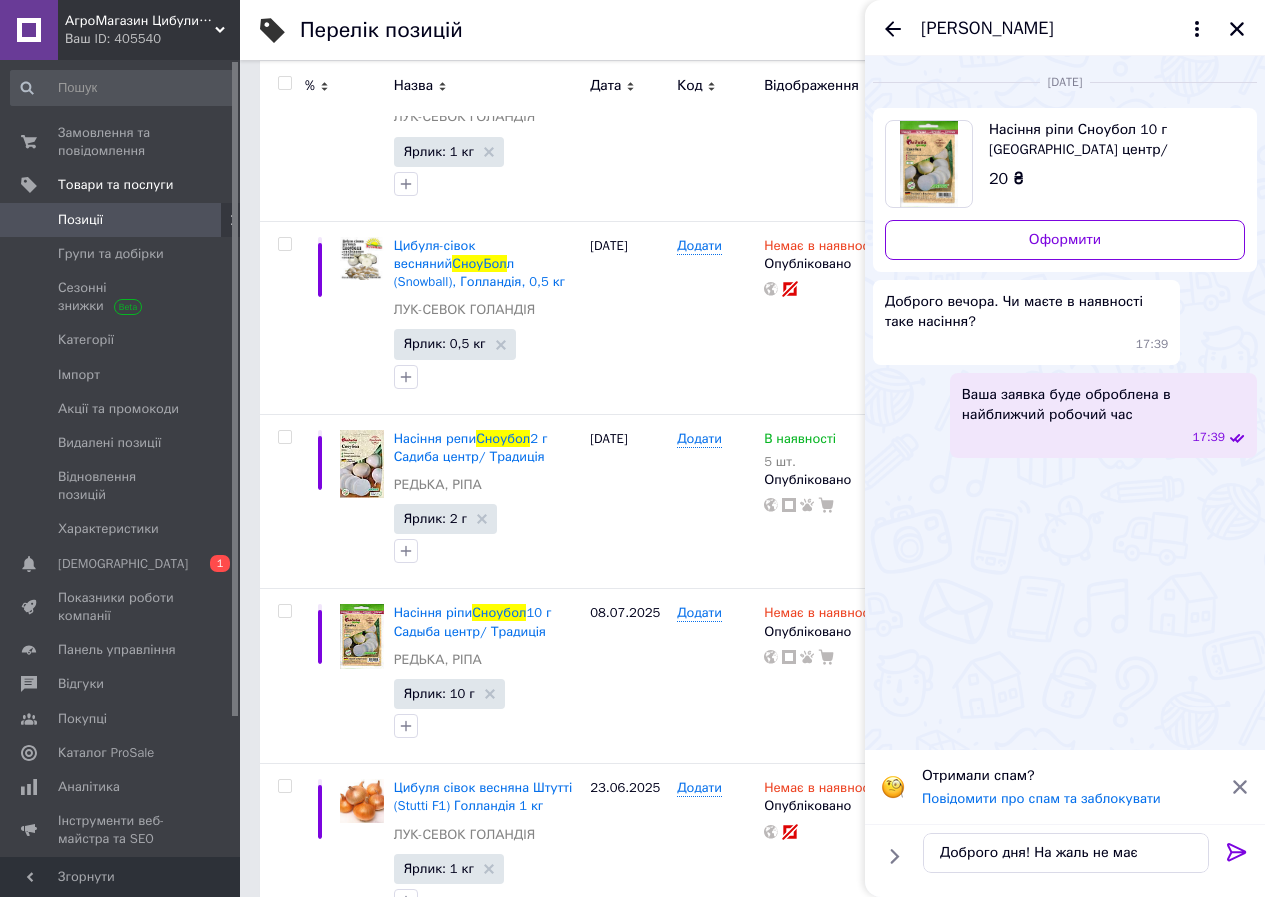 click 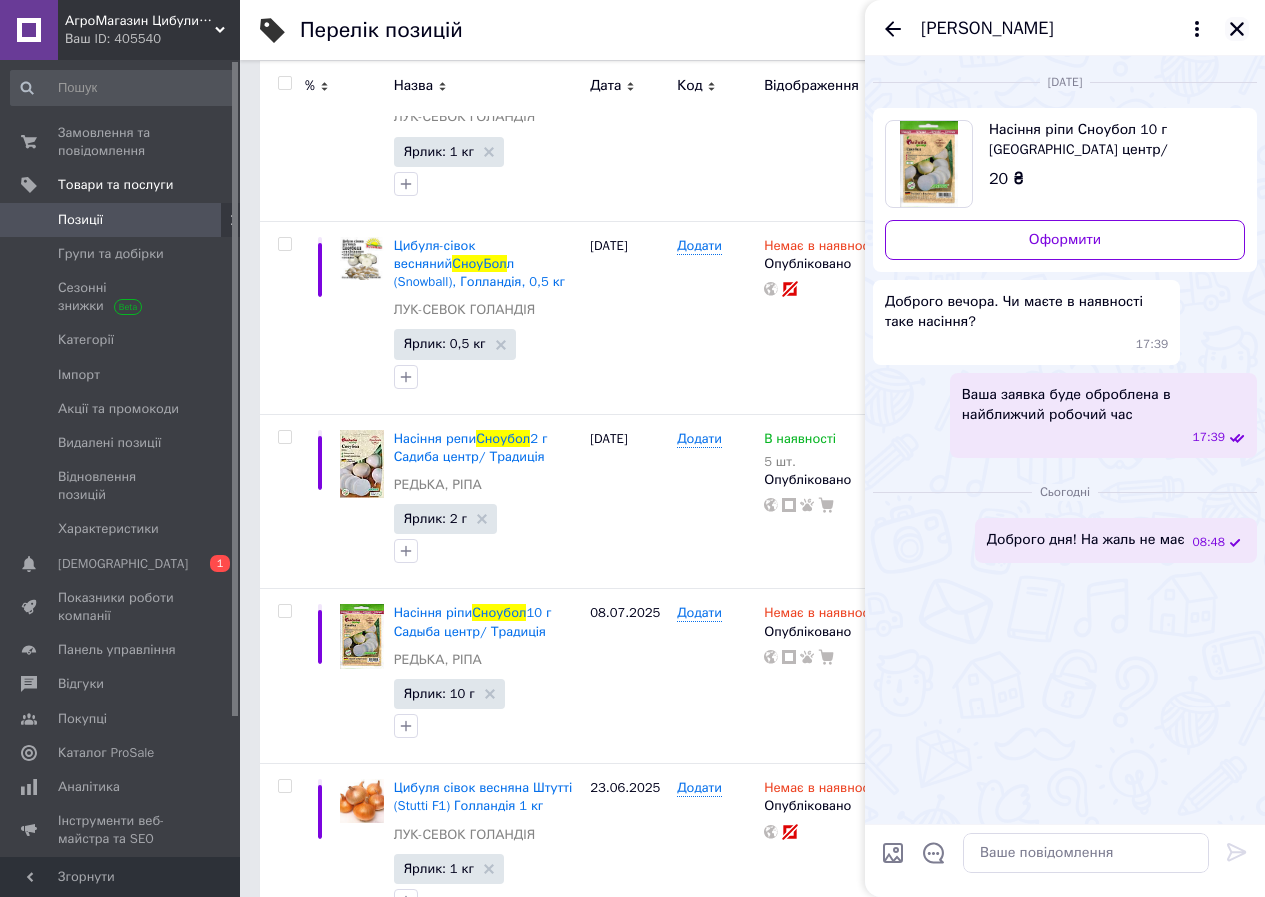 click 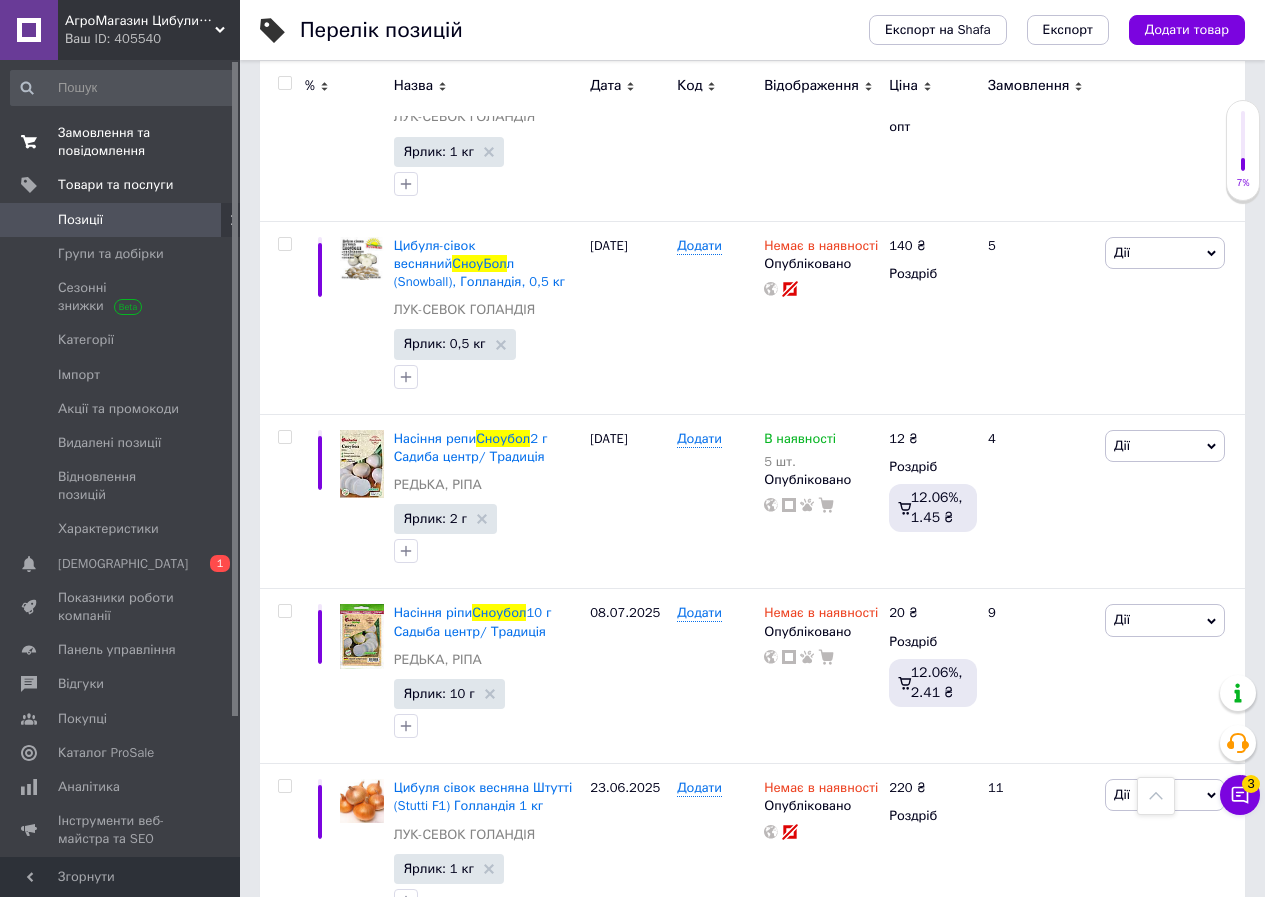 click on "Замовлення та повідомлення" at bounding box center [121, 142] 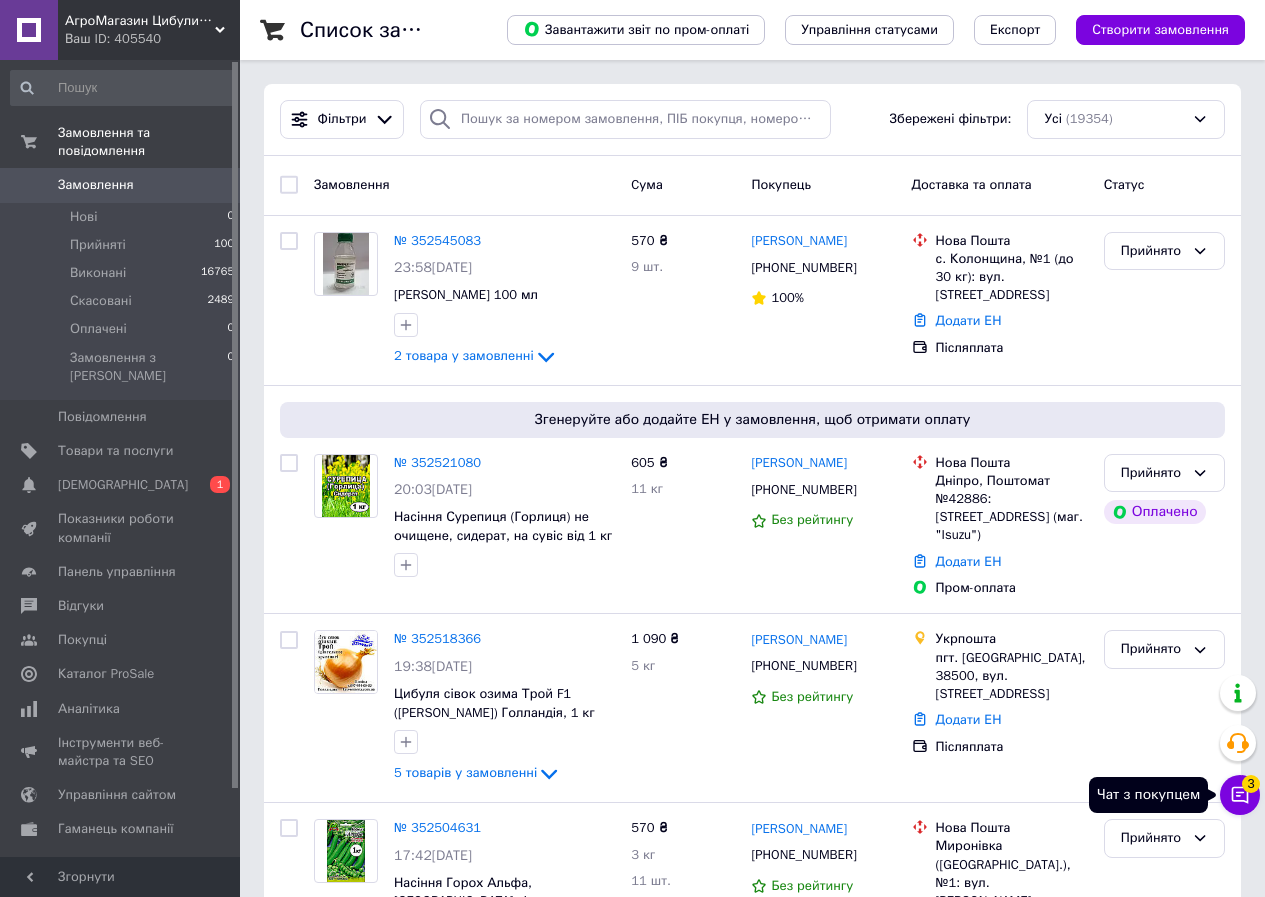 click on "Чат з покупцем 3" at bounding box center [1240, 795] 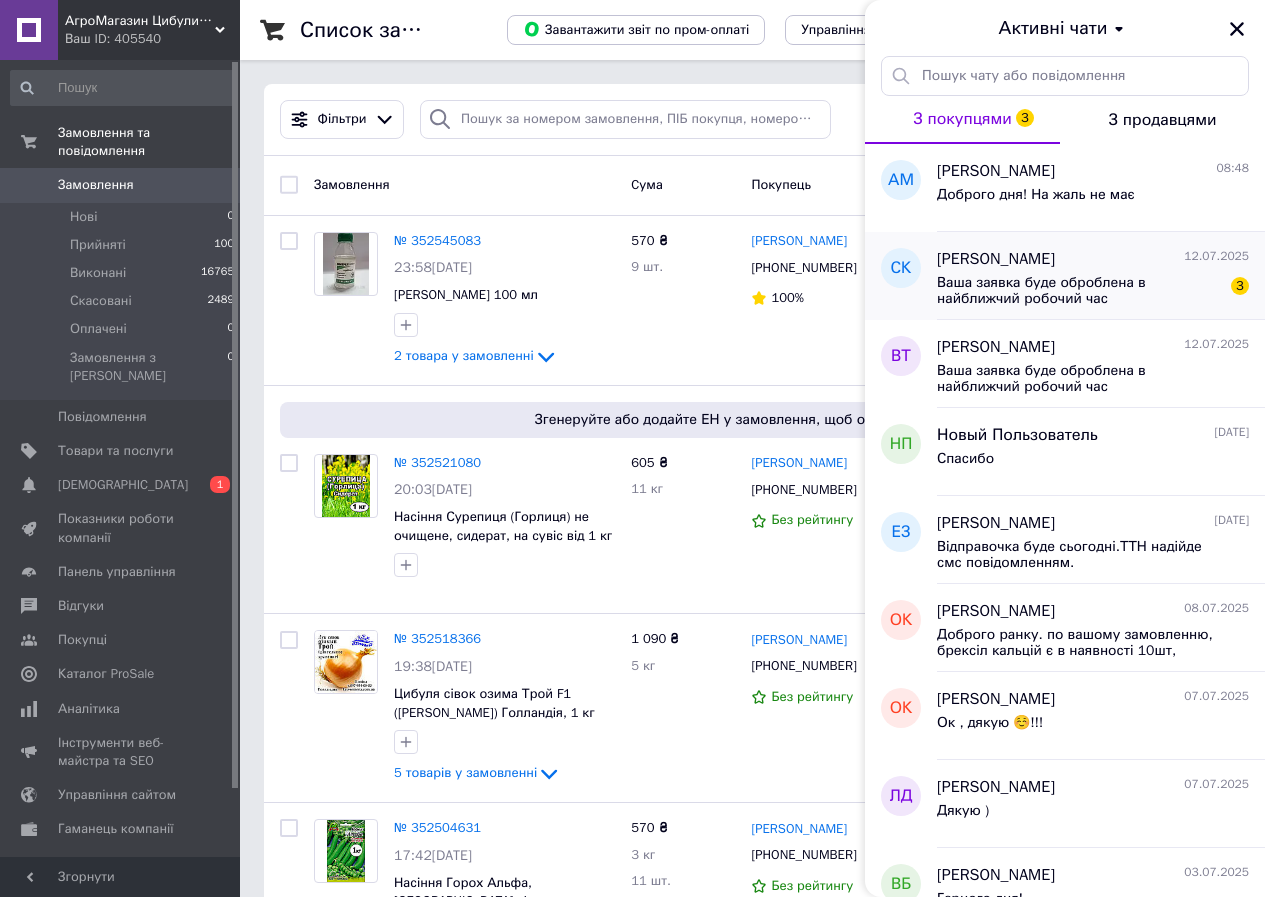 click on "Ваша заявка буде оброблена в найближчий робочий час" at bounding box center [1079, 291] 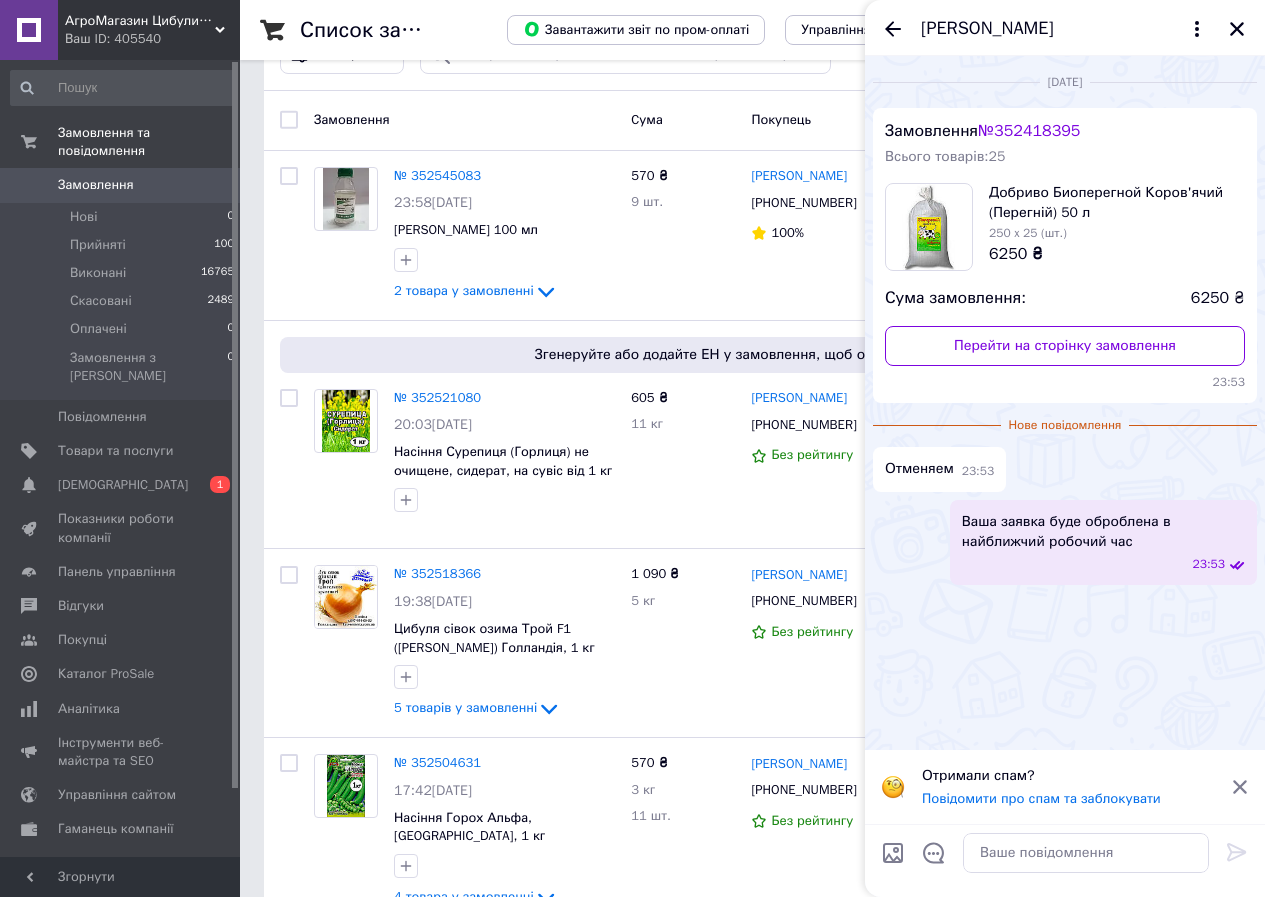 scroll, scrollTop: 100, scrollLeft: 0, axis: vertical 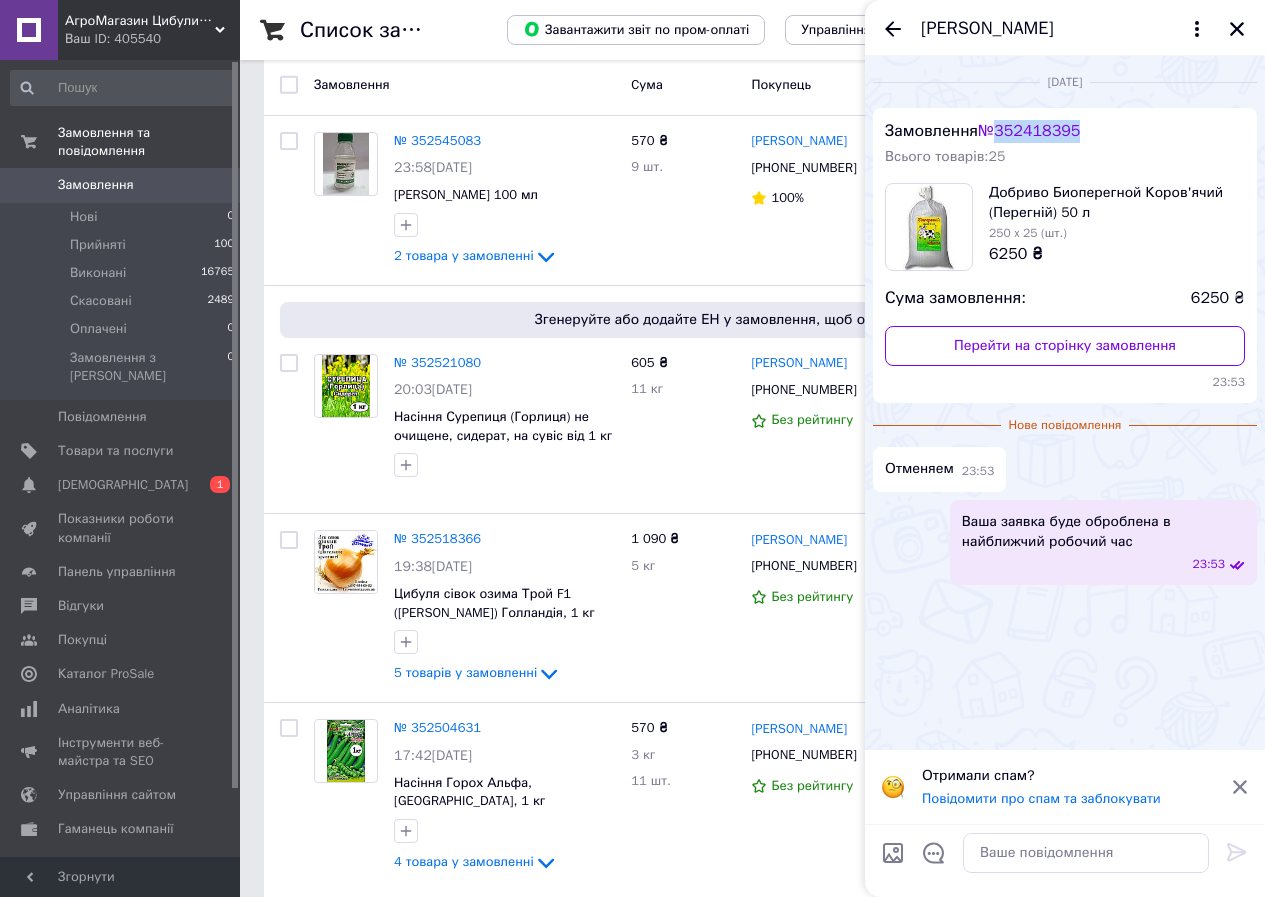 drag, startPoint x: 1102, startPoint y: 115, endPoint x: 1007, endPoint y: 130, distance: 96.17692 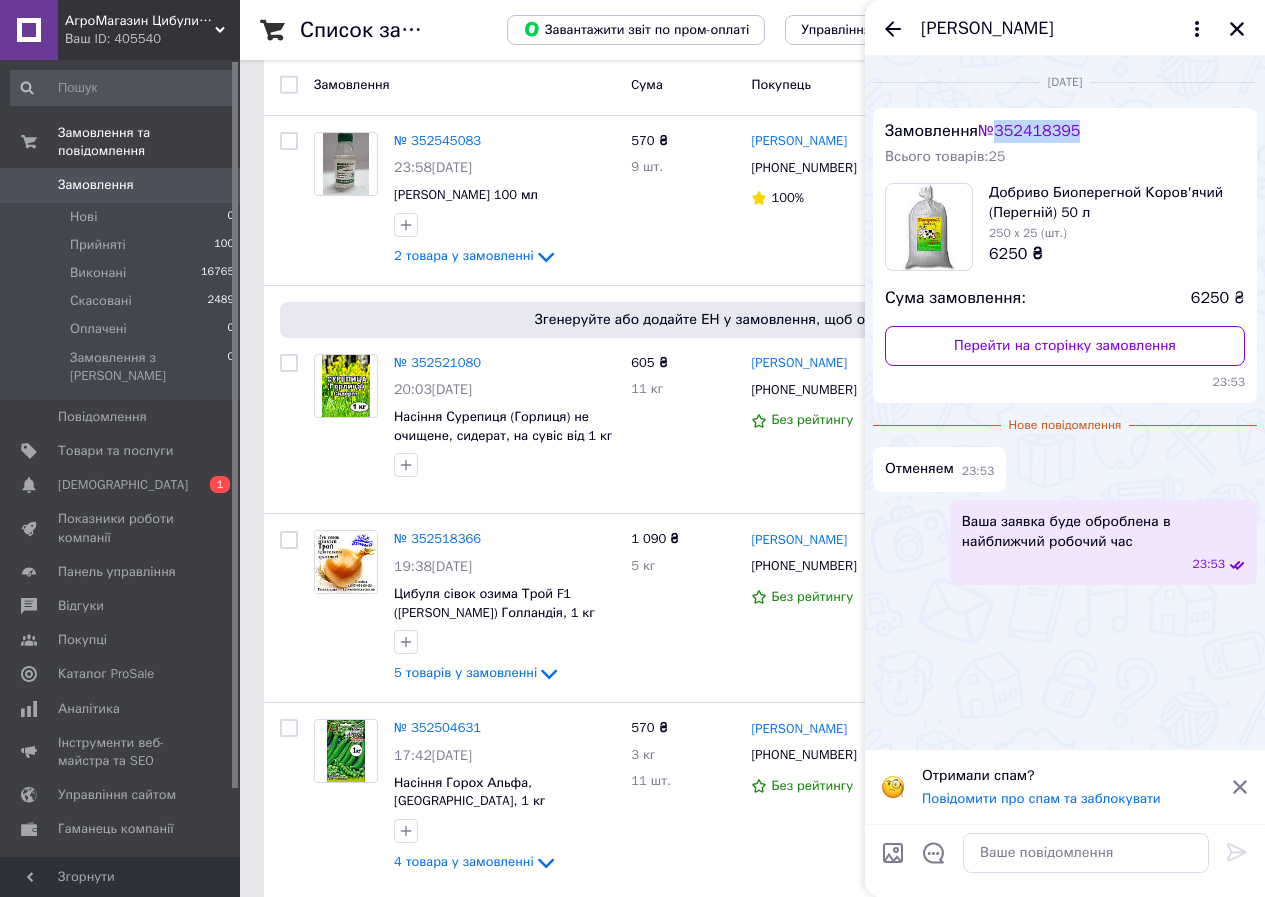copy on "352418395" 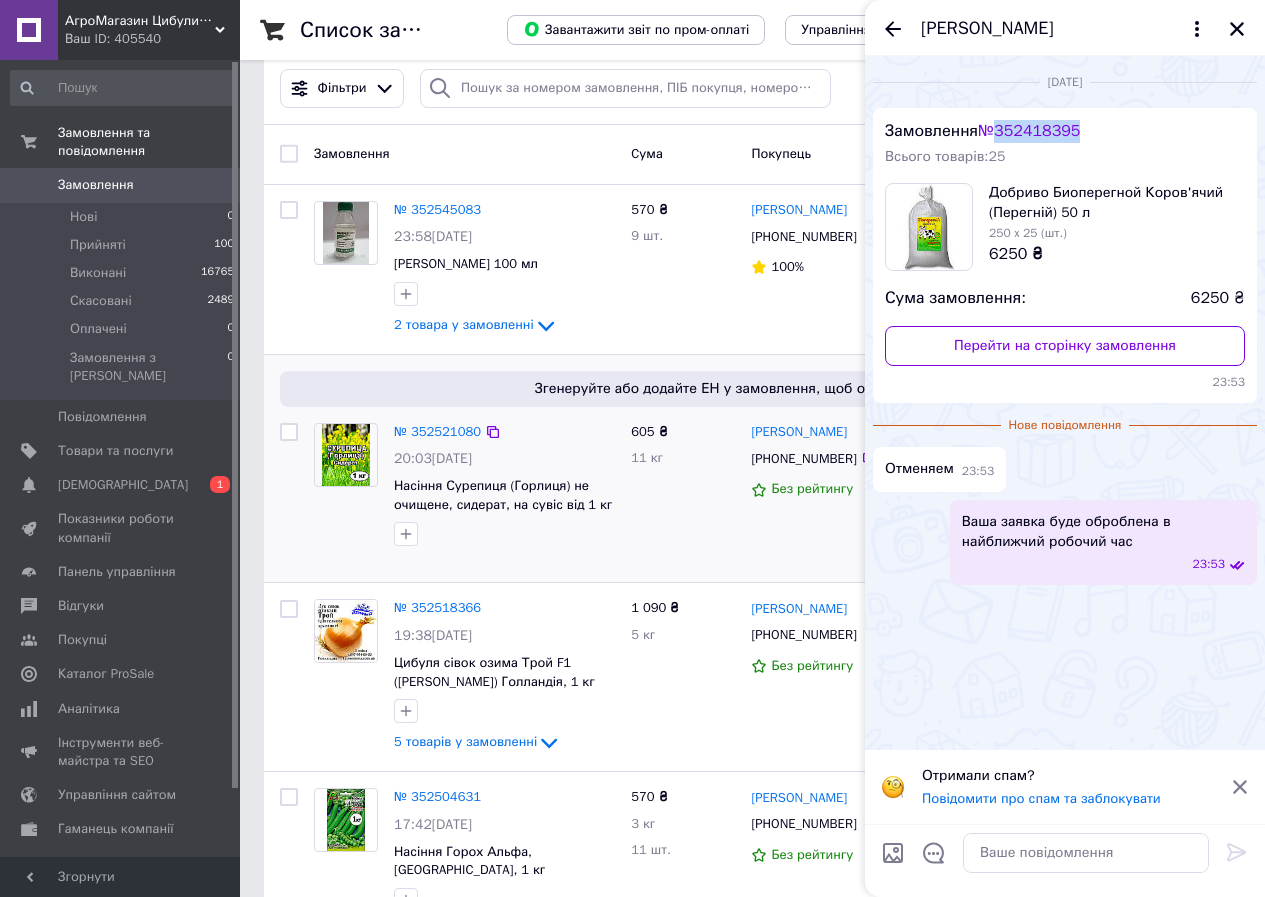 scroll, scrollTop: 0, scrollLeft: 0, axis: both 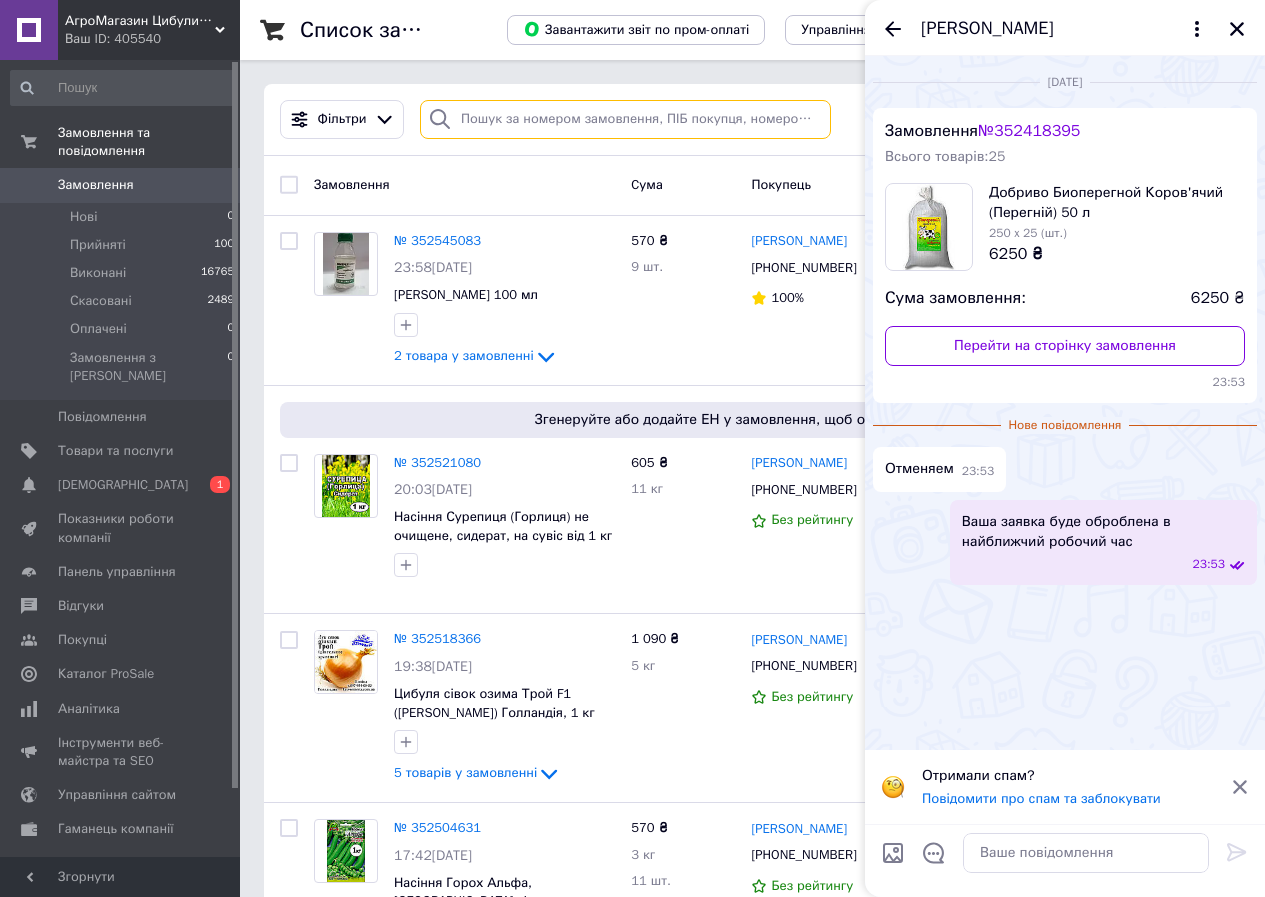 paste on "352418395" 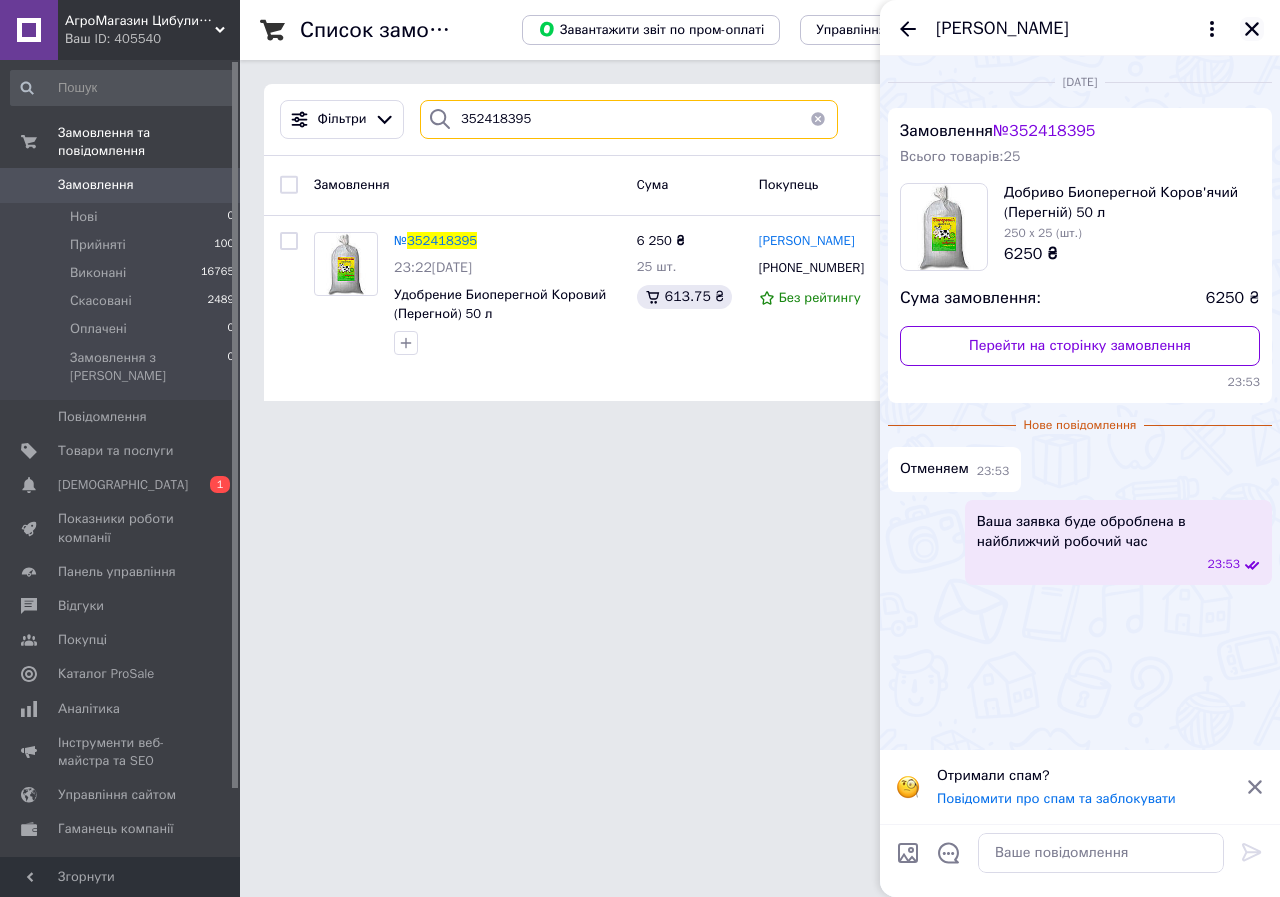 type on "352418395" 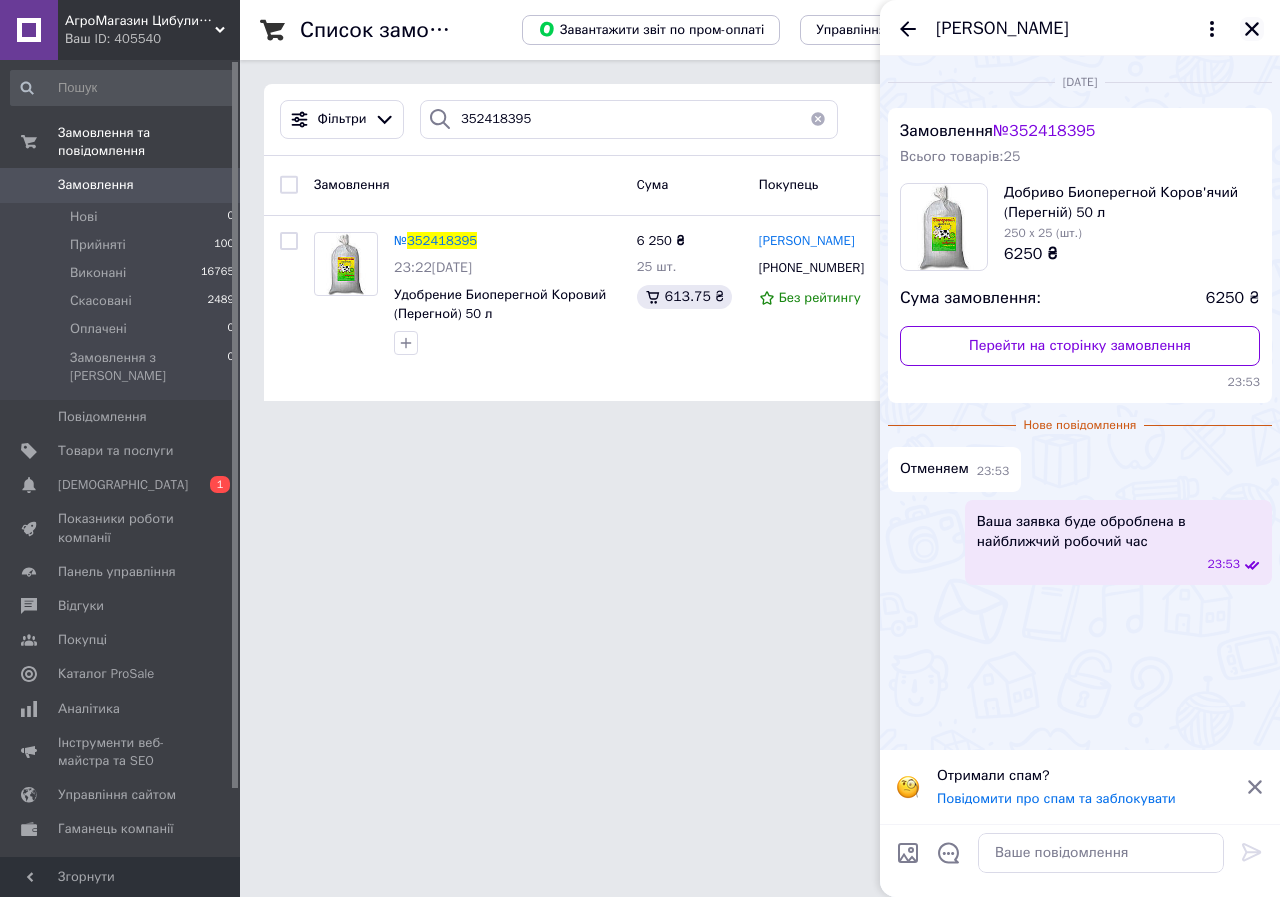 click 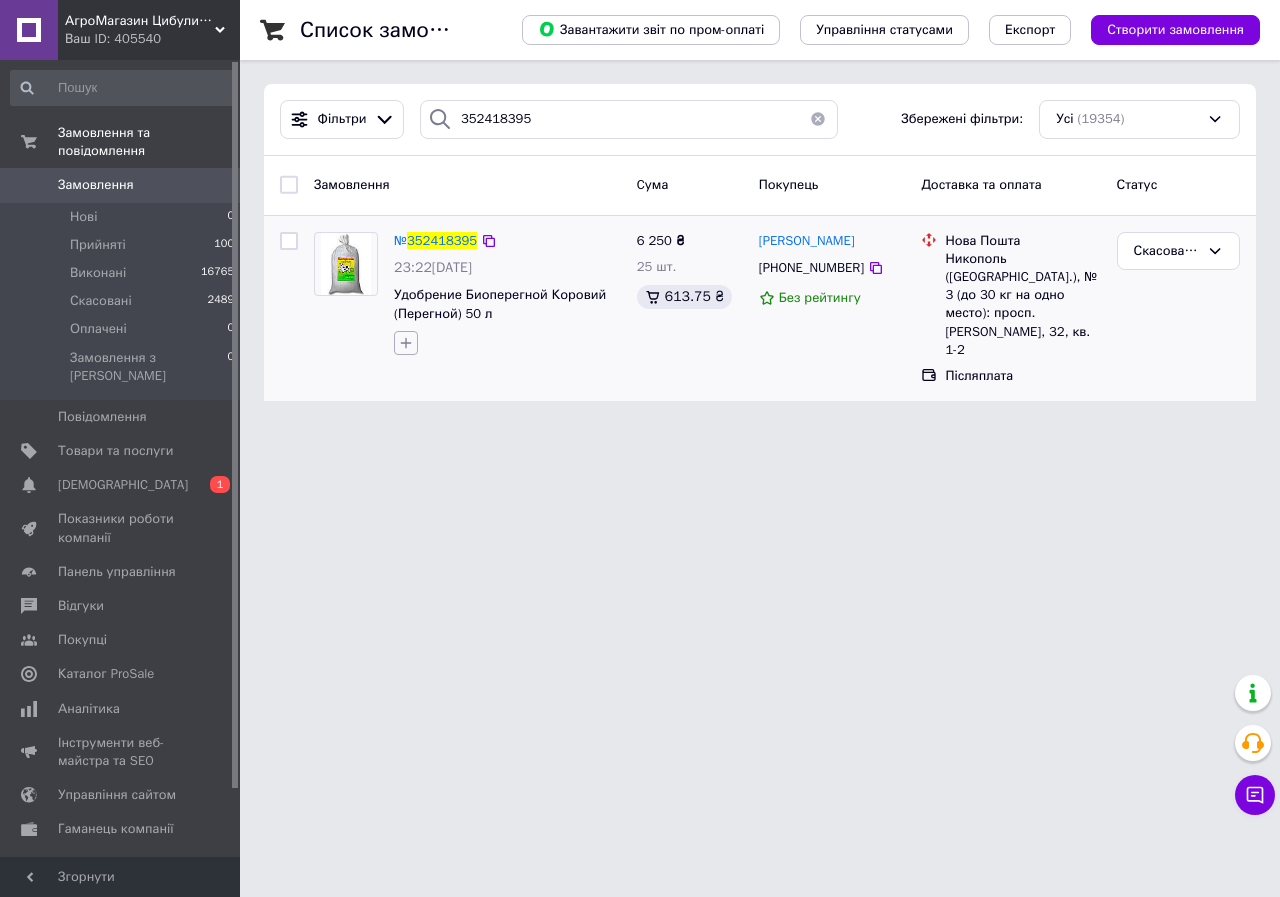 click 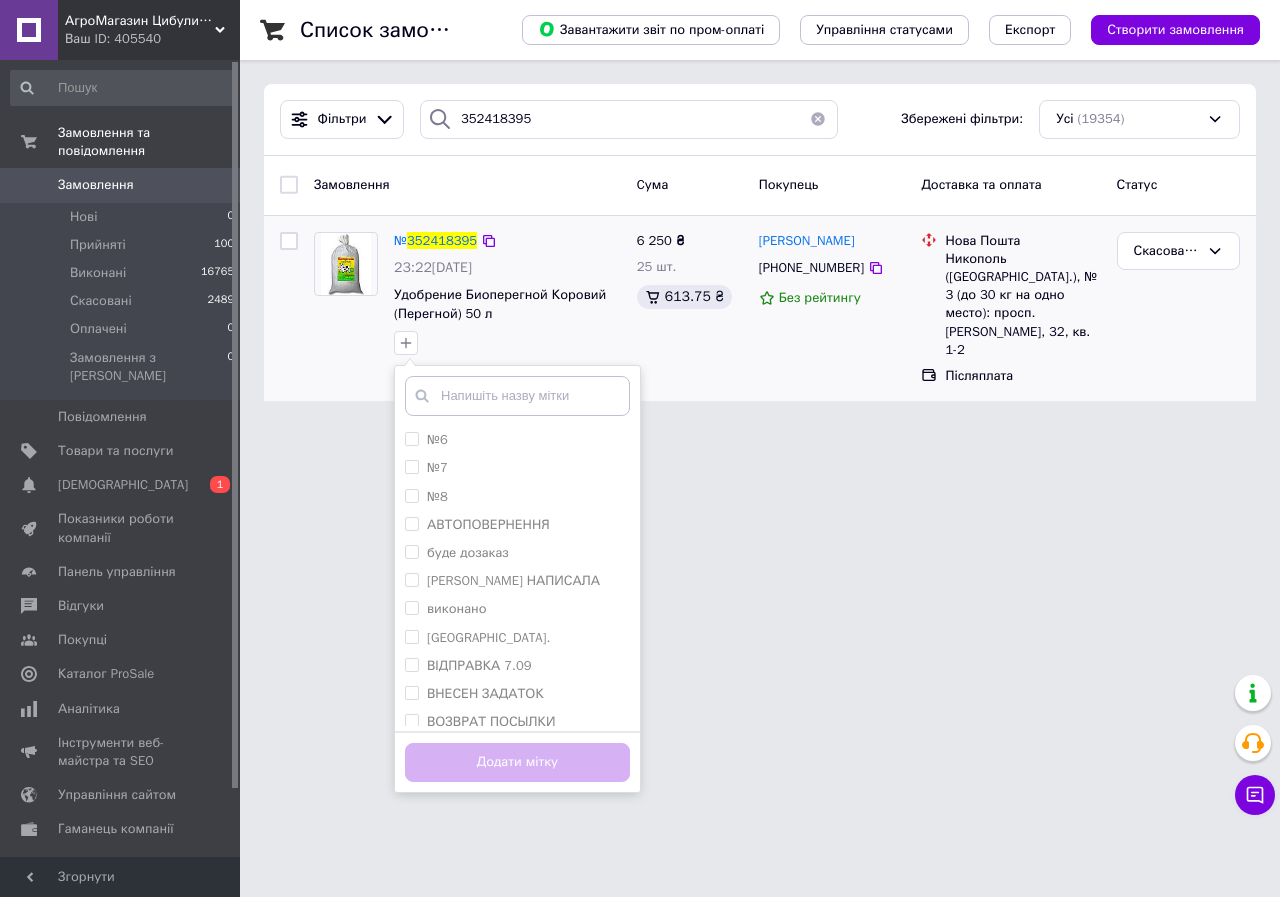 click at bounding box center [517, 396] 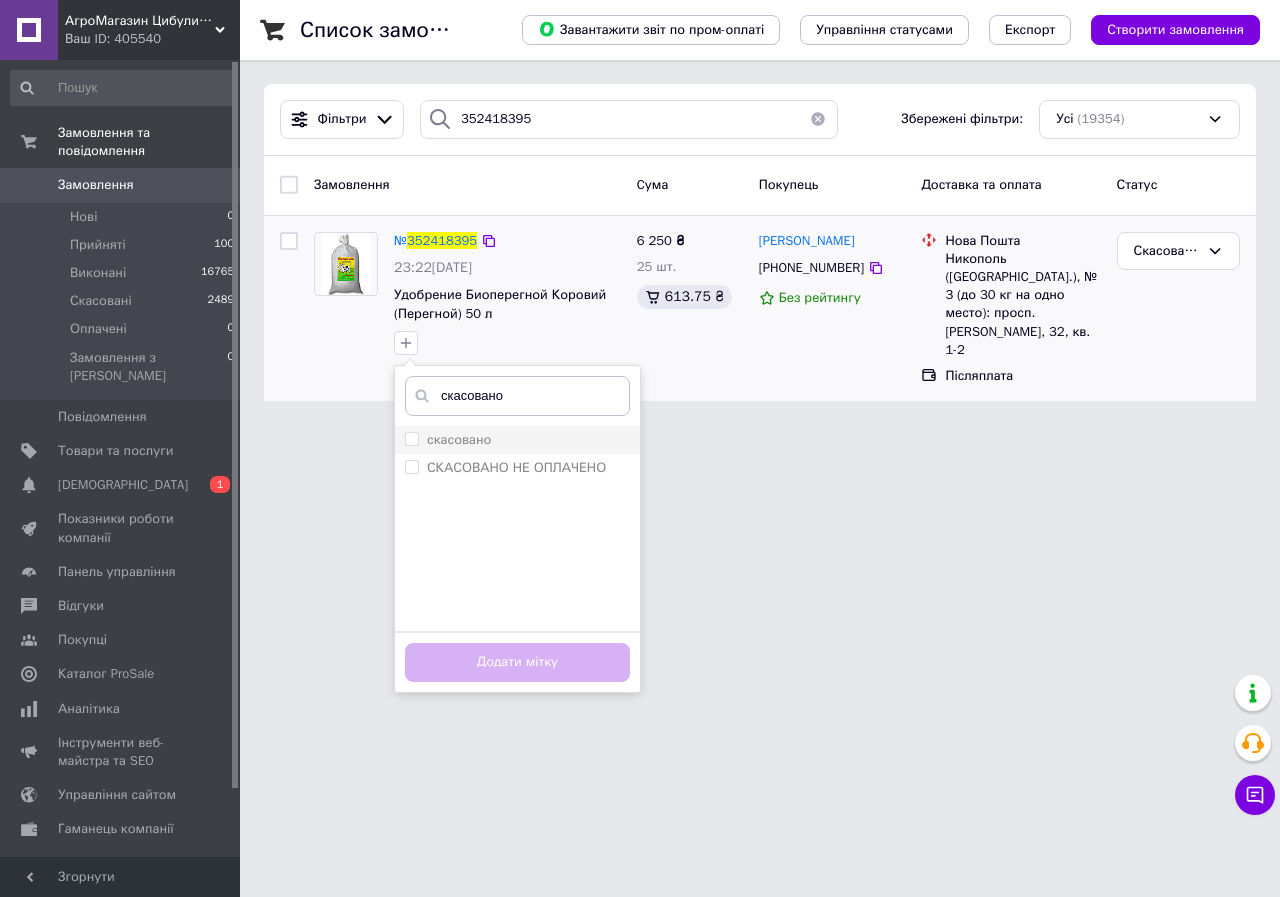 type on "скасовано" 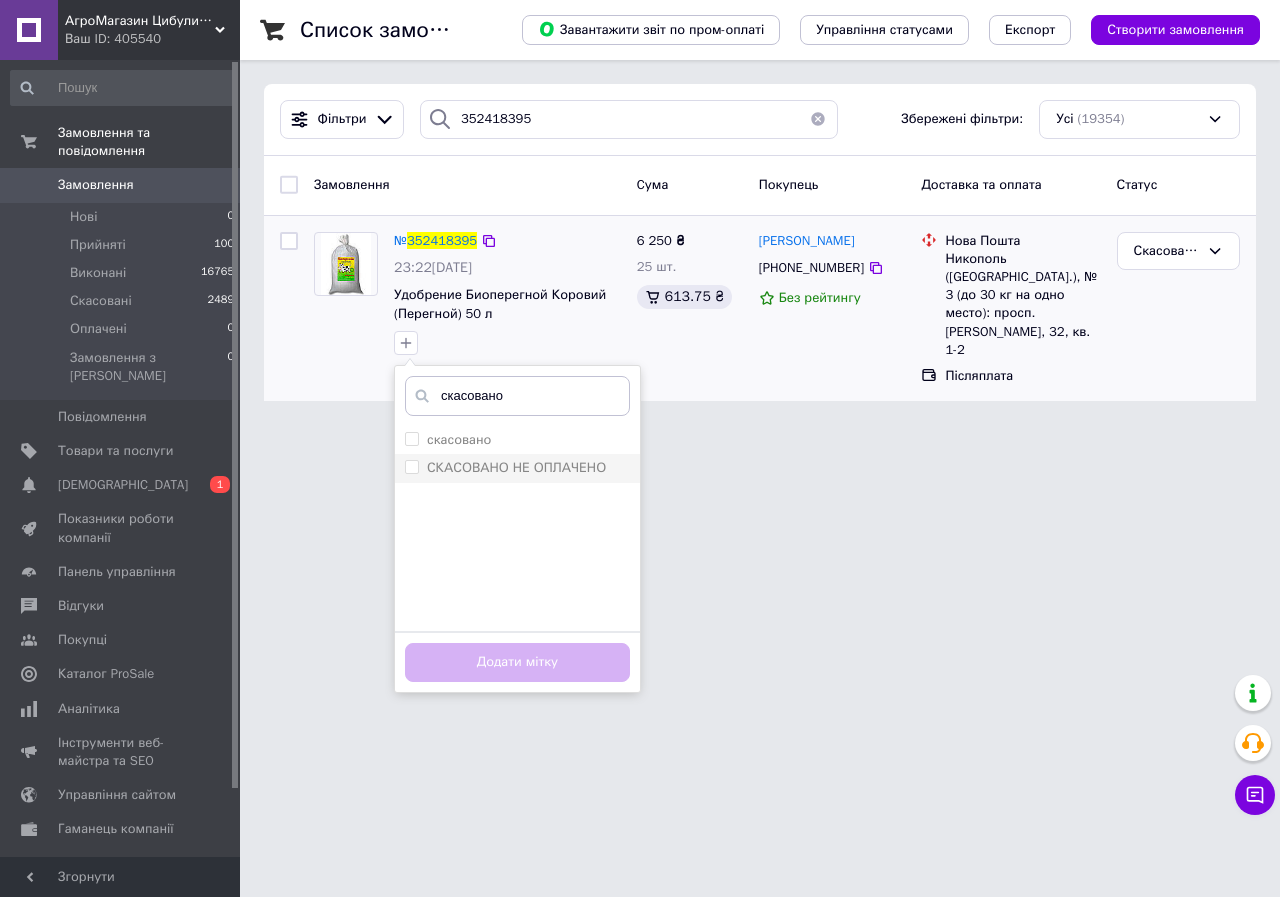 drag, startPoint x: 410, startPoint y: 433, endPoint x: 410, endPoint y: 457, distance: 24 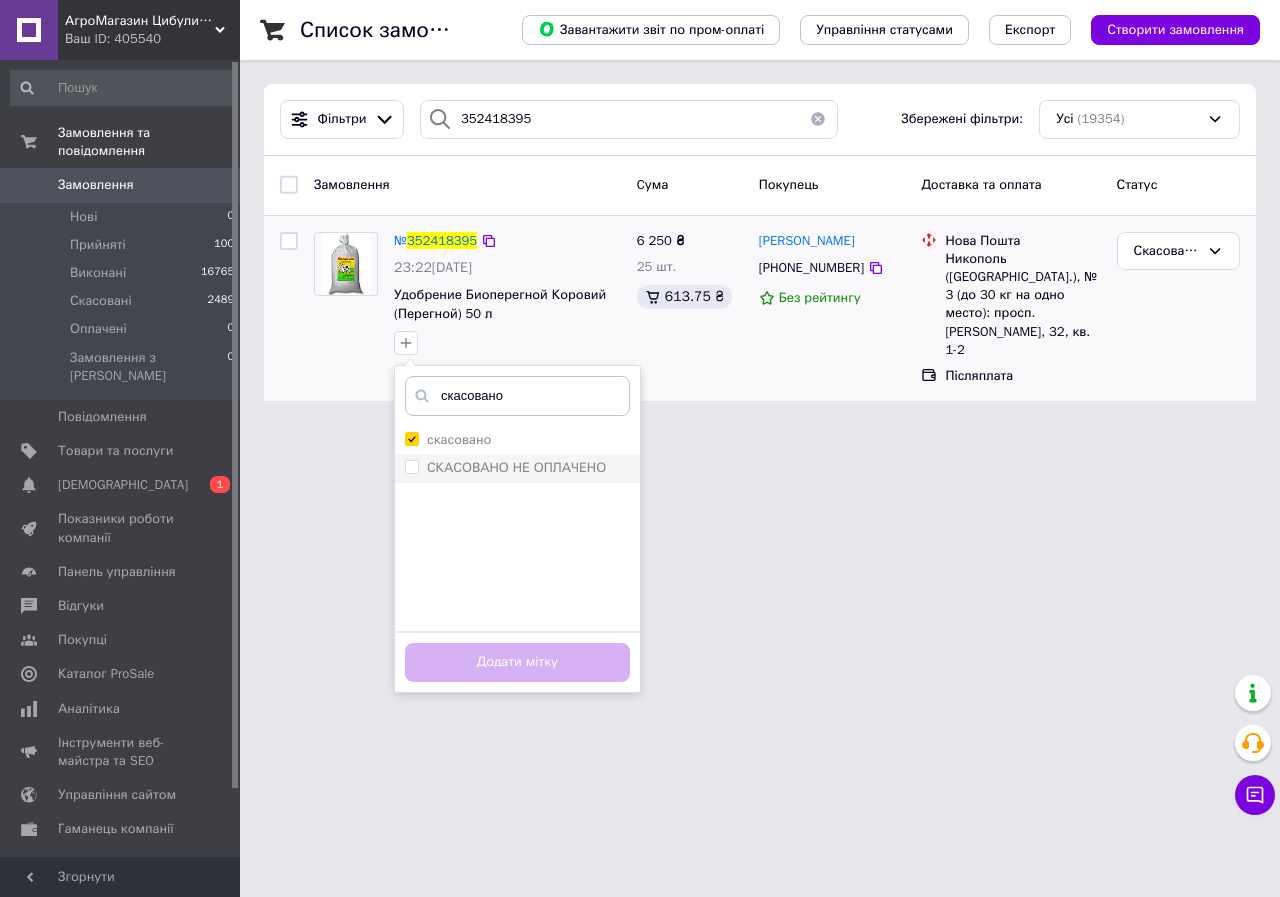 checkbox on "true" 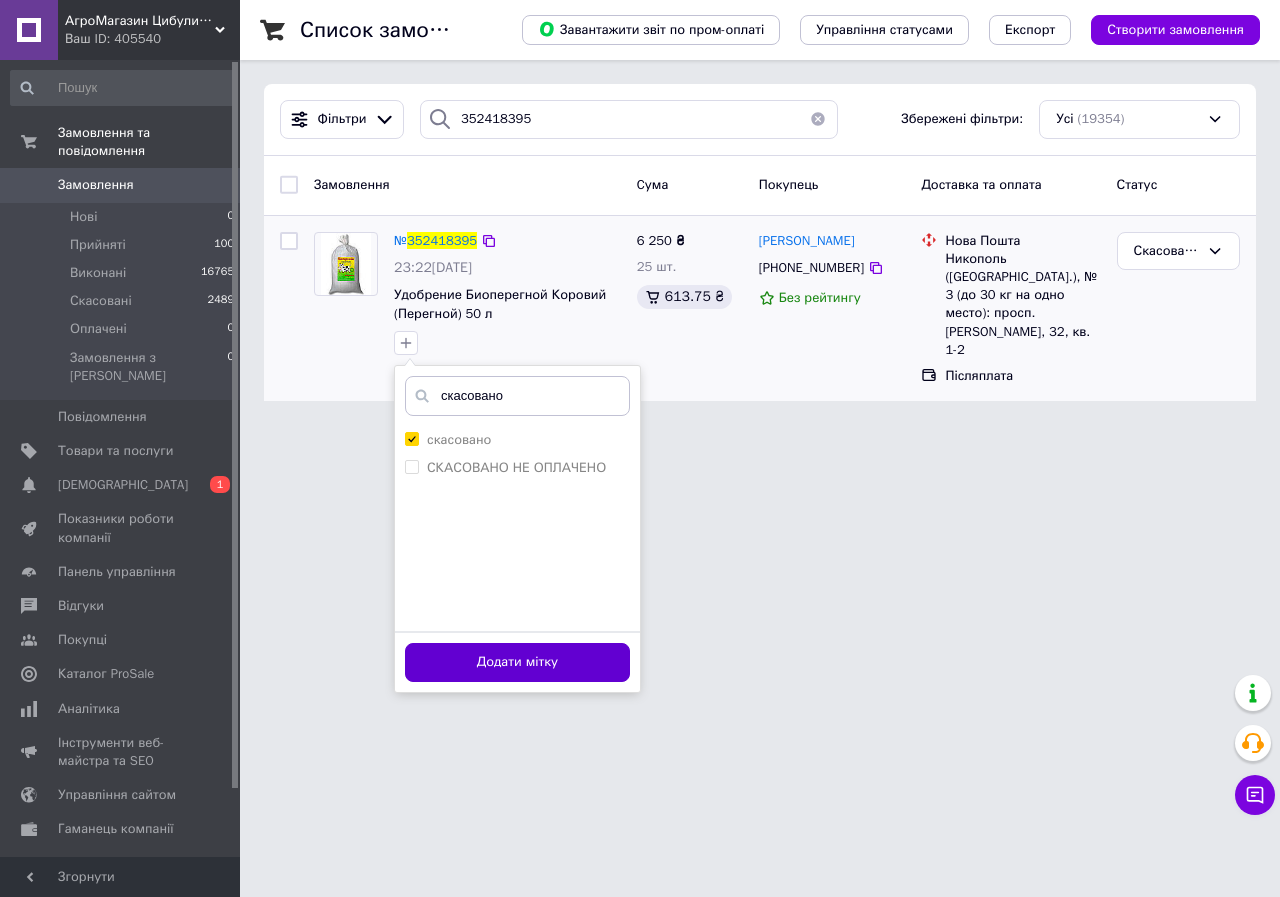click on "Додати мітку" at bounding box center (517, 662) 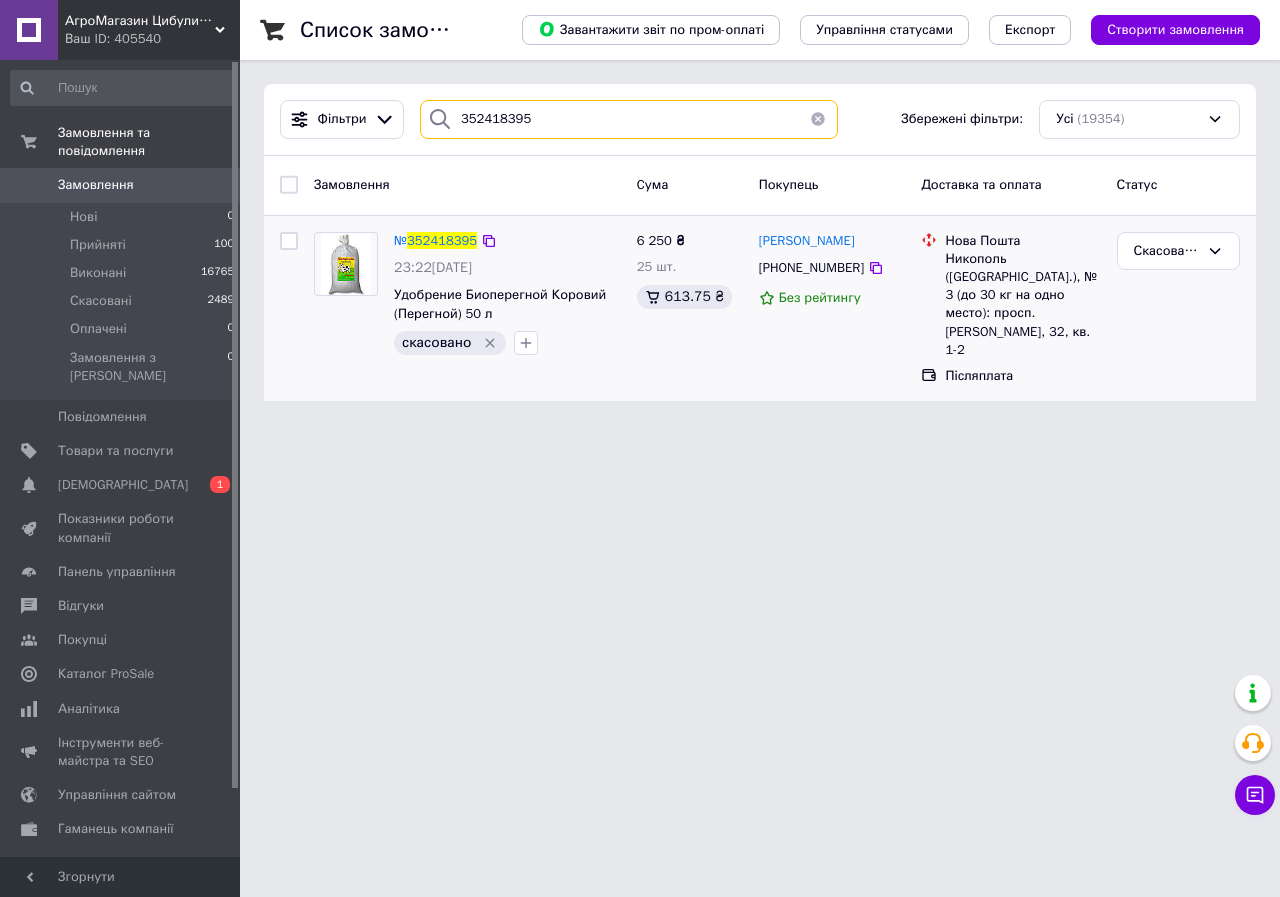 drag, startPoint x: 565, startPoint y: 124, endPoint x: 422, endPoint y: 168, distance: 149.61618 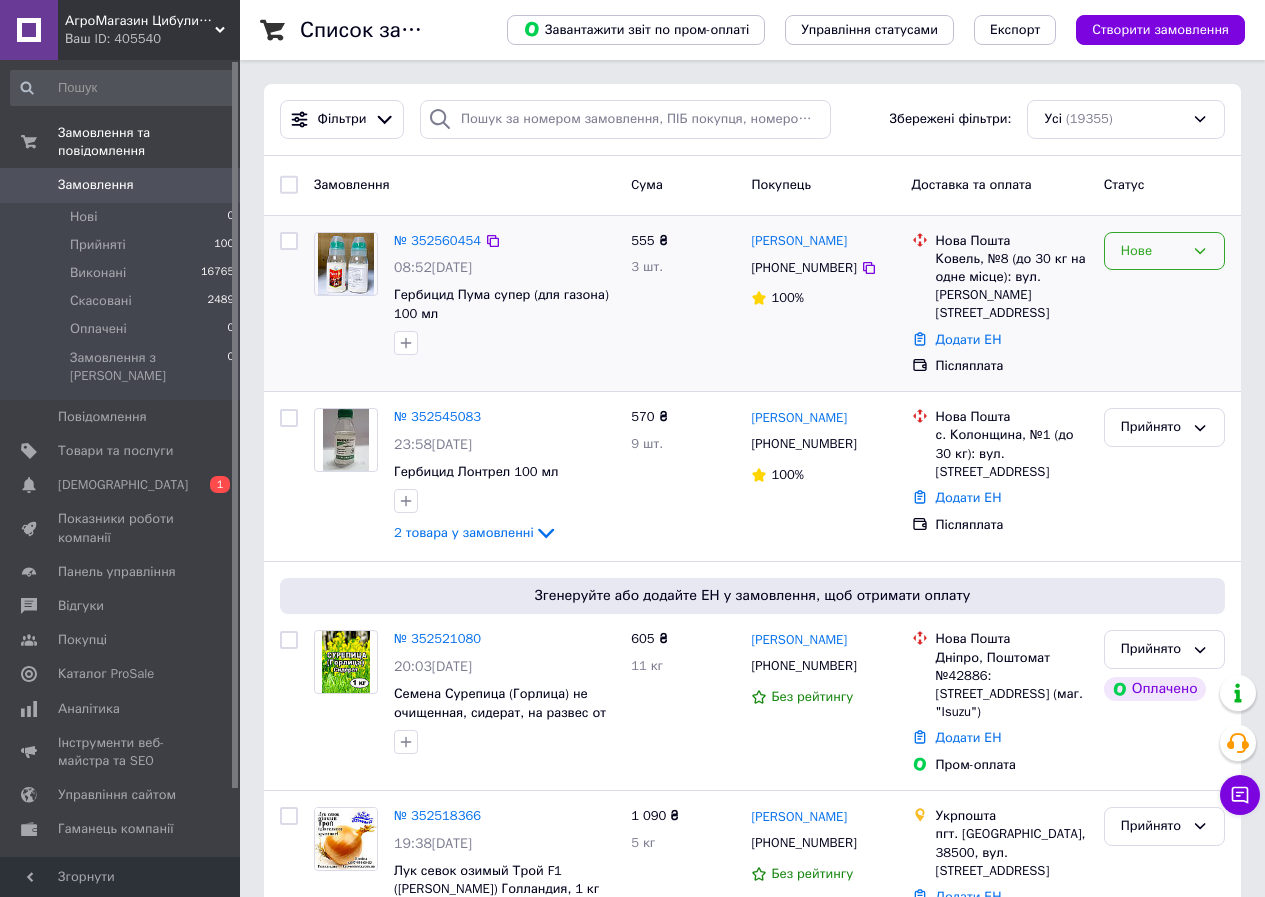 click on "Нове" at bounding box center [1164, 251] 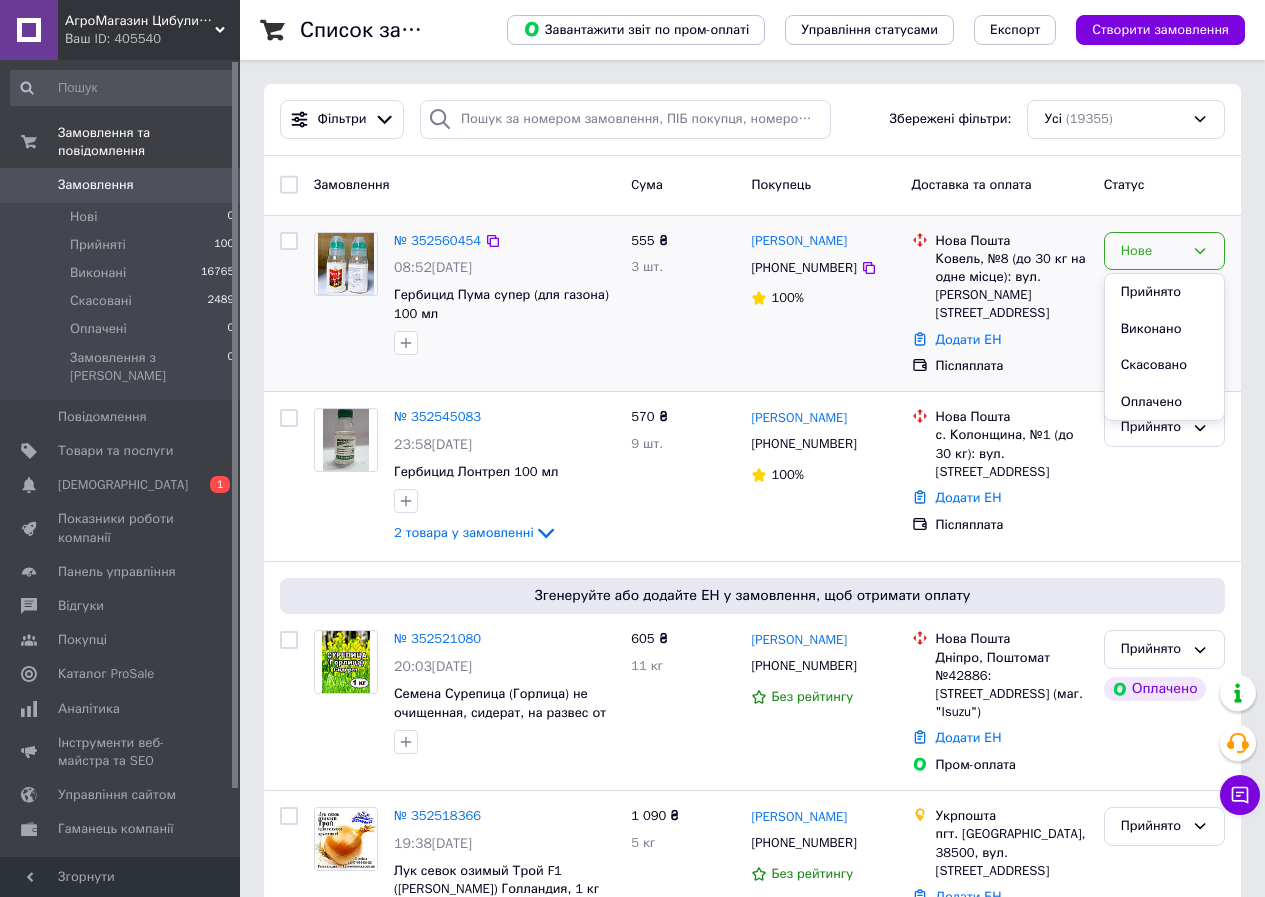 click on "Прийнято" at bounding box center (1164, 292) 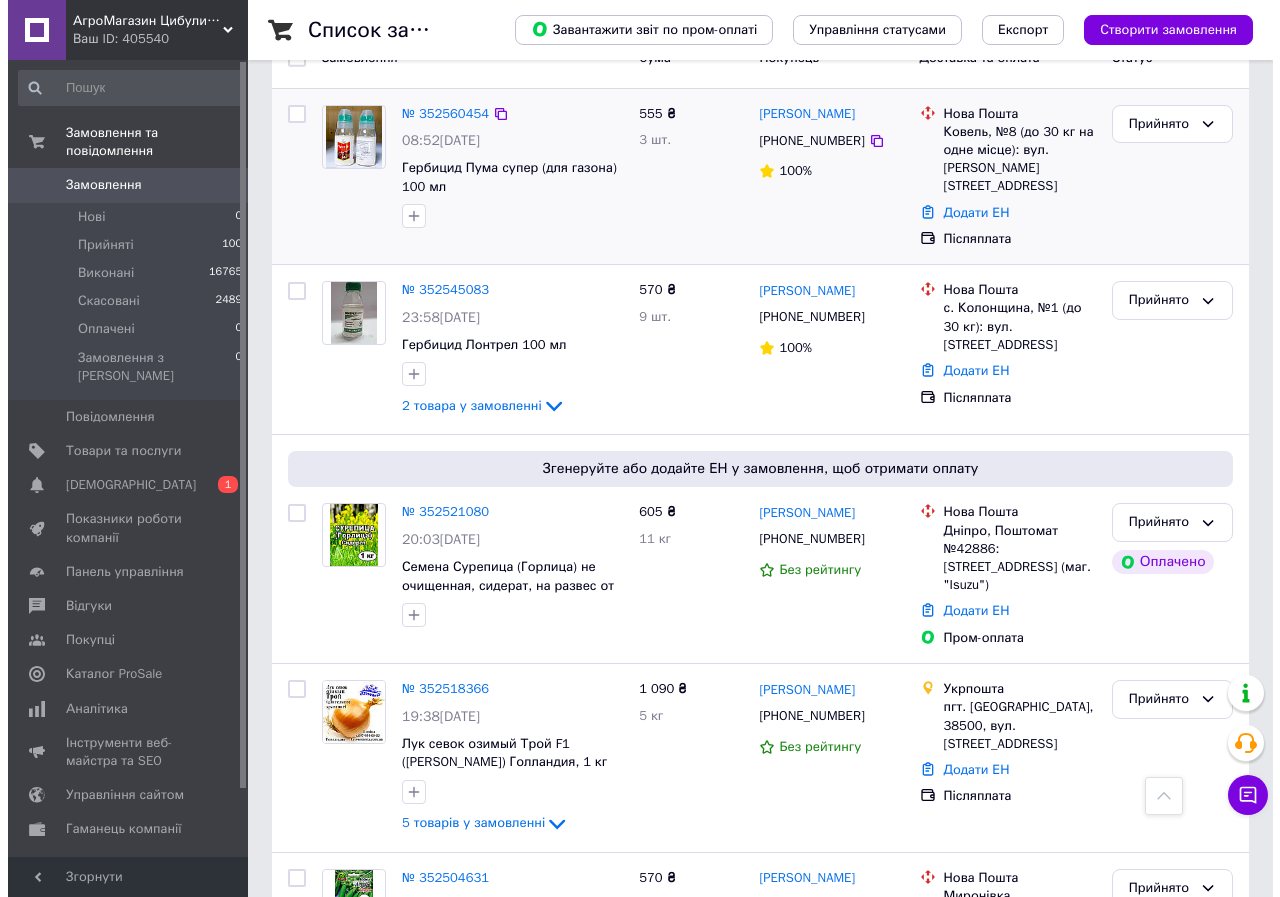 scroll, scrollTop: 0, scrollLeft: 0, axis: both 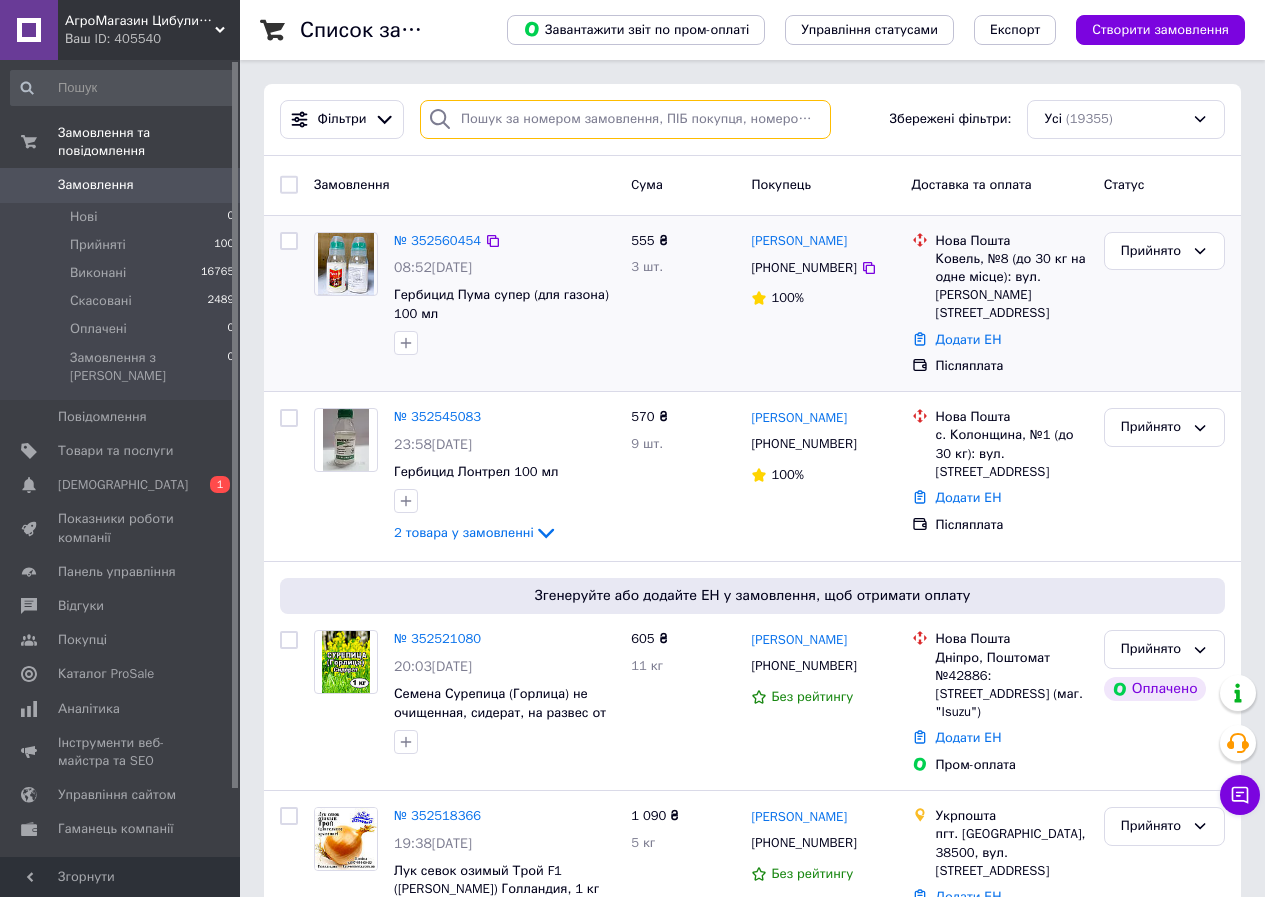 click at bounding box center [625, 119] 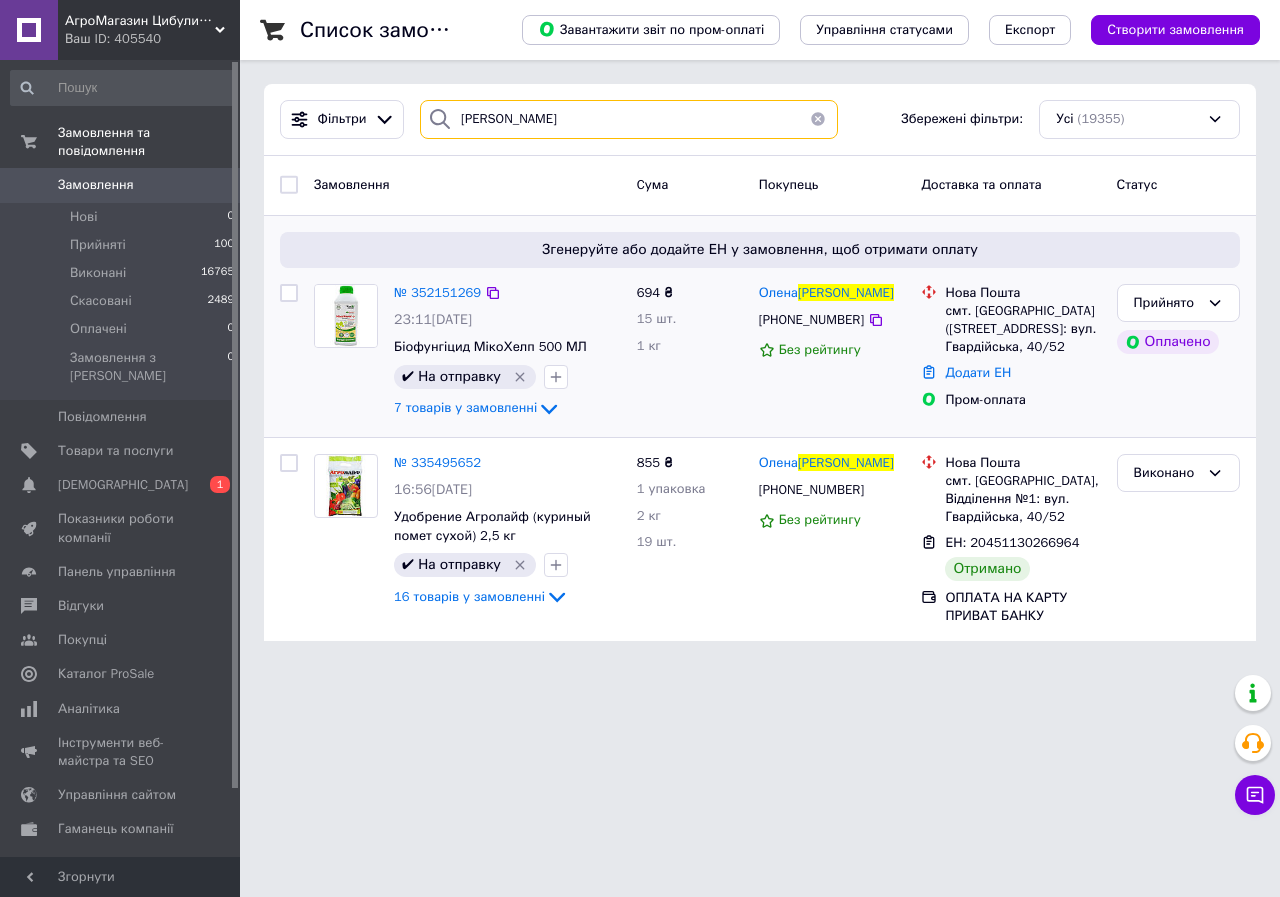type on "гавеля" 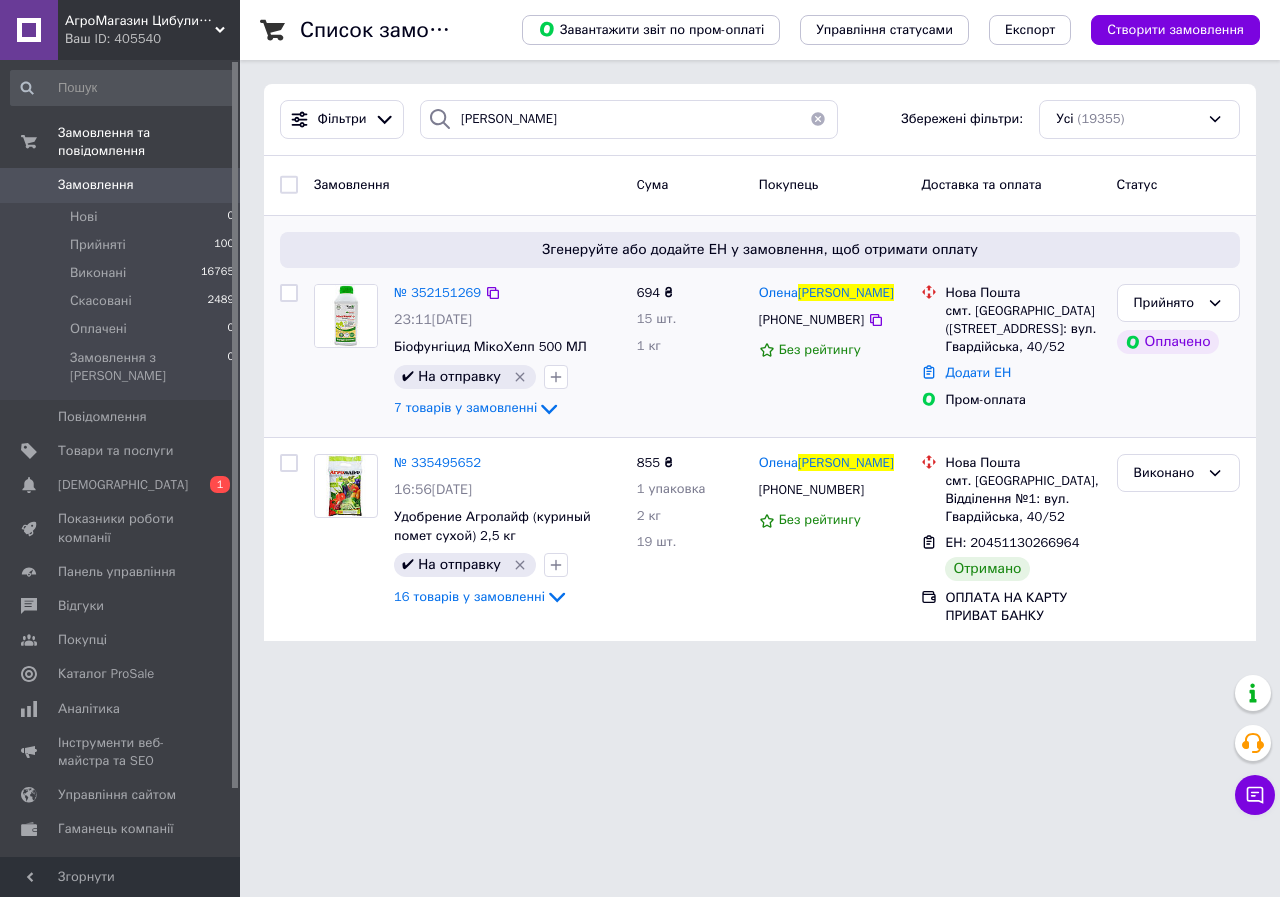 click at bounding box center [346, 316] 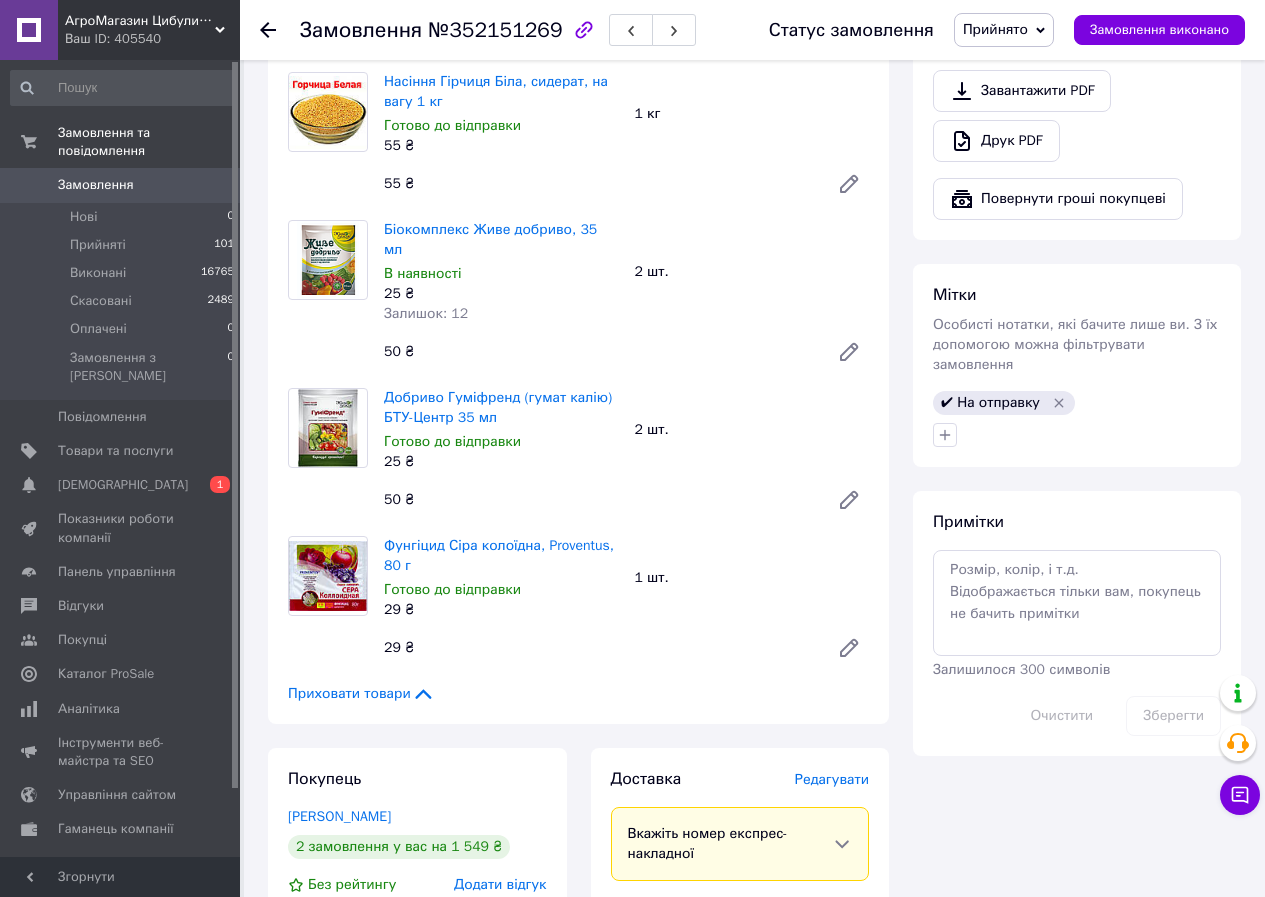 scroll, scrollTop: 700, scrollLeft: 0, axis: vertical 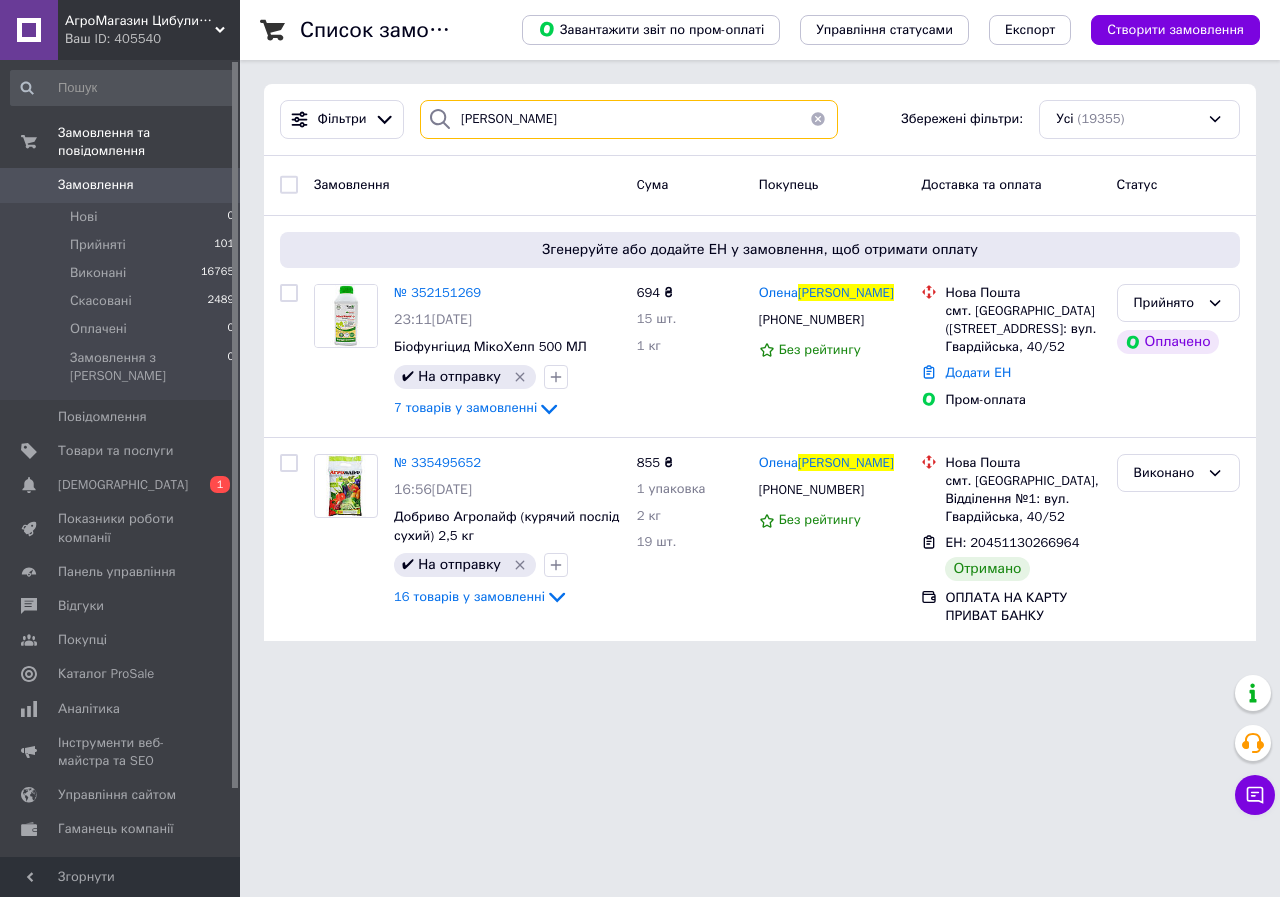 drag, startPoint x: 549, startPoint y: 112, endPoint x: 455, endPoint y: 137, distance: 97.26767 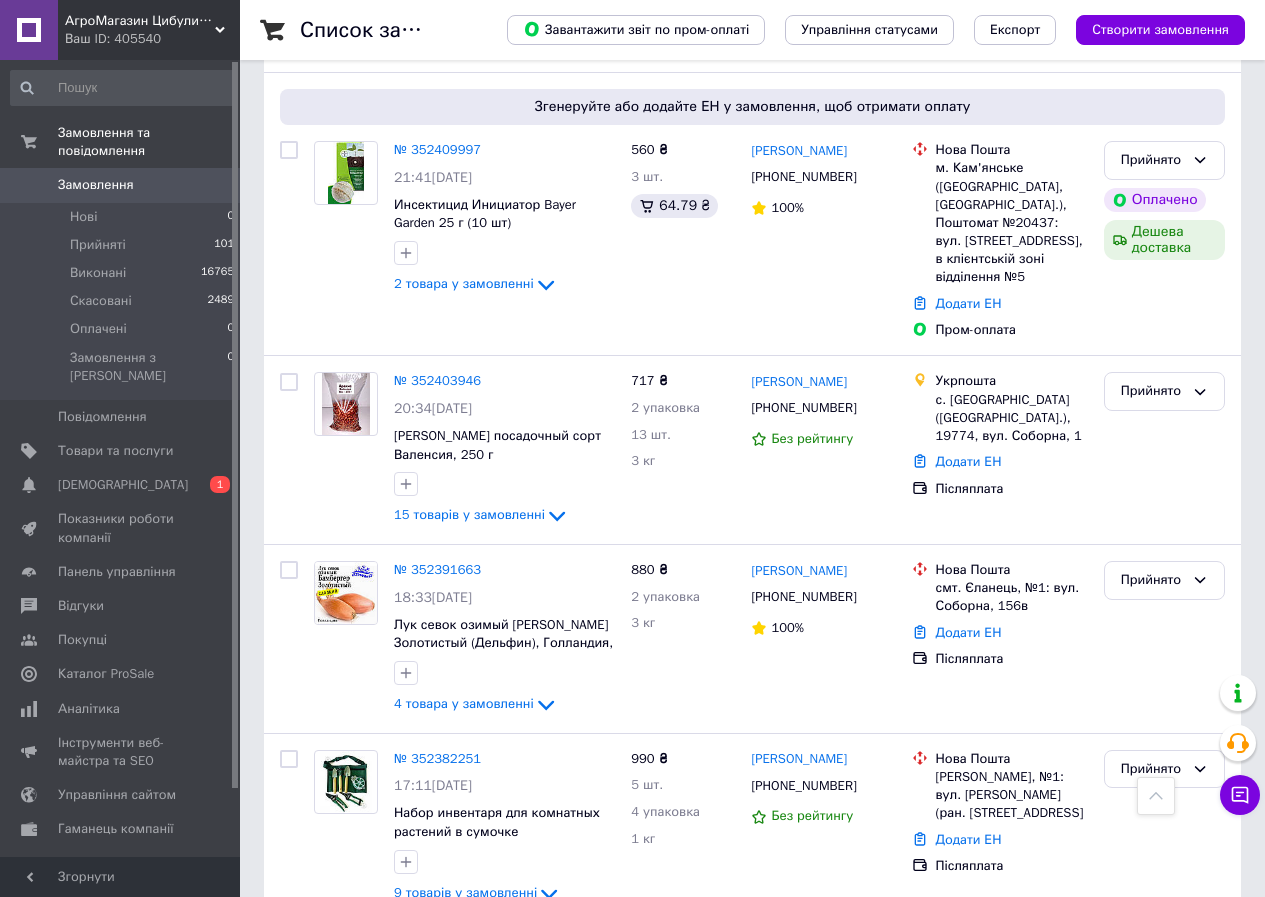 scroll, scrollTop: 3201, scrollLeft: 0, axis: vertical 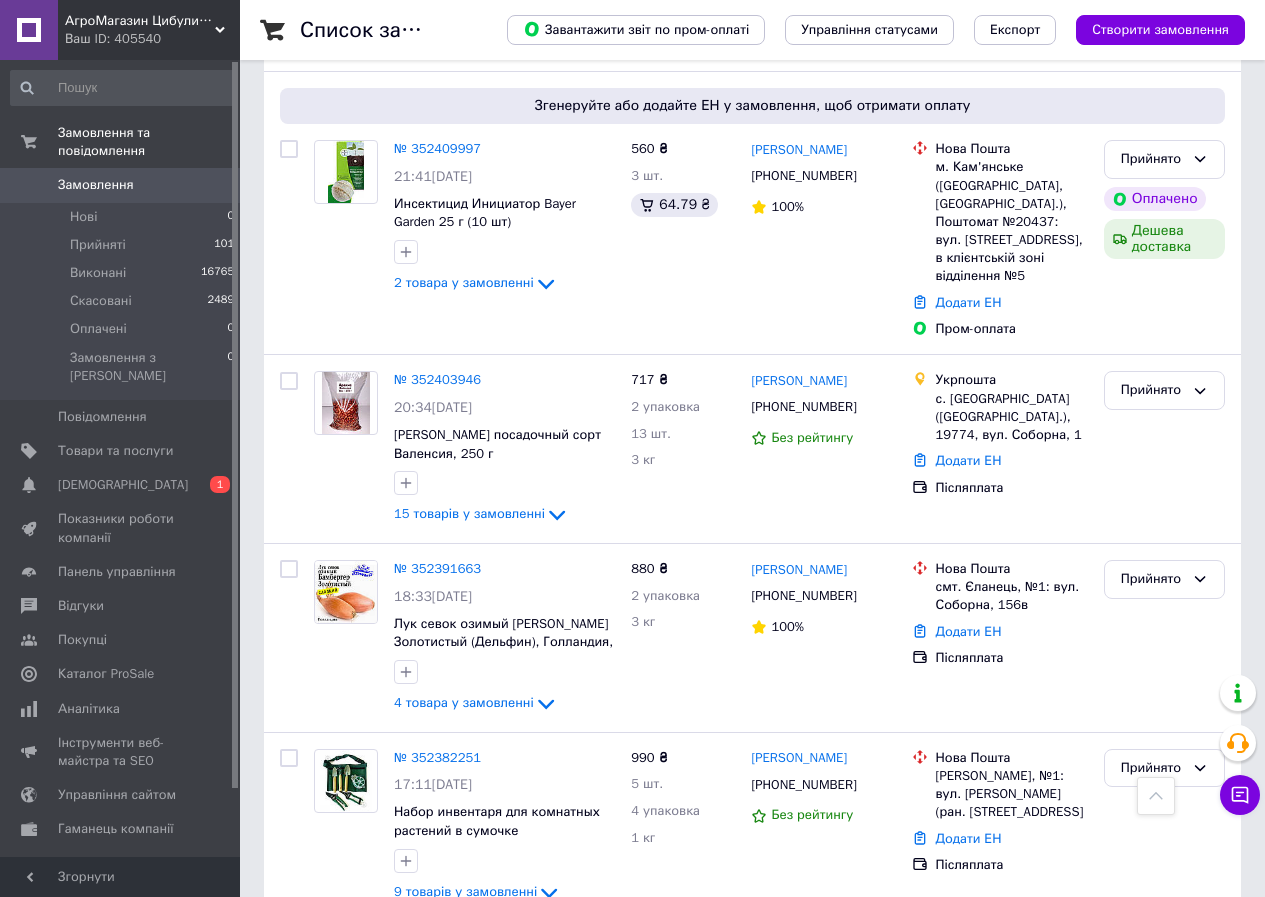 type 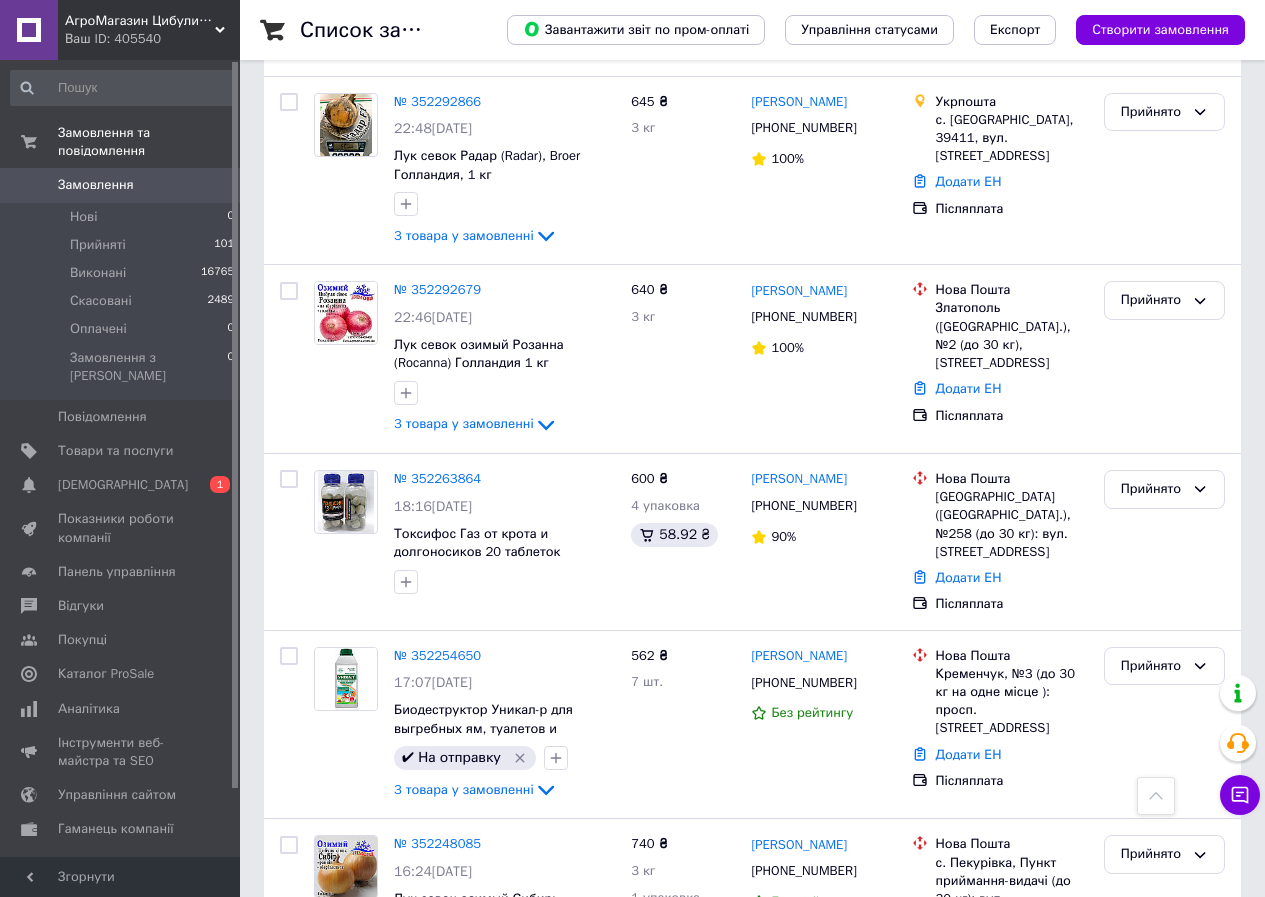 scroll, scrollTop: 2500, scrollLeft: 0, axis: vertical 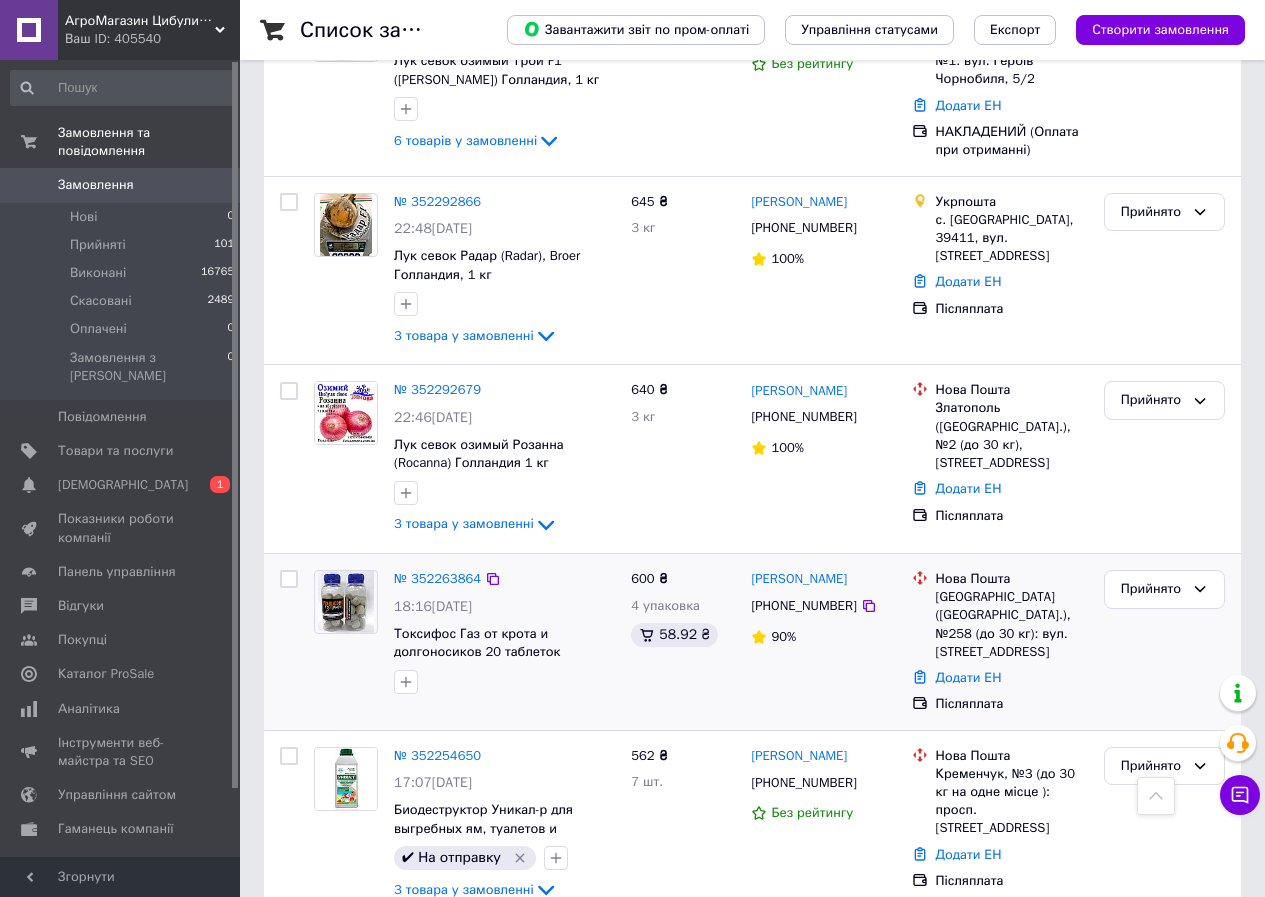 click at bounding box center (346, 602) 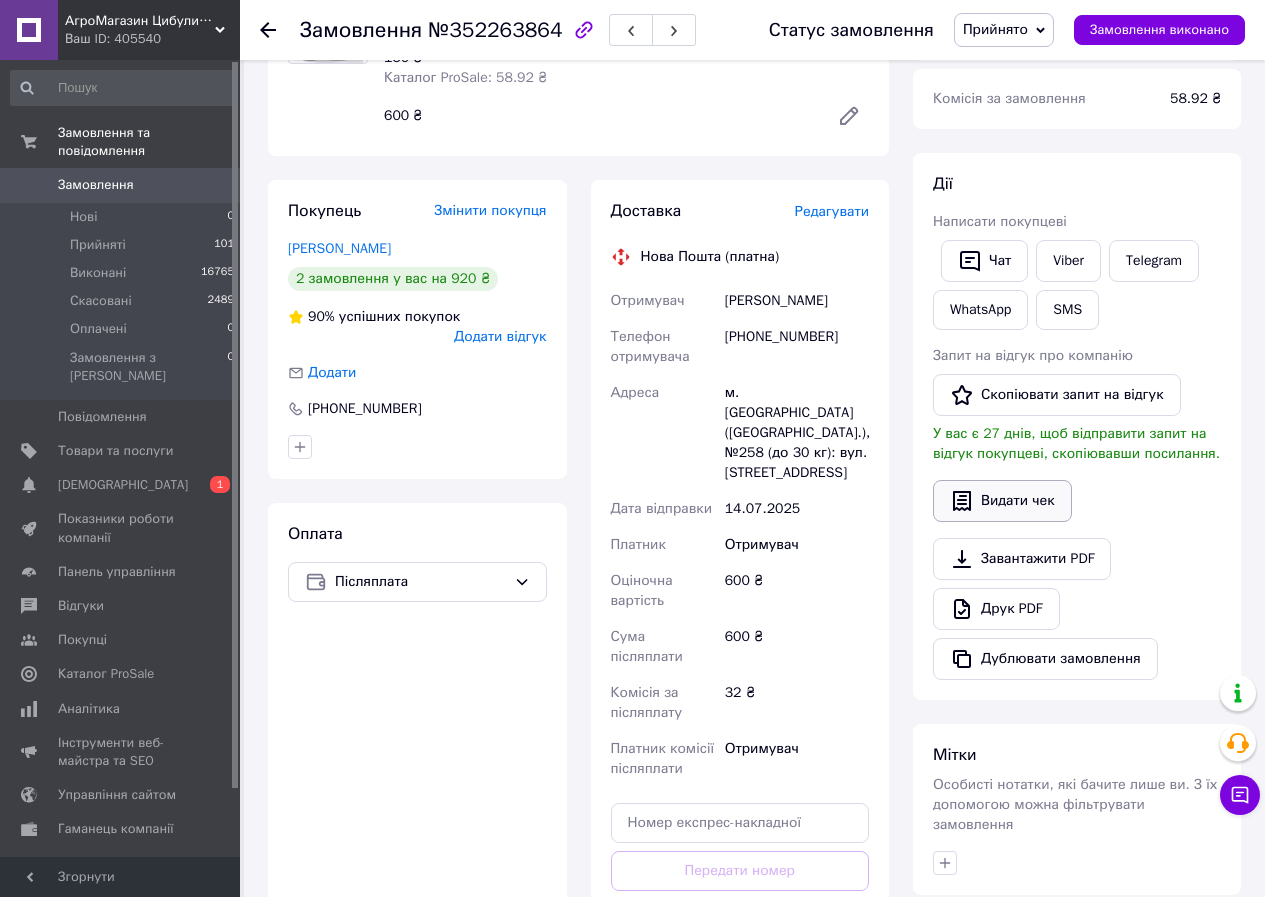 scroll, scrollTop: 300, scrollLeft: 0, axis: vertical 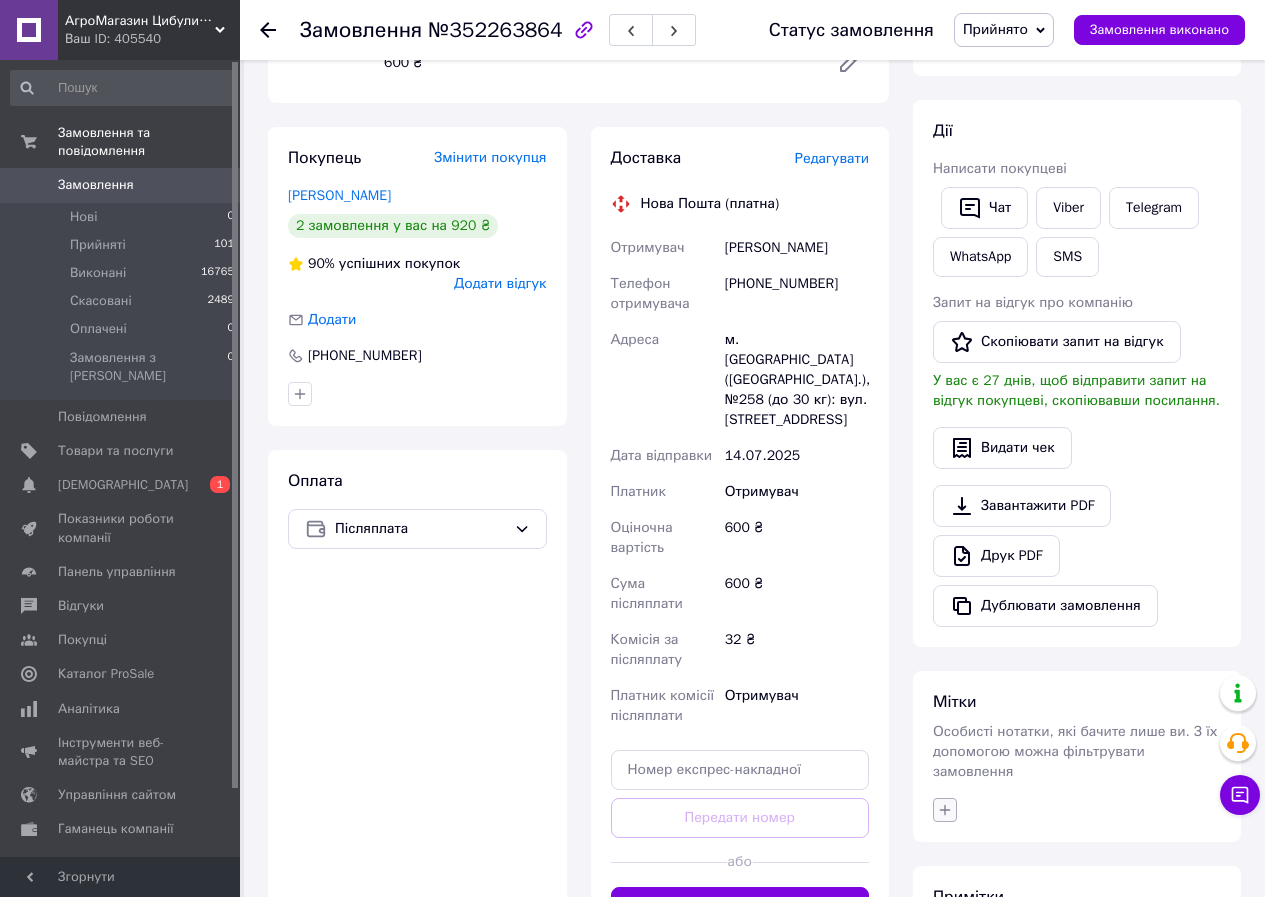 click 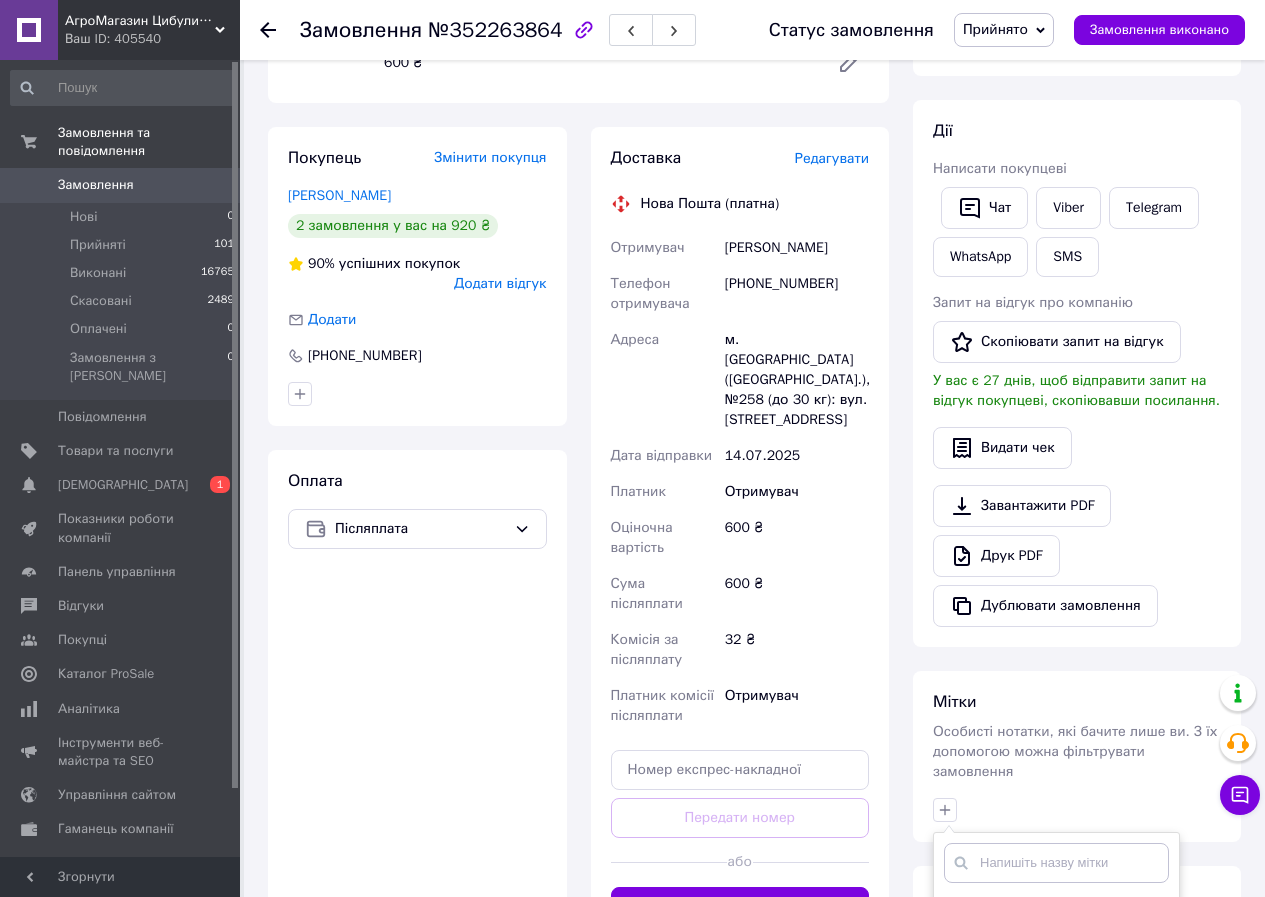 click at bounding box center (1056, 863) 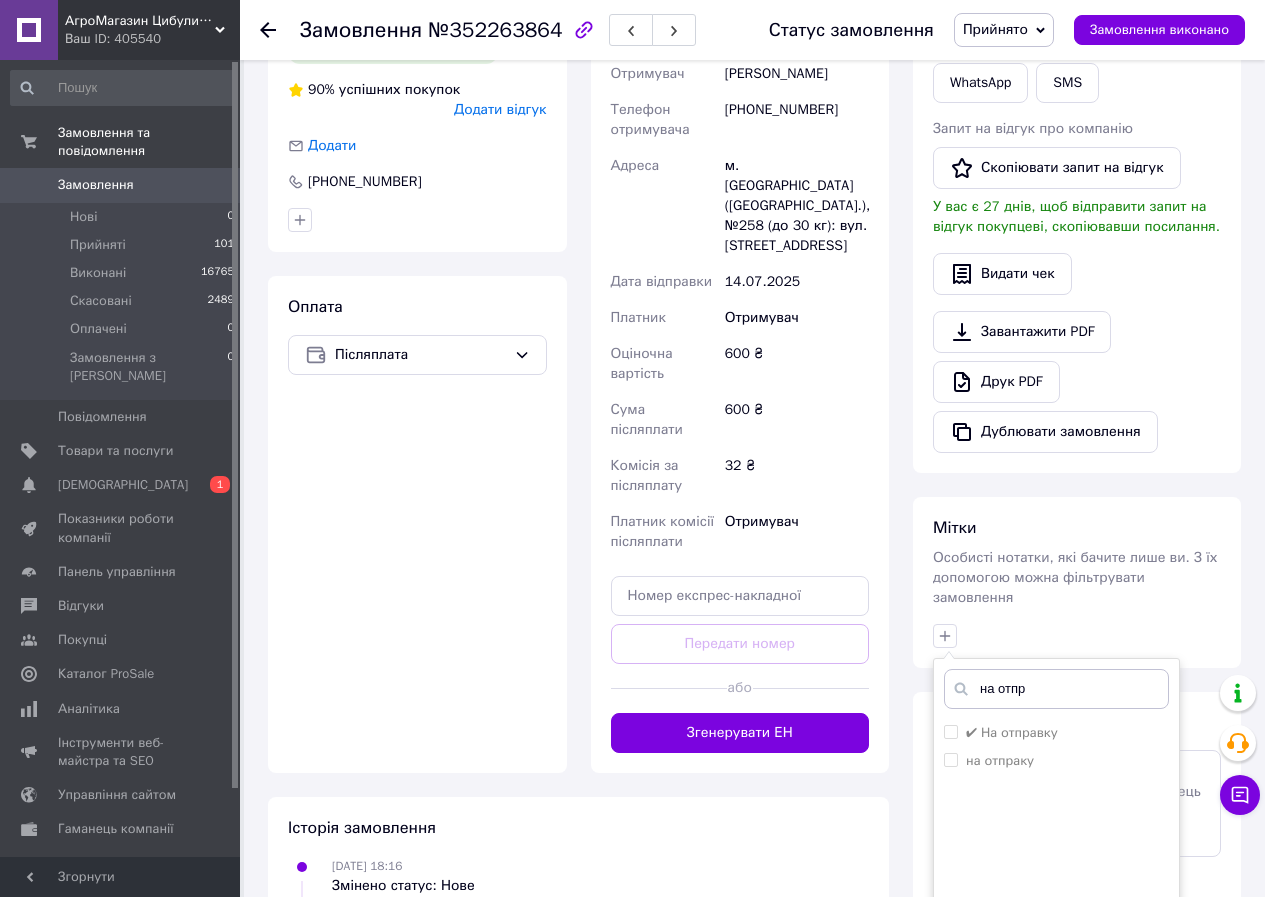 scroll, scrollTop: 500, scrollLeft: 0, axis: vertical 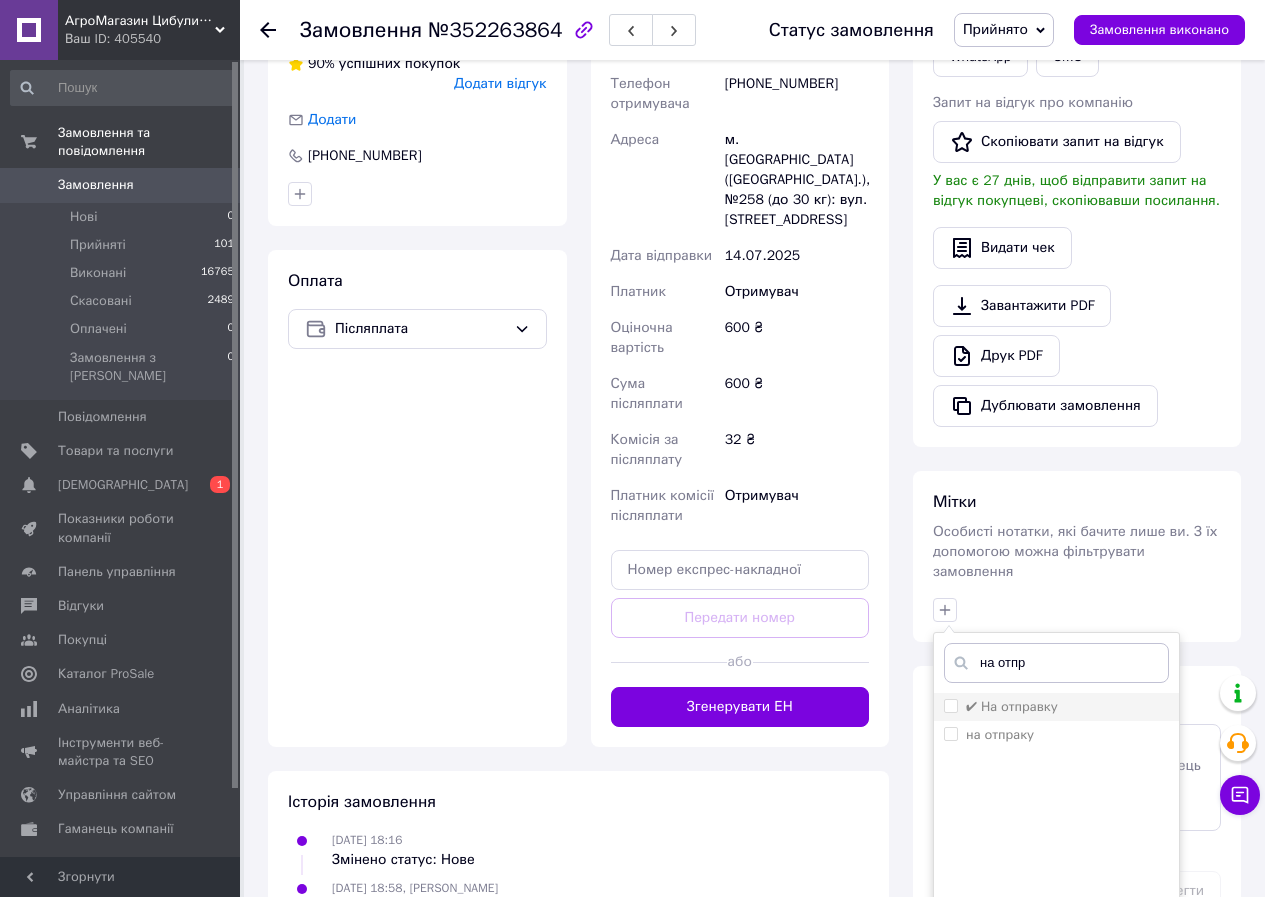 type on "на отпр" 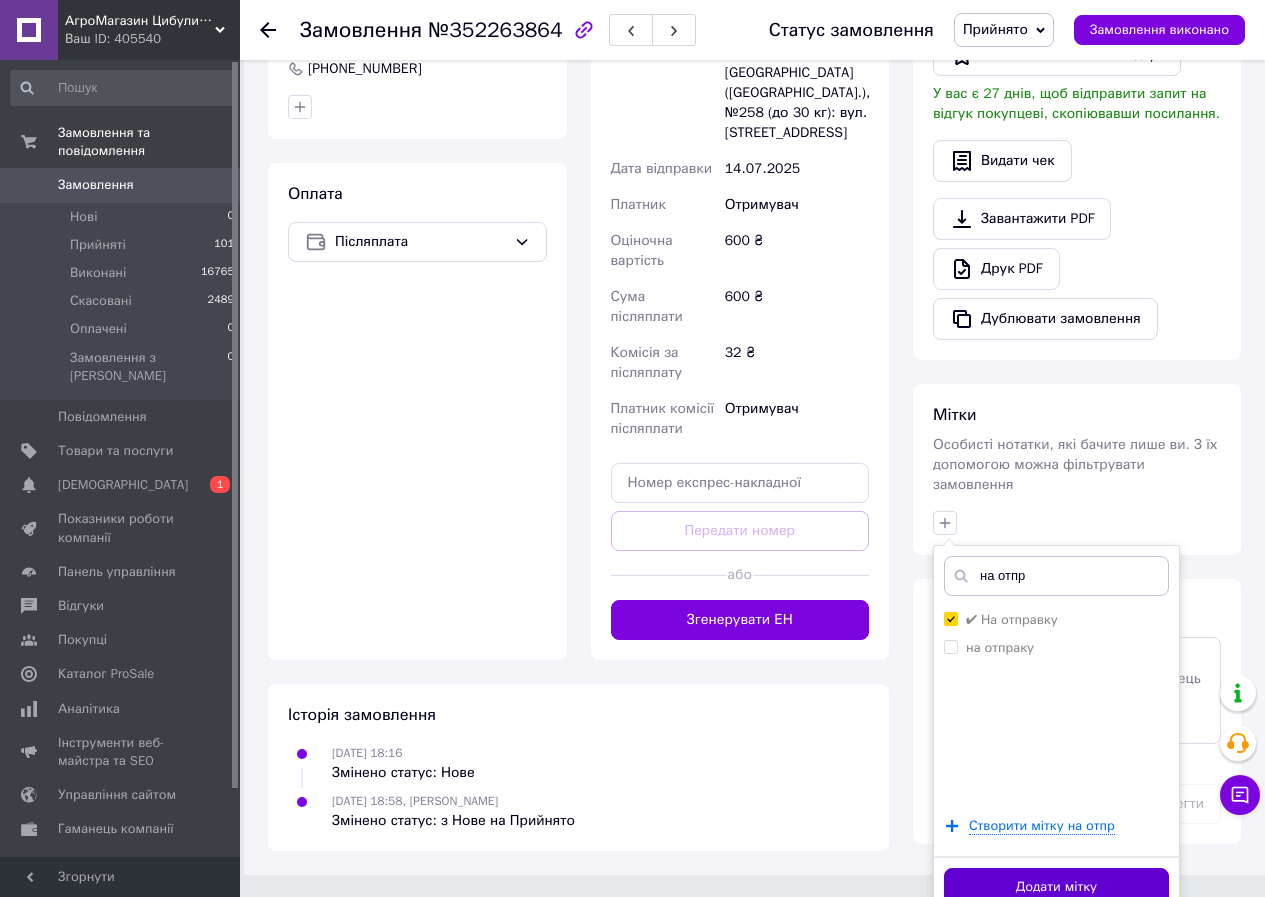 click on "Додати мітку" at bounding box center (1056, 887) 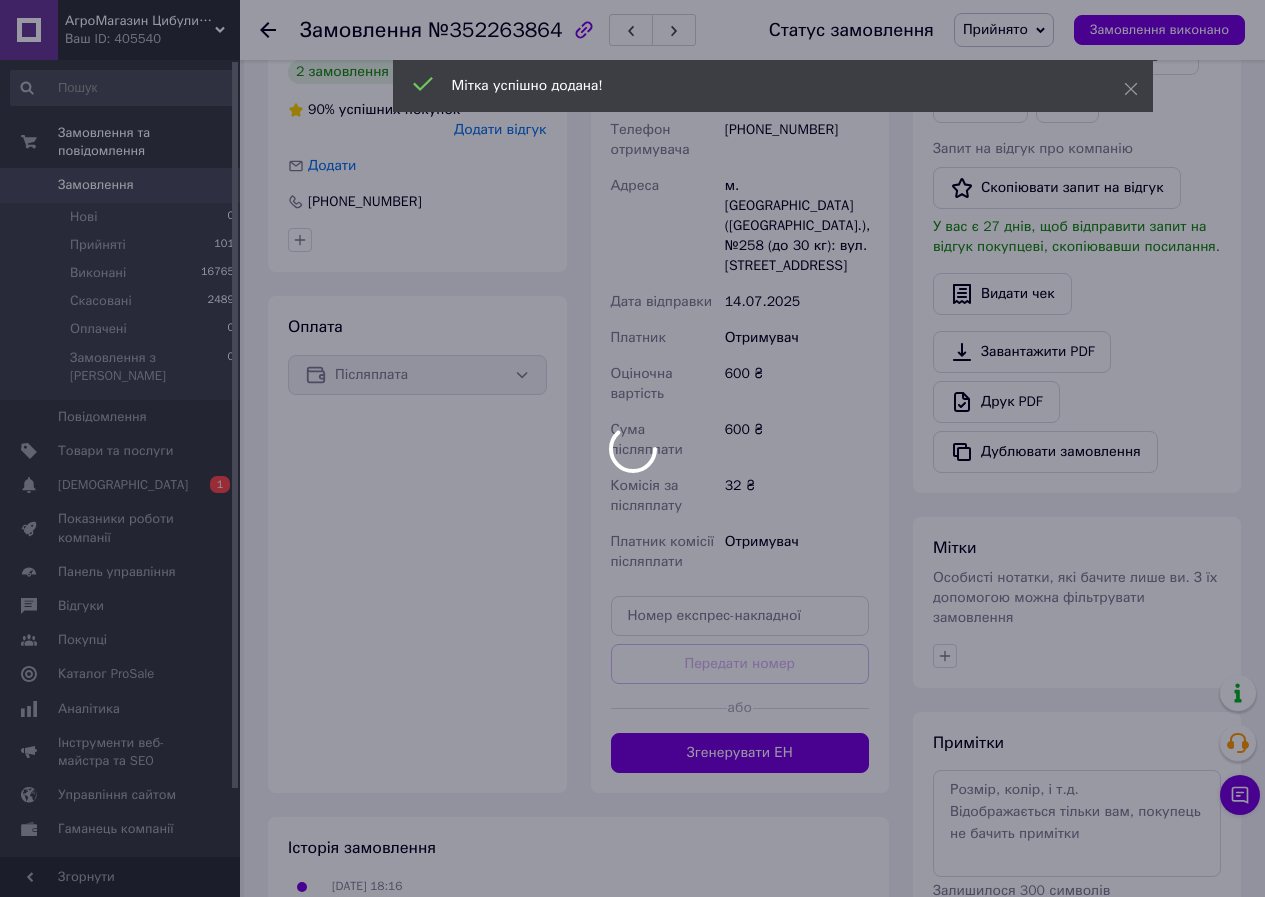 scroll, scrollTop: 338, scrollLeft: 0, axis: vertical 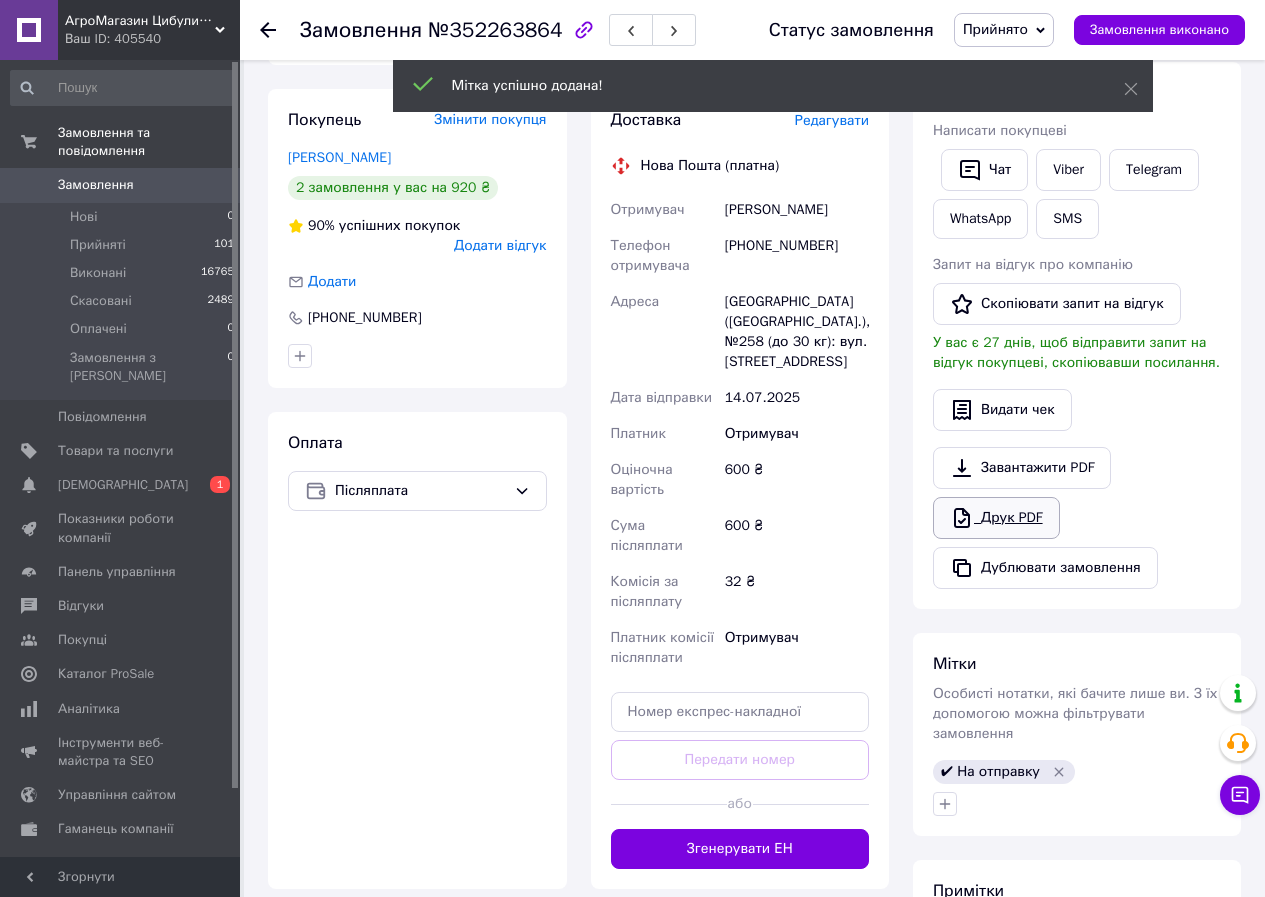 click on "Друк PDF" at bounding box center [996, 518] 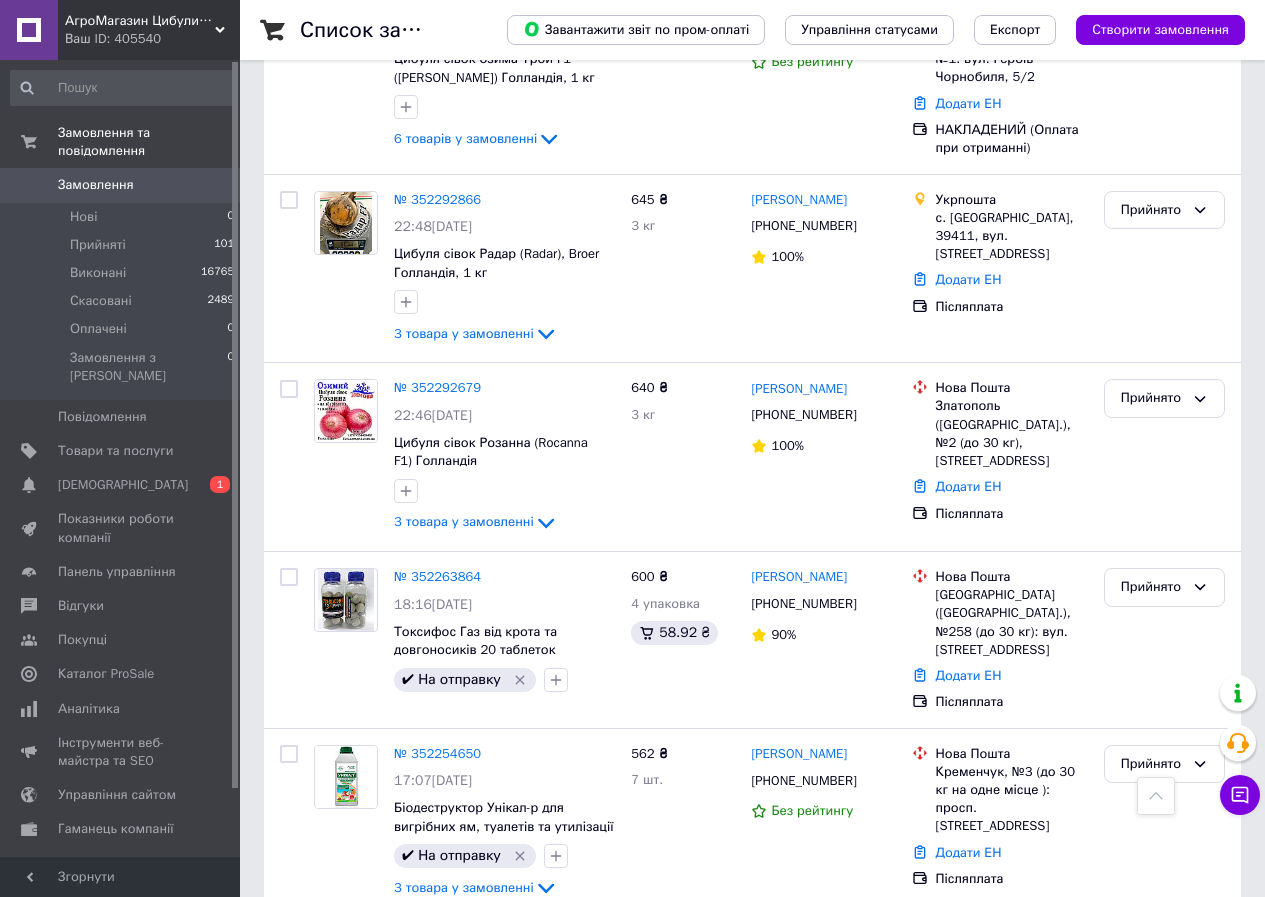 scroll, scrollTop: 2500, scrollLeft: 0, axis: vertical 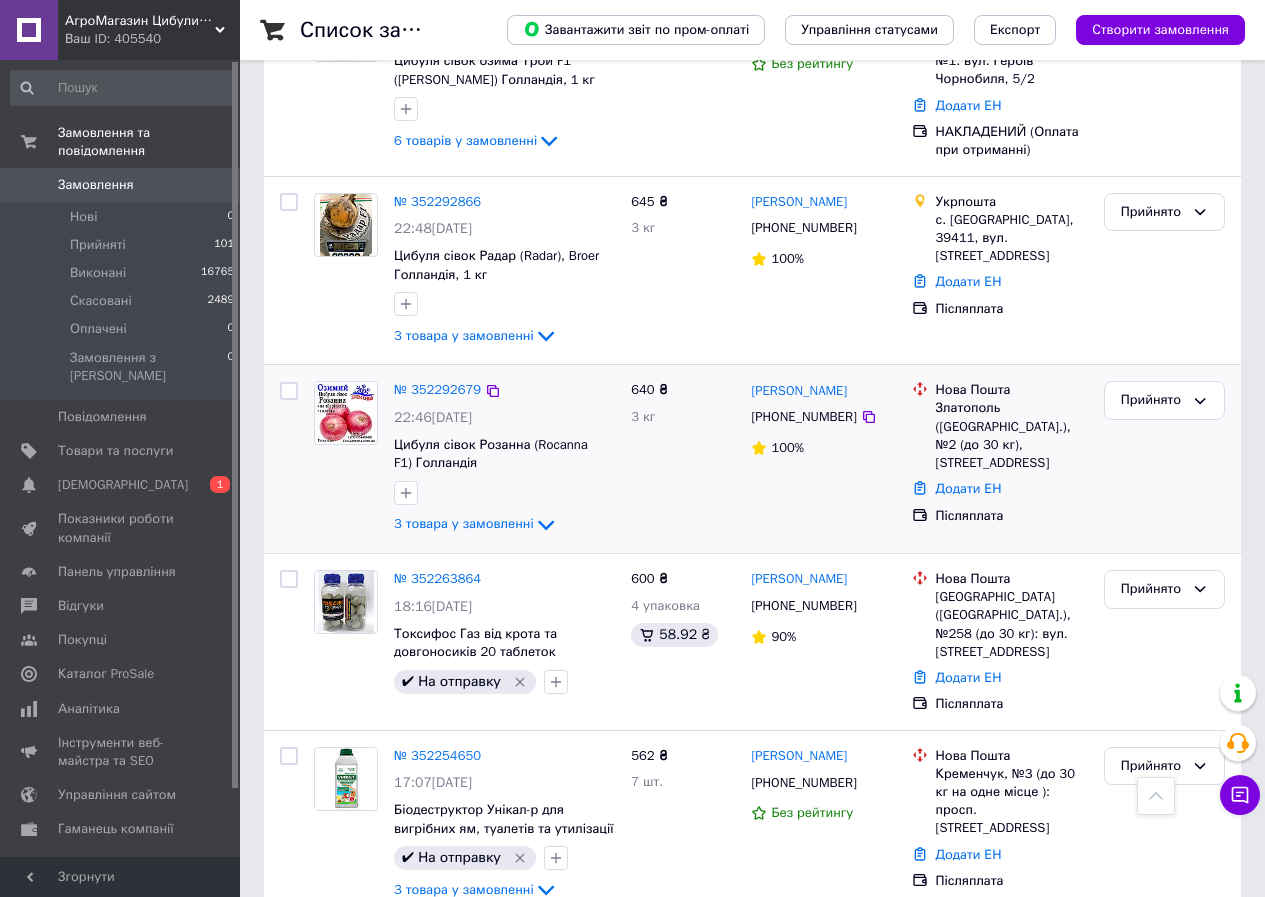 click at bounding box center (346, 413) 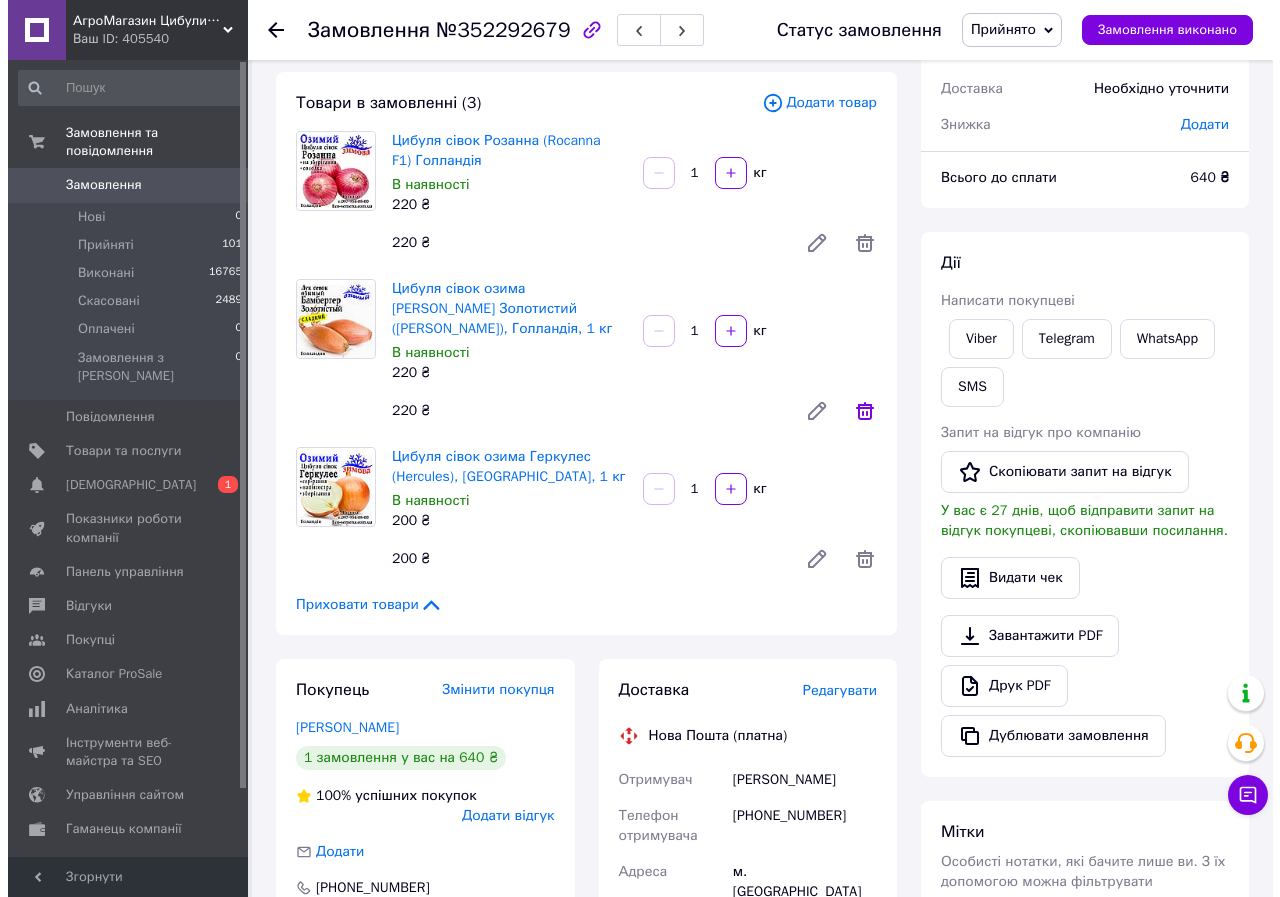 scroll, scrollTop: 0, scrollLeft: 0, axis: both 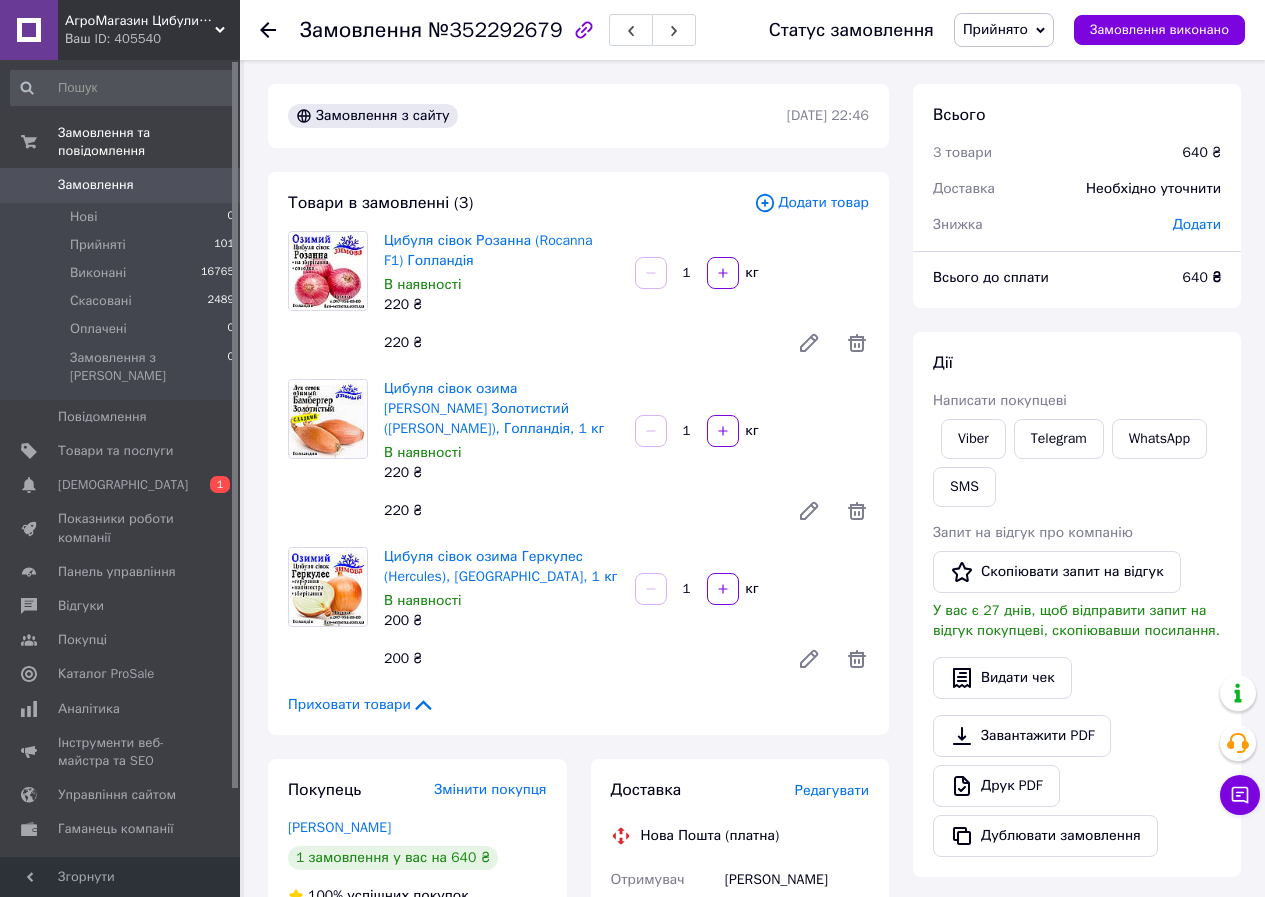 click on "Додати товар" at bounding box center (811, 203) 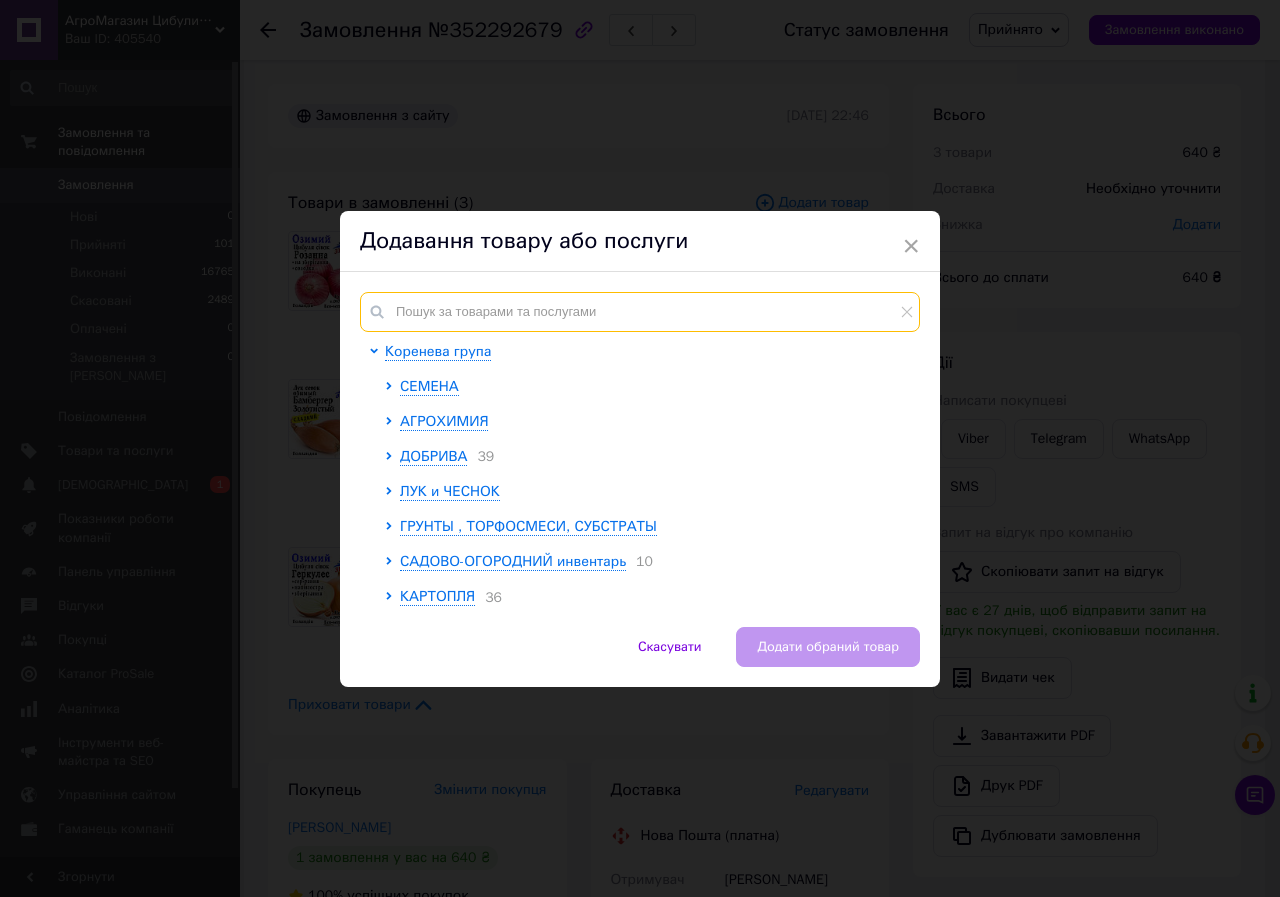 click at bounding box center (640, 312) 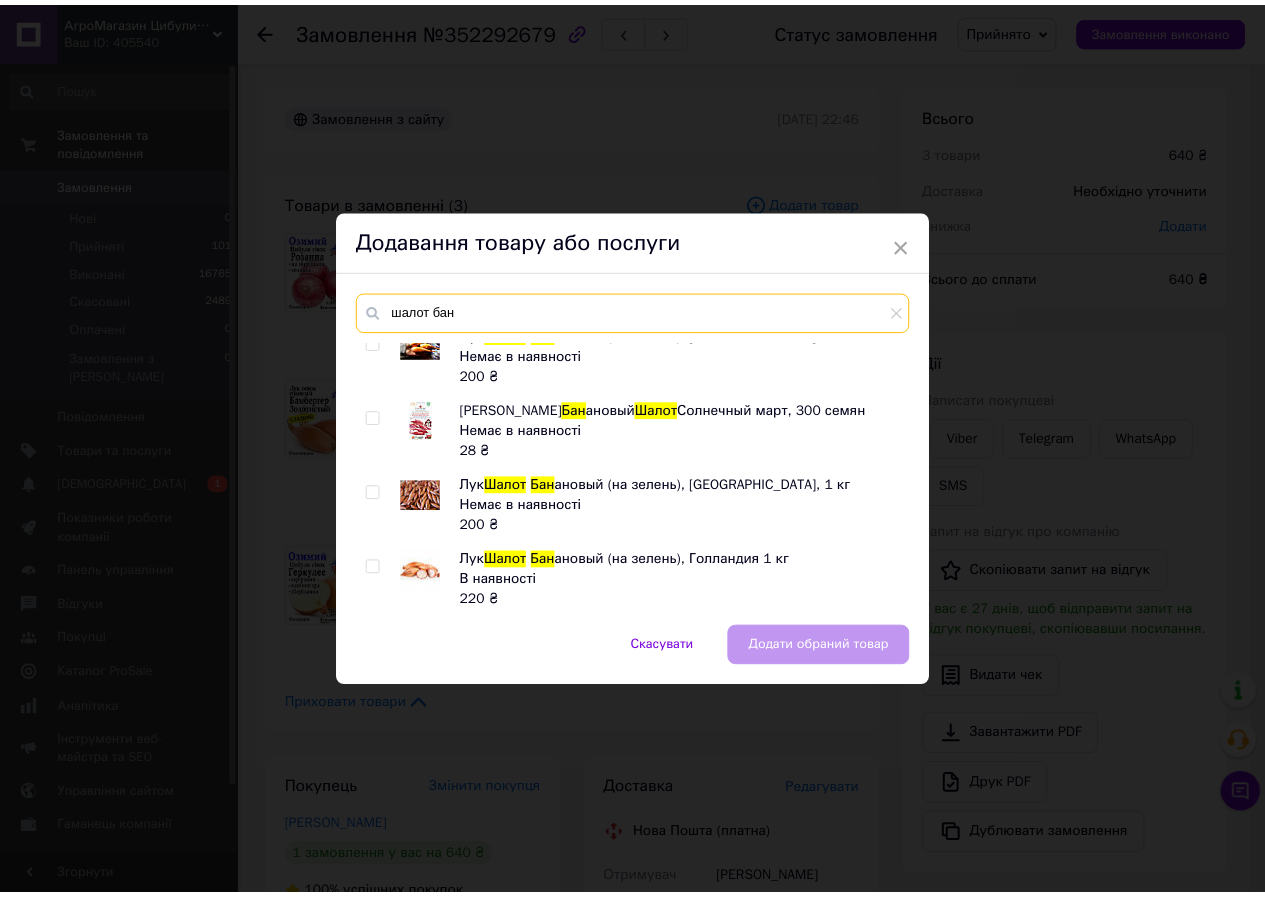 scroll, scrollTop: 20, scrollLeft: 0, axis: vertical 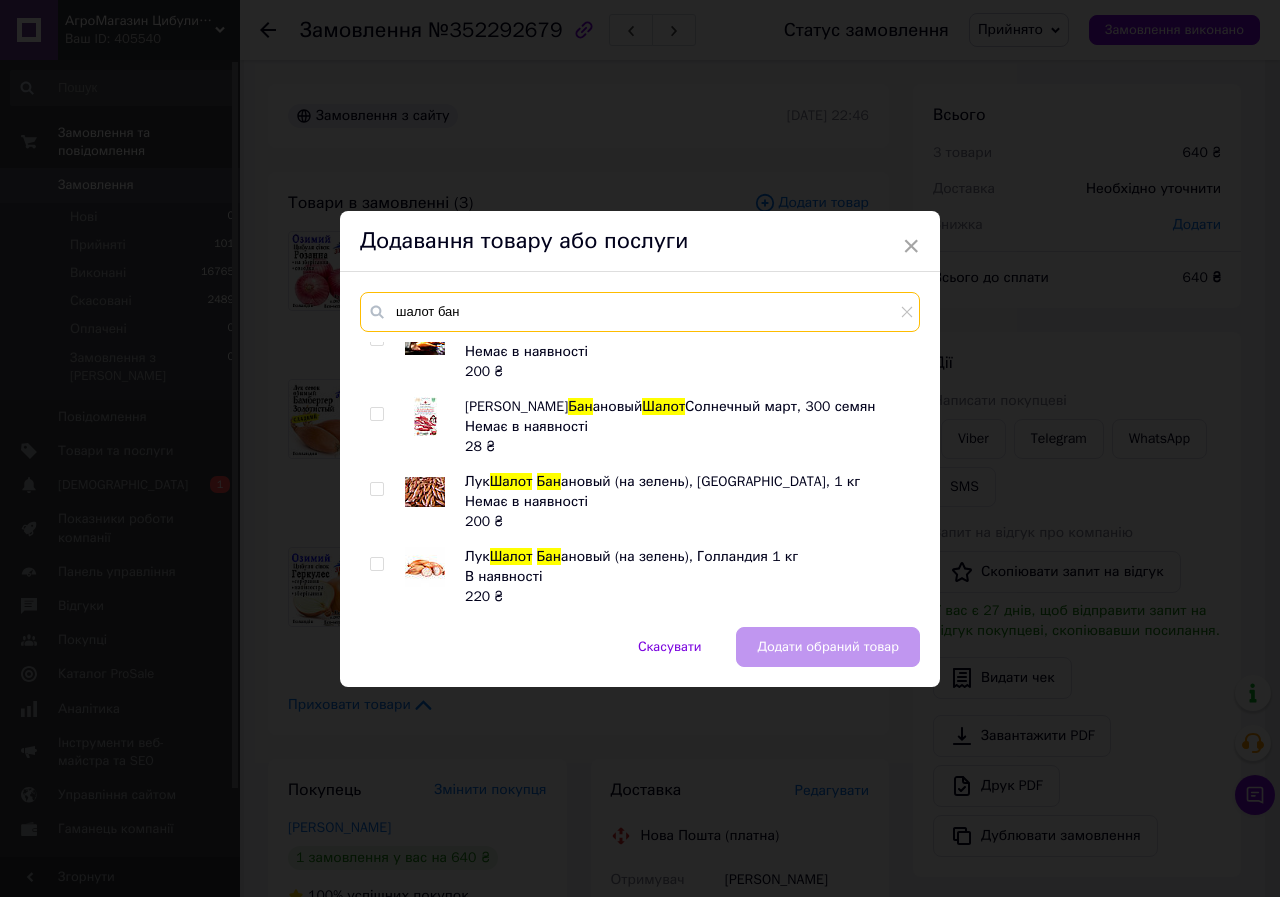type on "шалот бан" 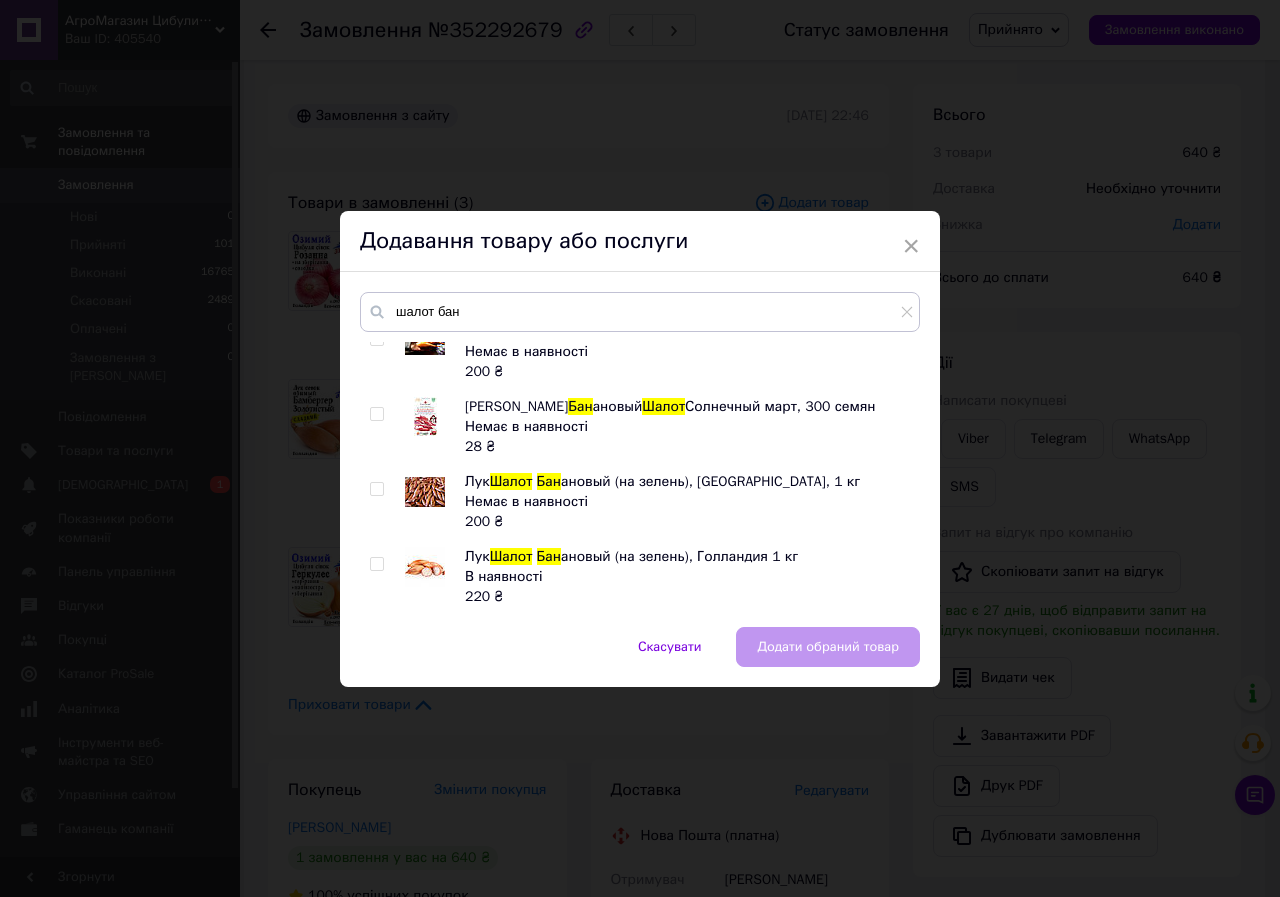click at bounding box center (376, 564) 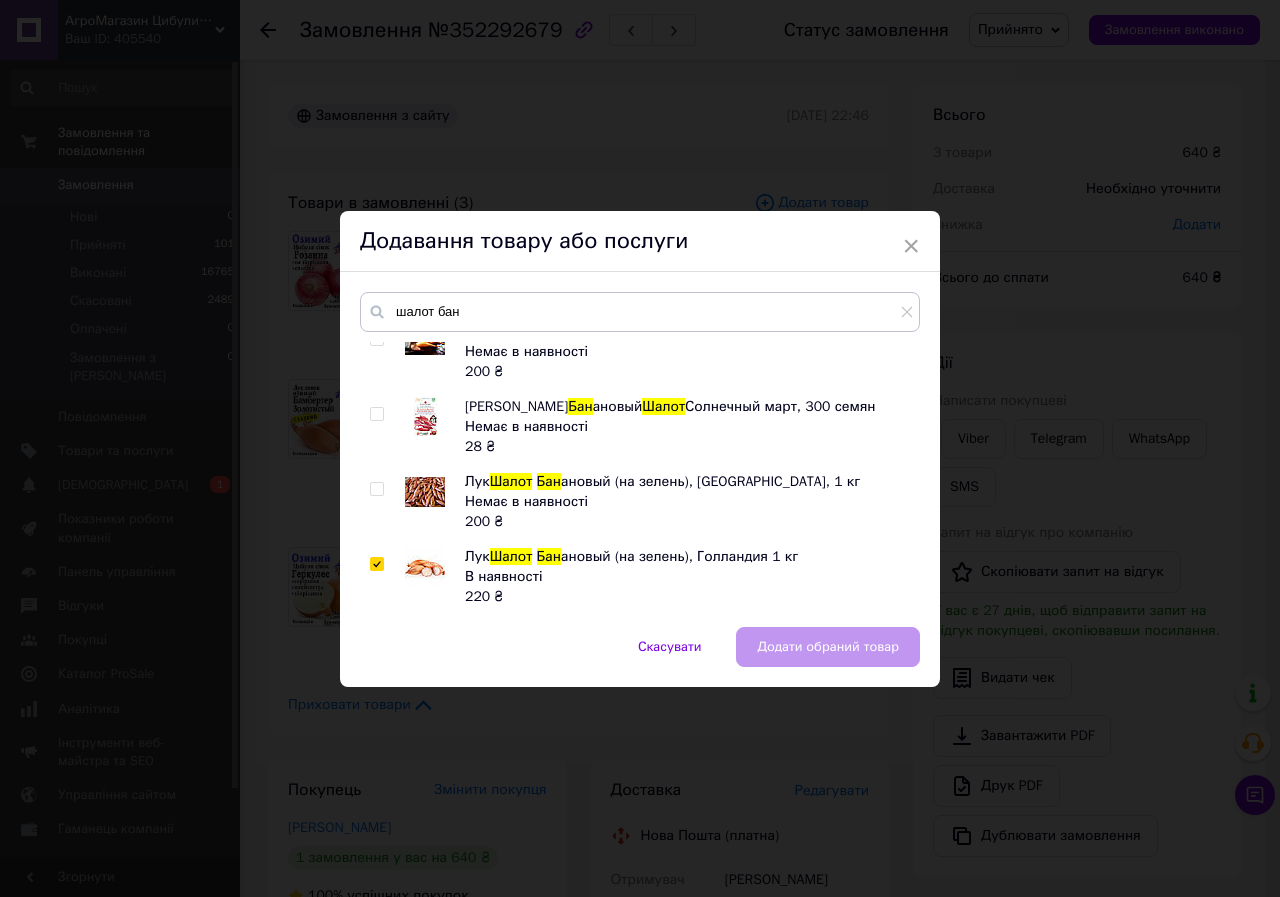 checkbox on "true" 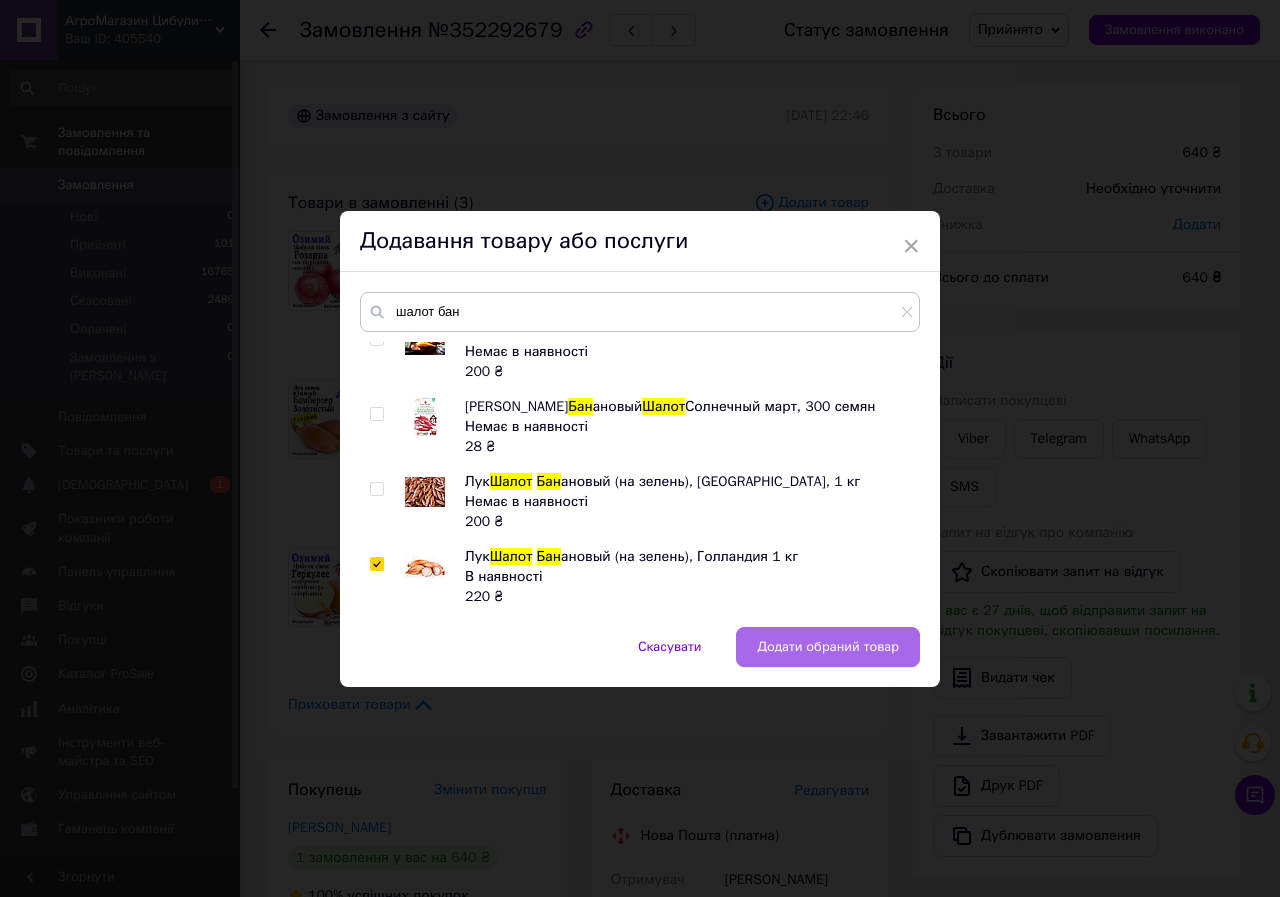 click on "Додати обраний товар" at bounding box center (828, 647) 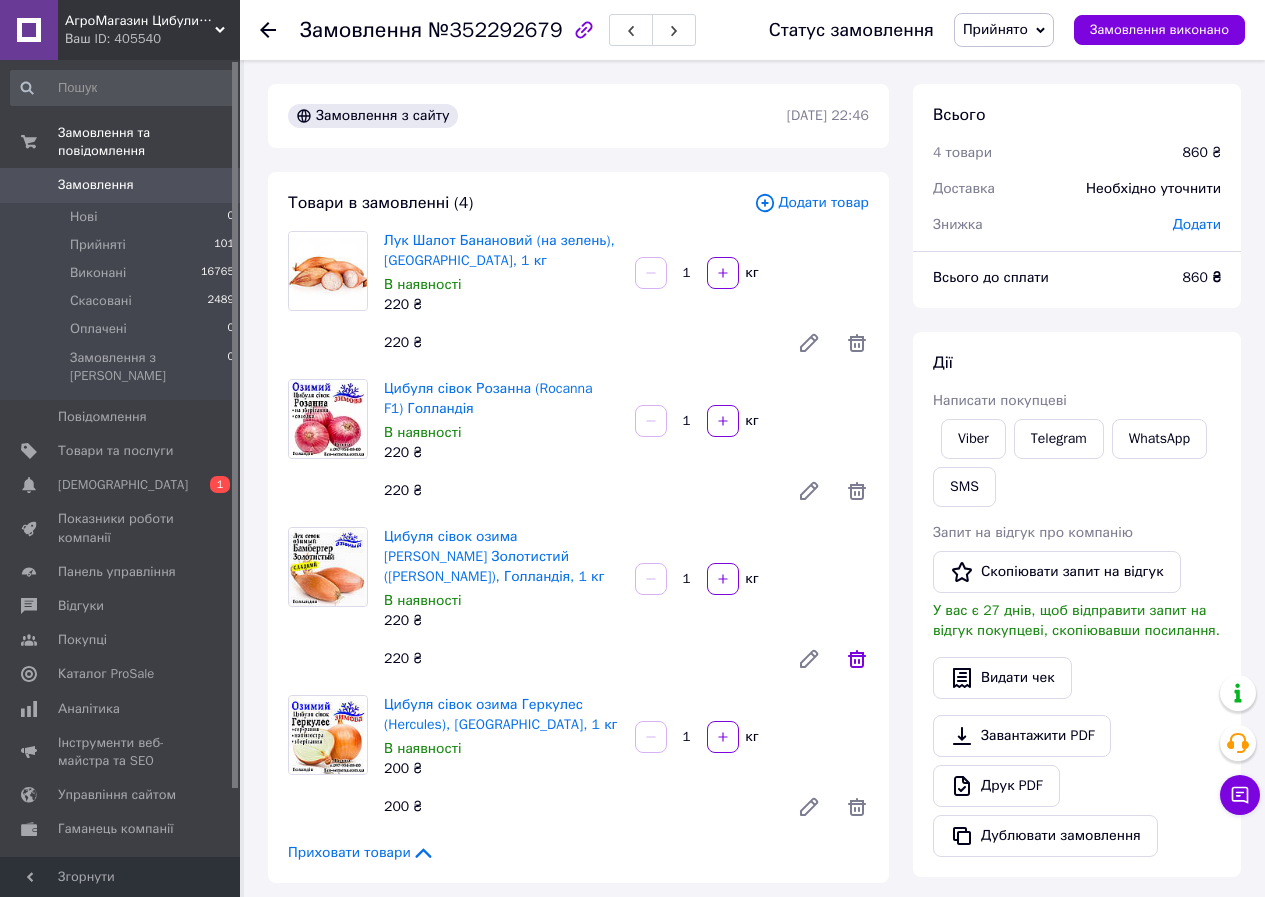 click 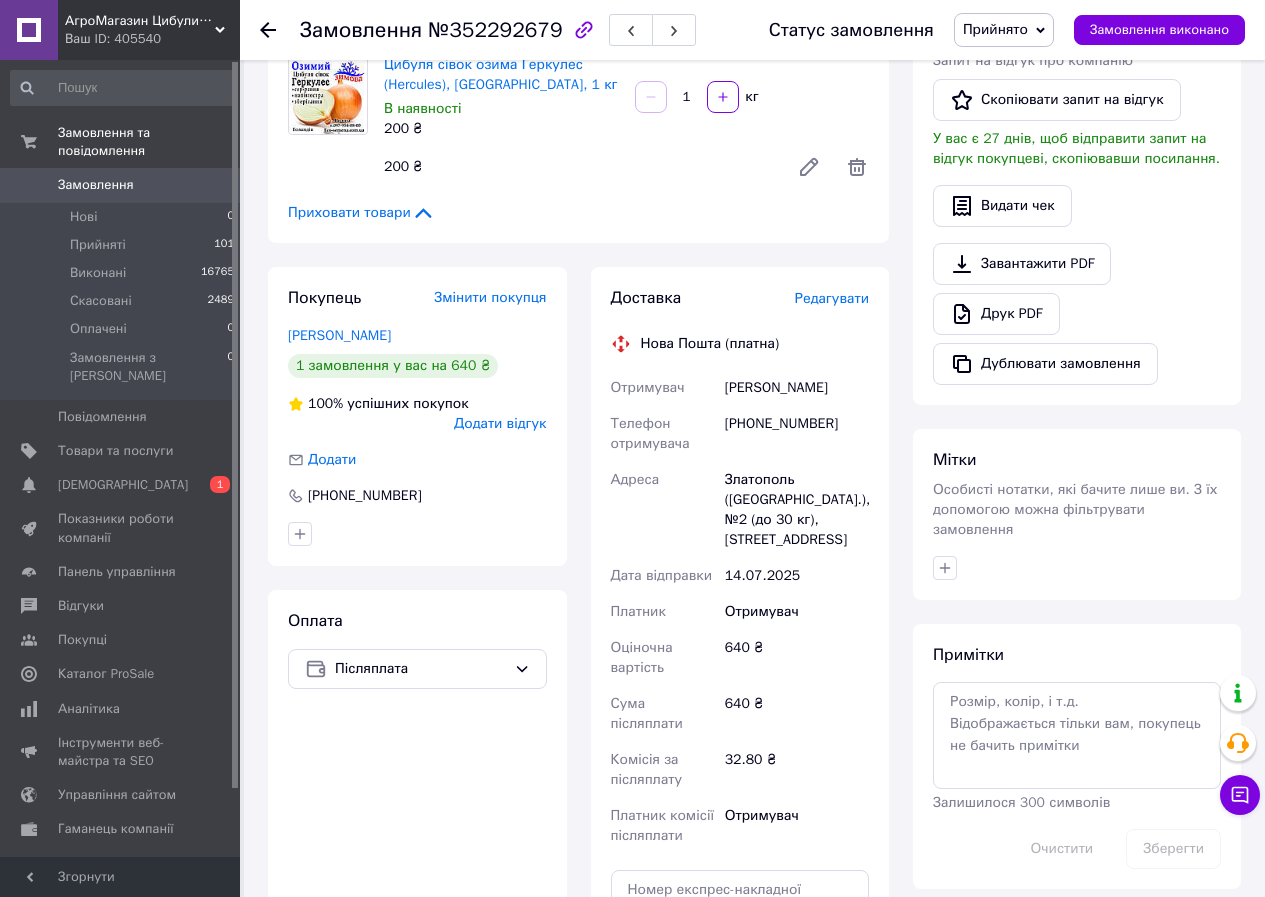 scroll, scrollTop: 500, scrollLeft: 0, axis: vertical 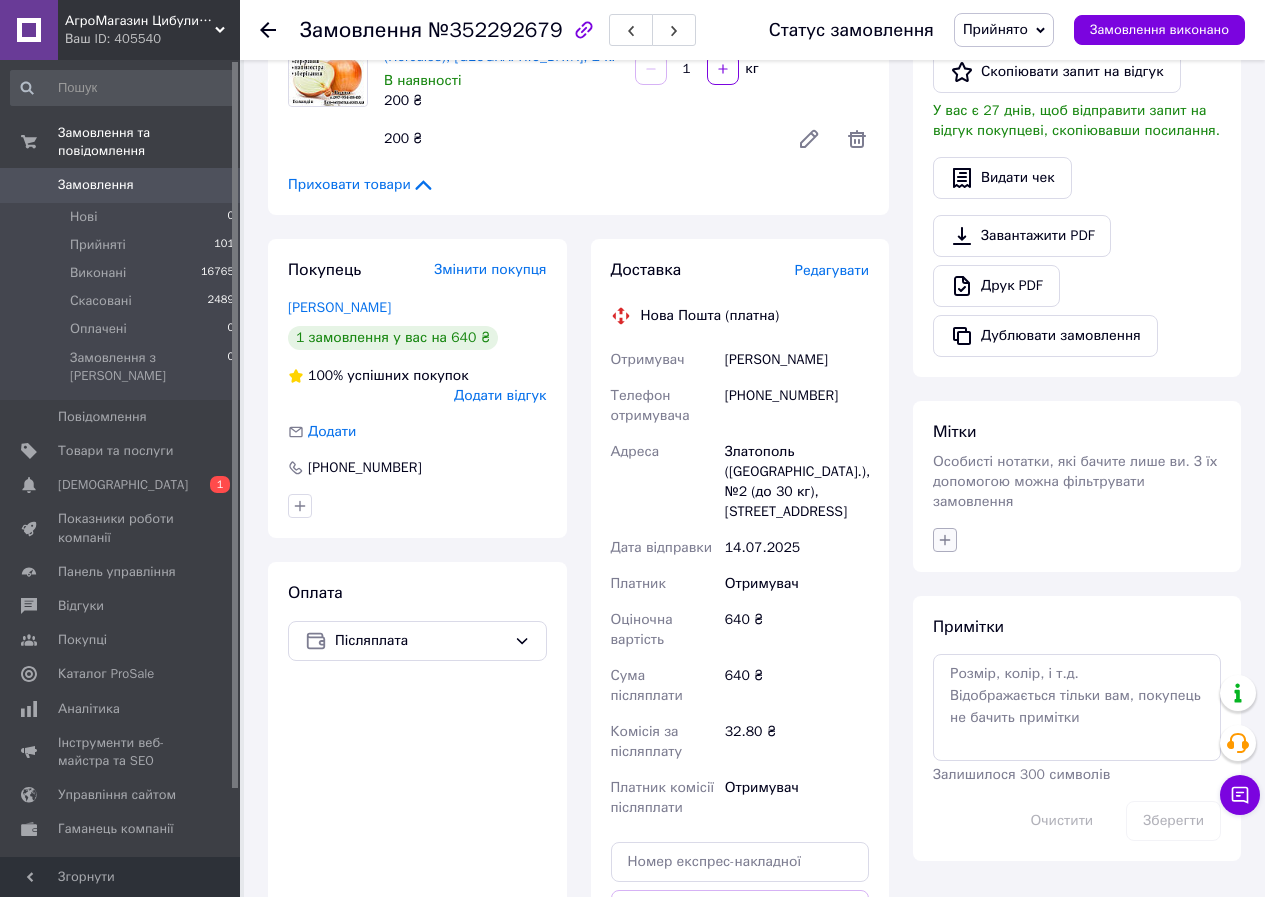click 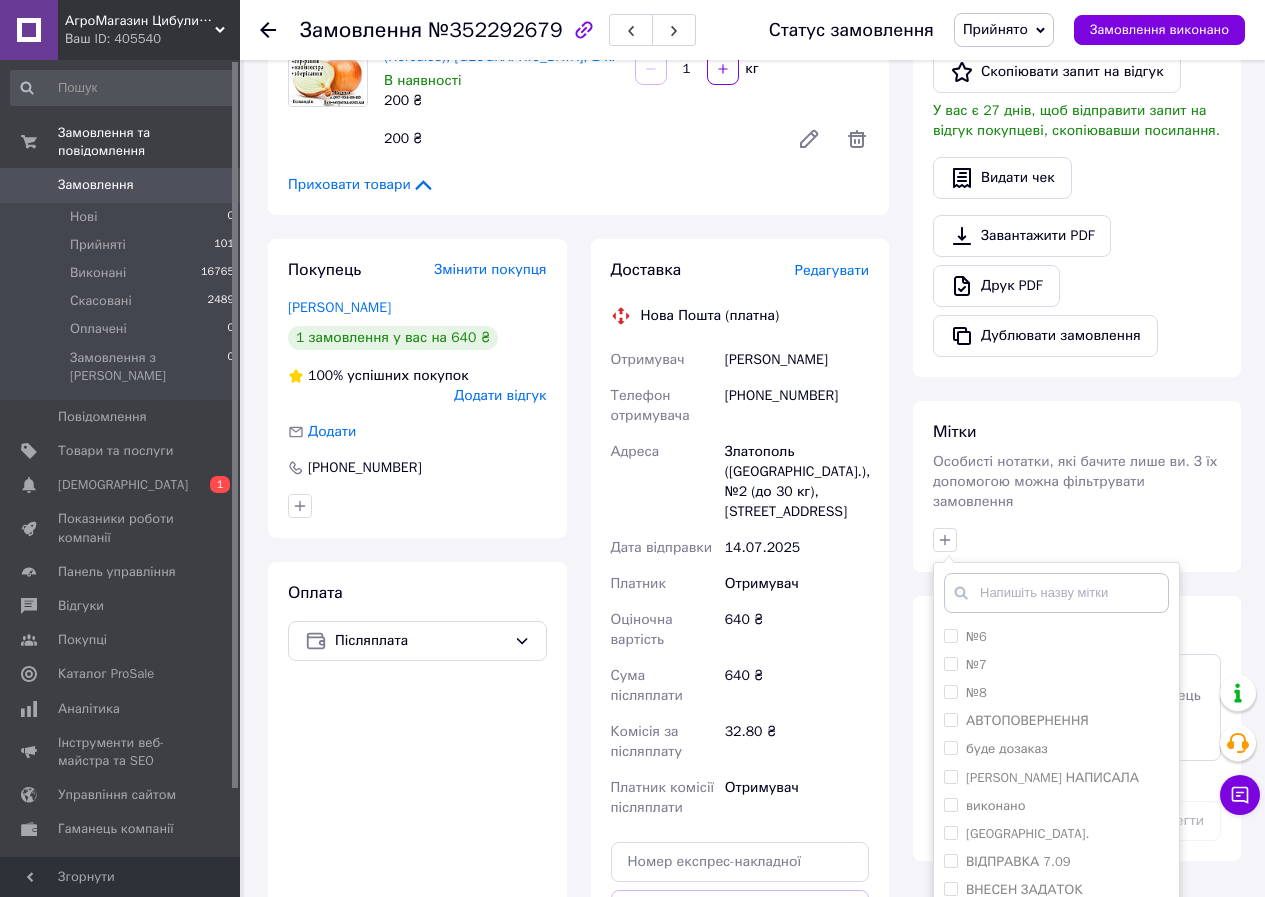 click at bounding box center [1056, 593] 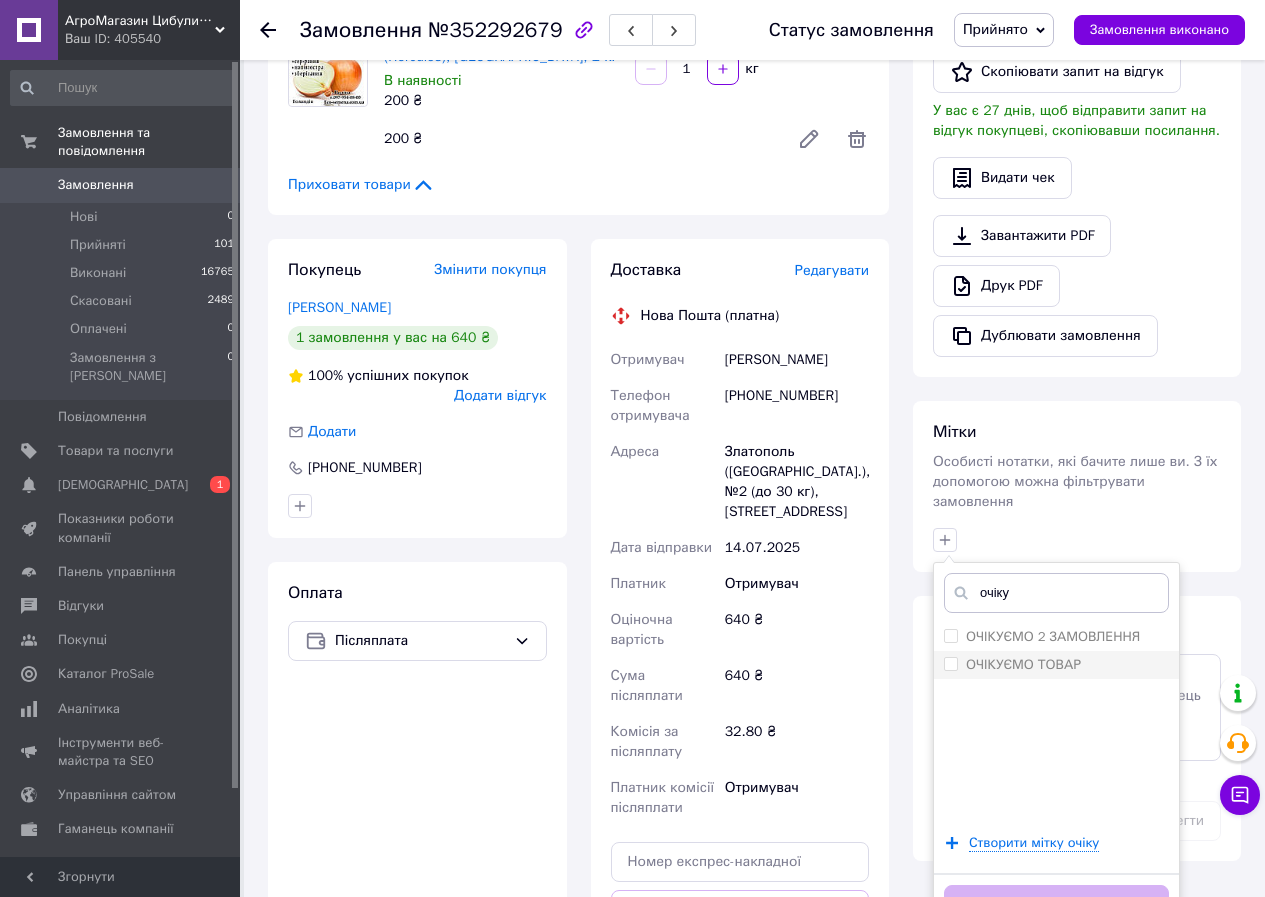 type on "очіку" 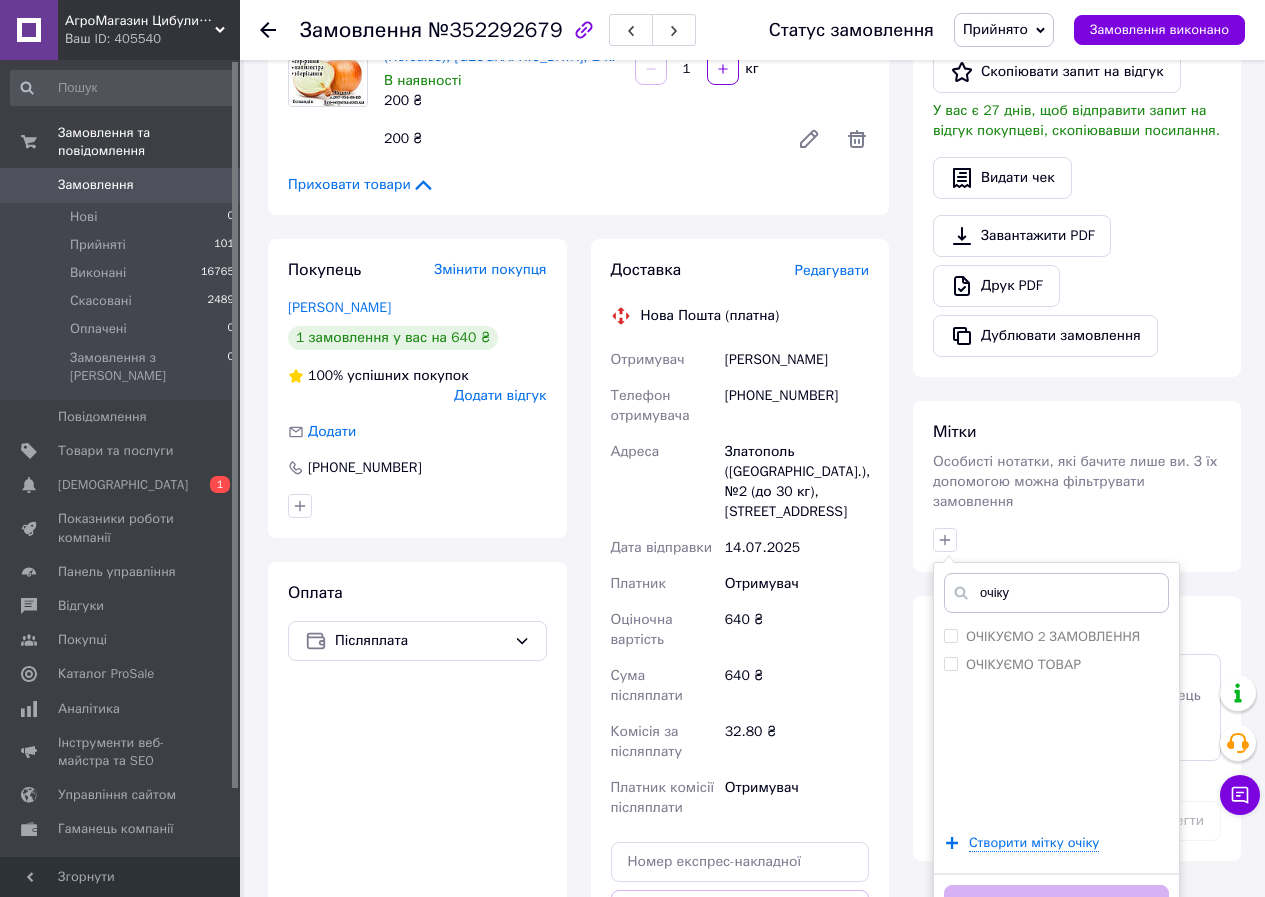 drag, startPoint x: 943, startPoint y: 636, endPoint x: 980, endPoint y: 687, distance: 63.007935 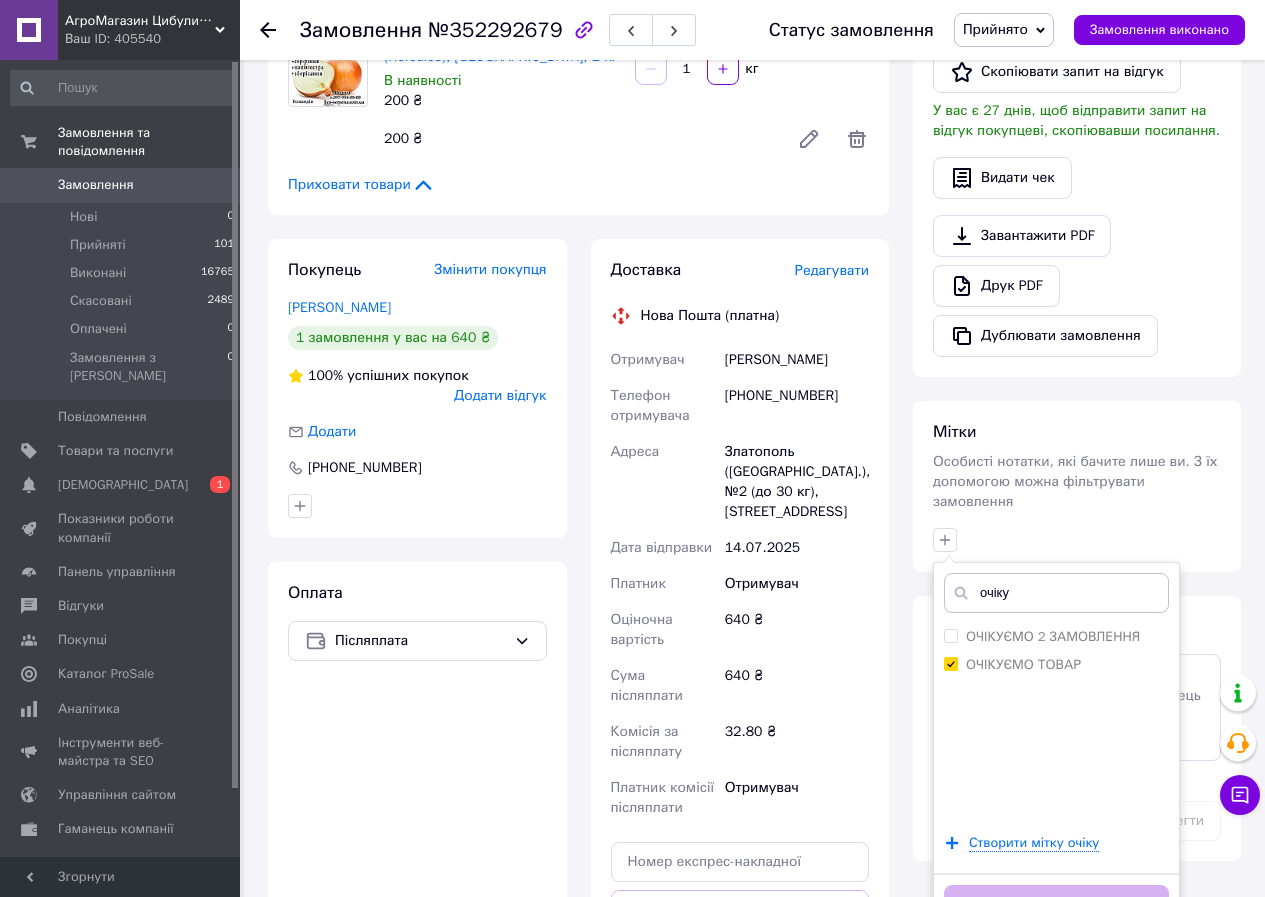 checkbox on "true" 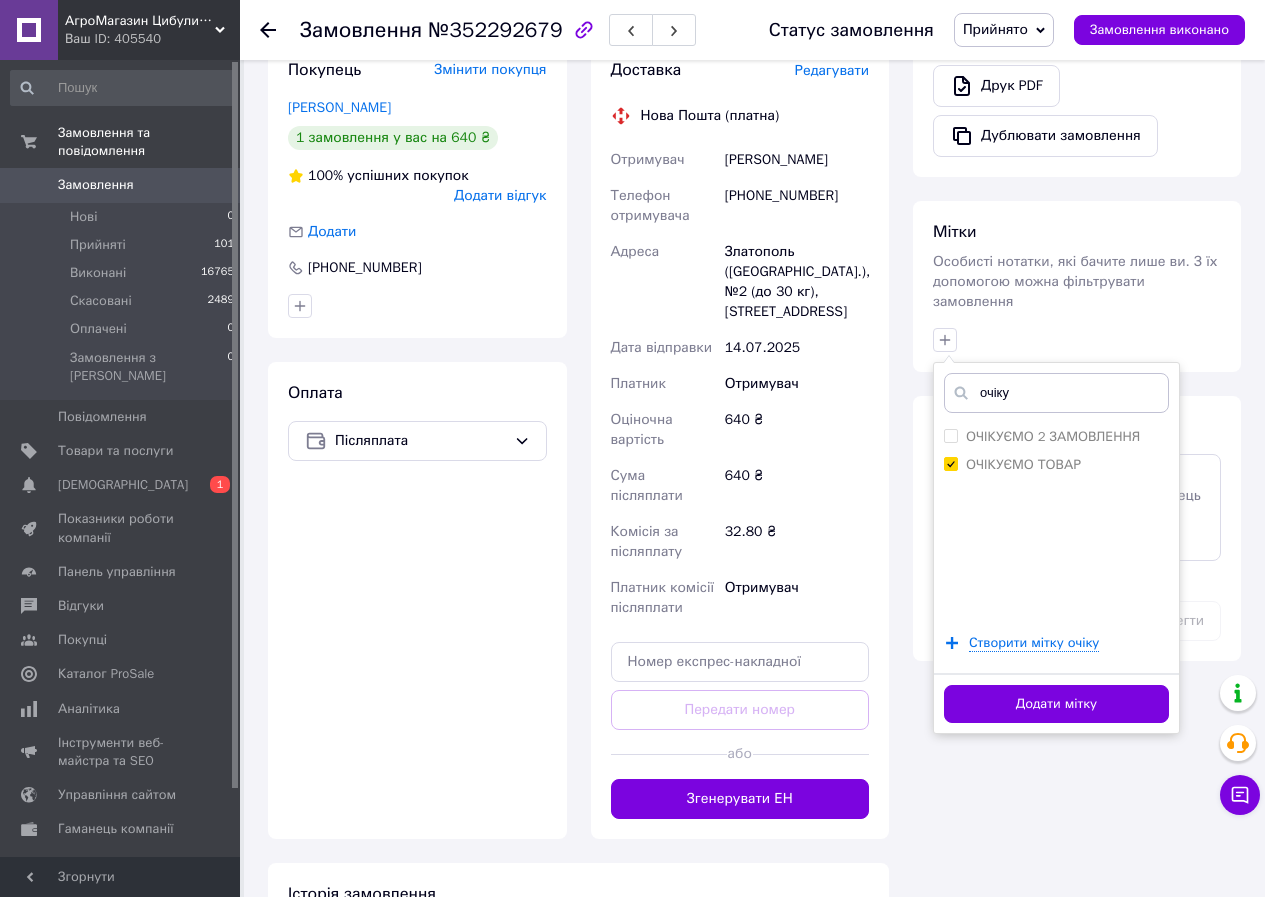 click on "Додати мітку" at bounding box center [1056, 704] 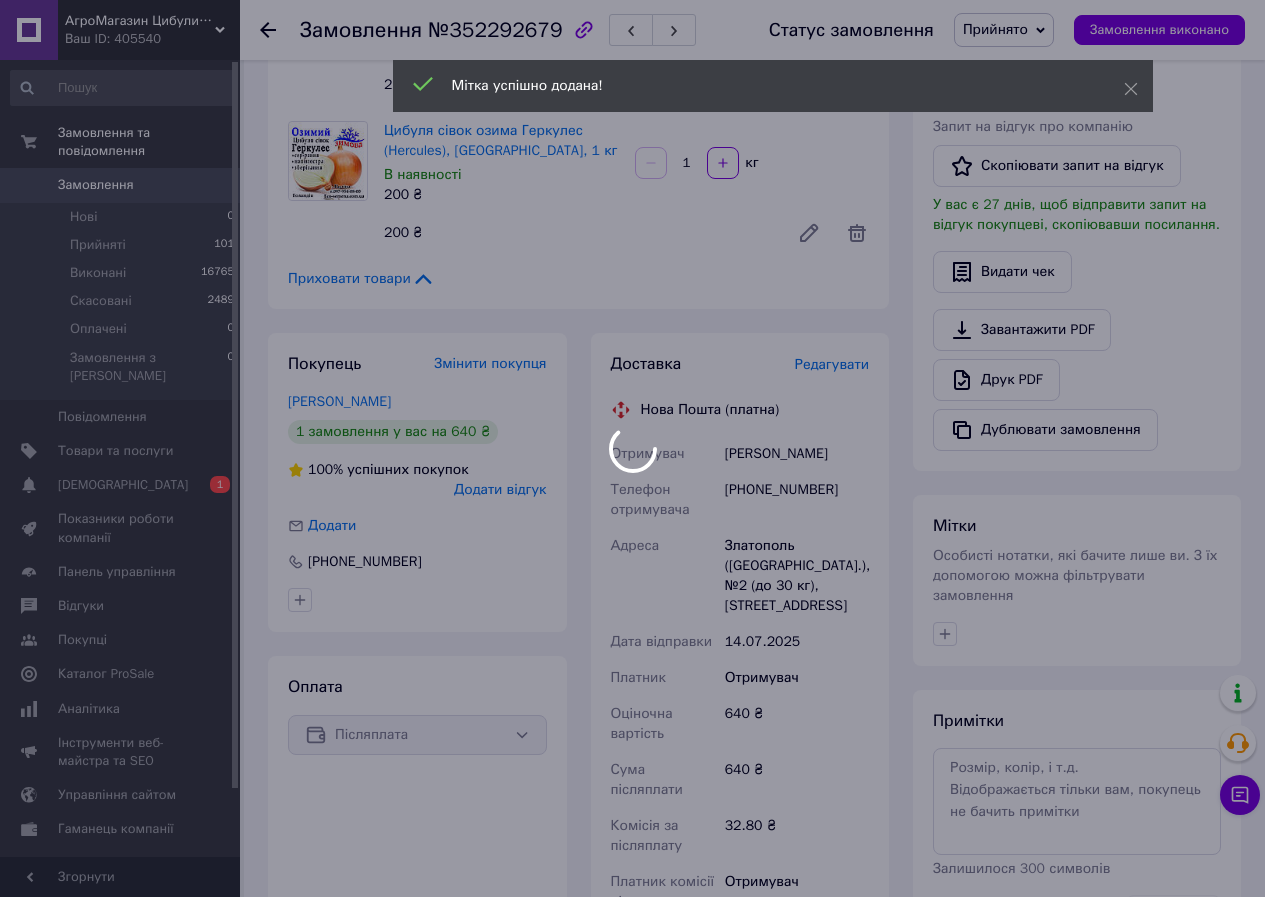 scroll, scrollTop: 400, scrollLeft: 0, axis: vertical 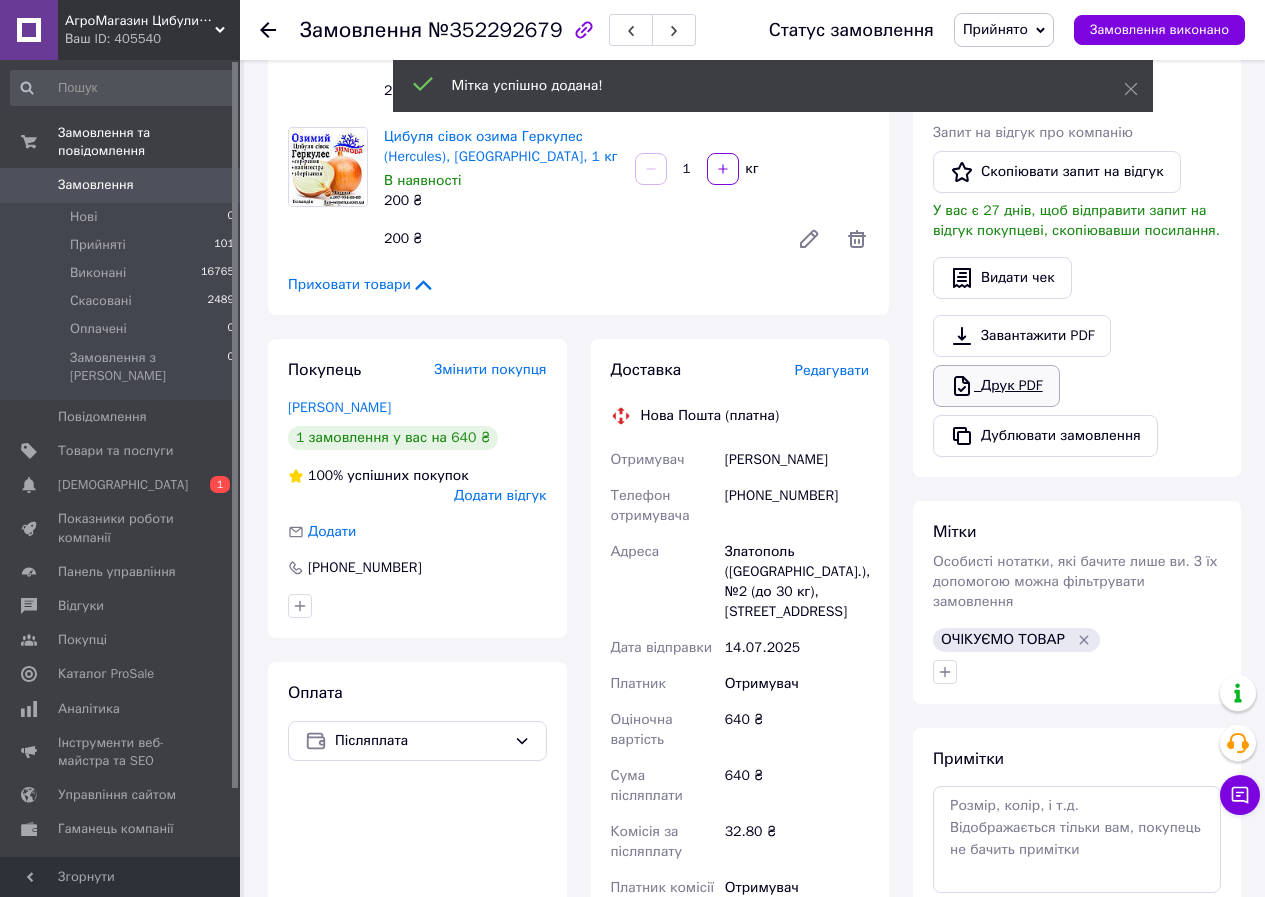 click on "Друк PDF" at bounding box center [996, 386] 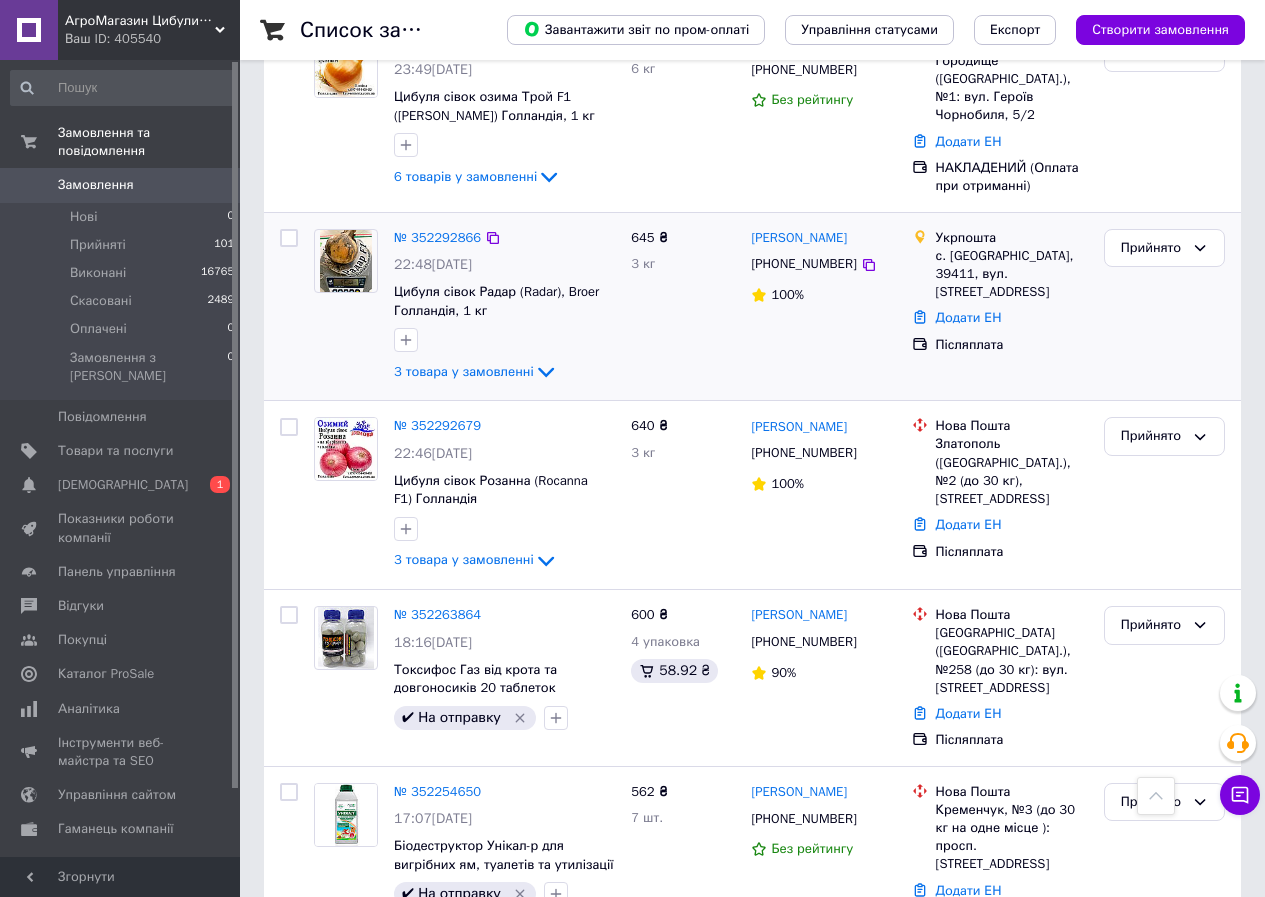 scroll, scrollTop: 2400, scrollLeft: 0, axis: vertical 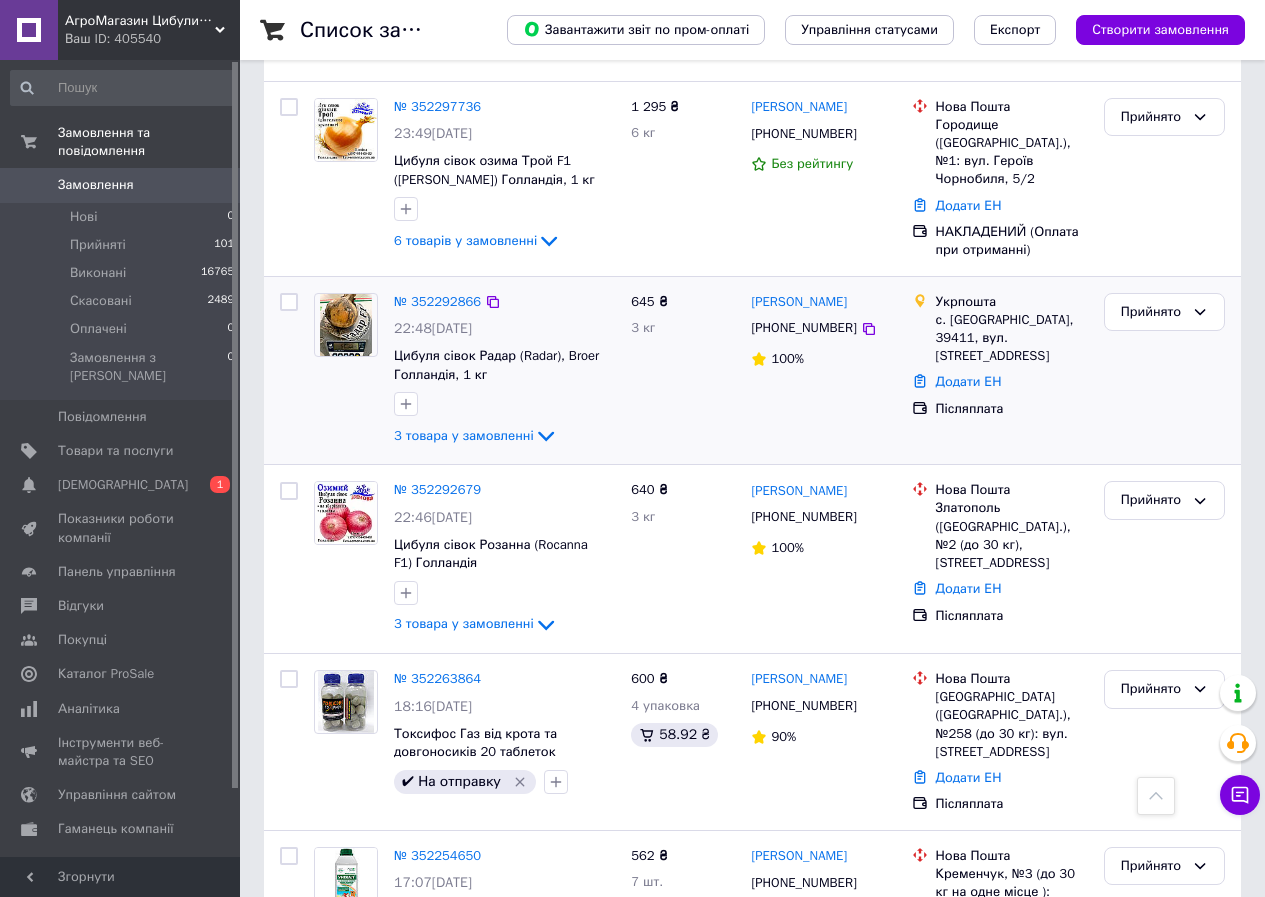click at bounding box center [345, 325] 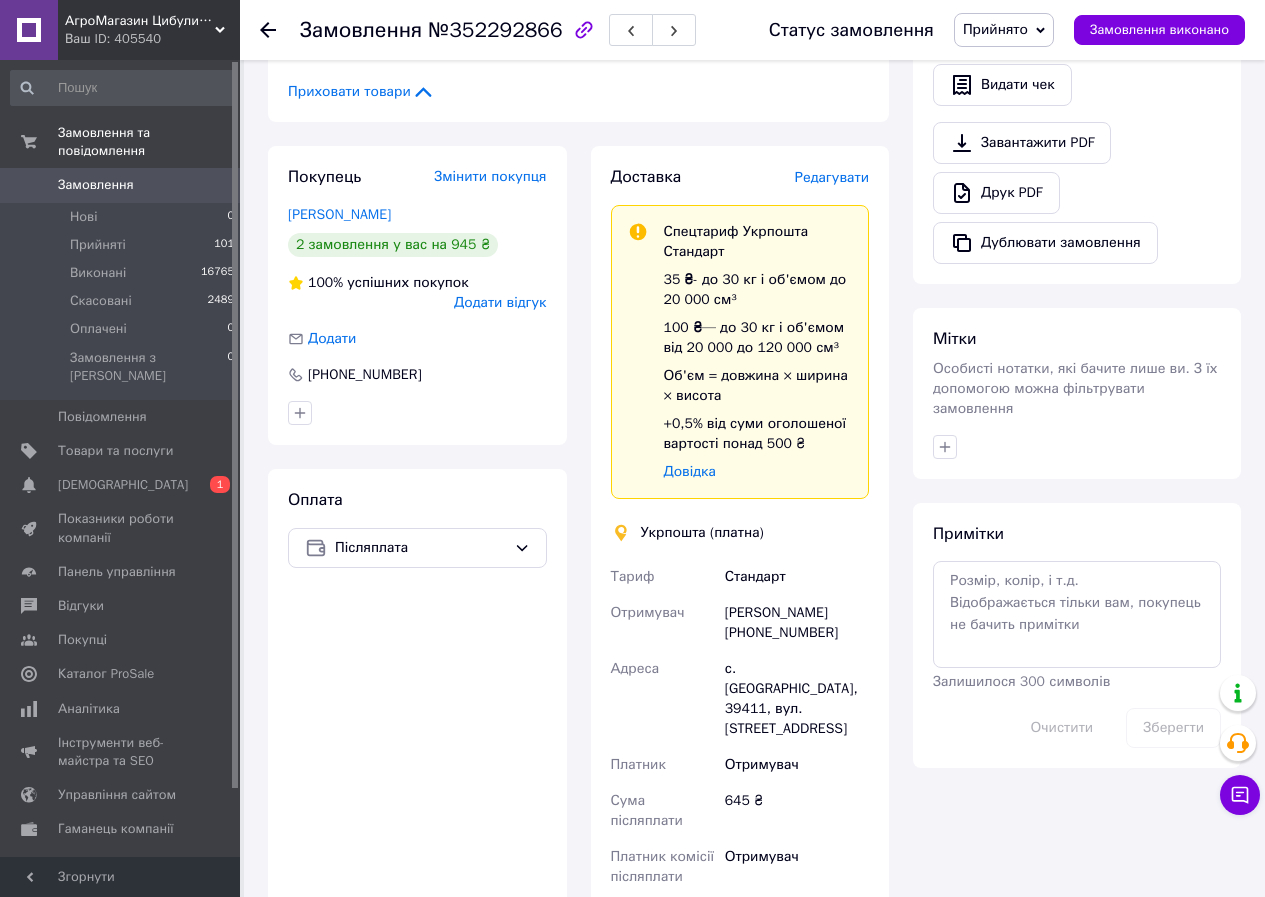 scroll, scrollTop: 600, scrollLeft: 0, axis: vertical 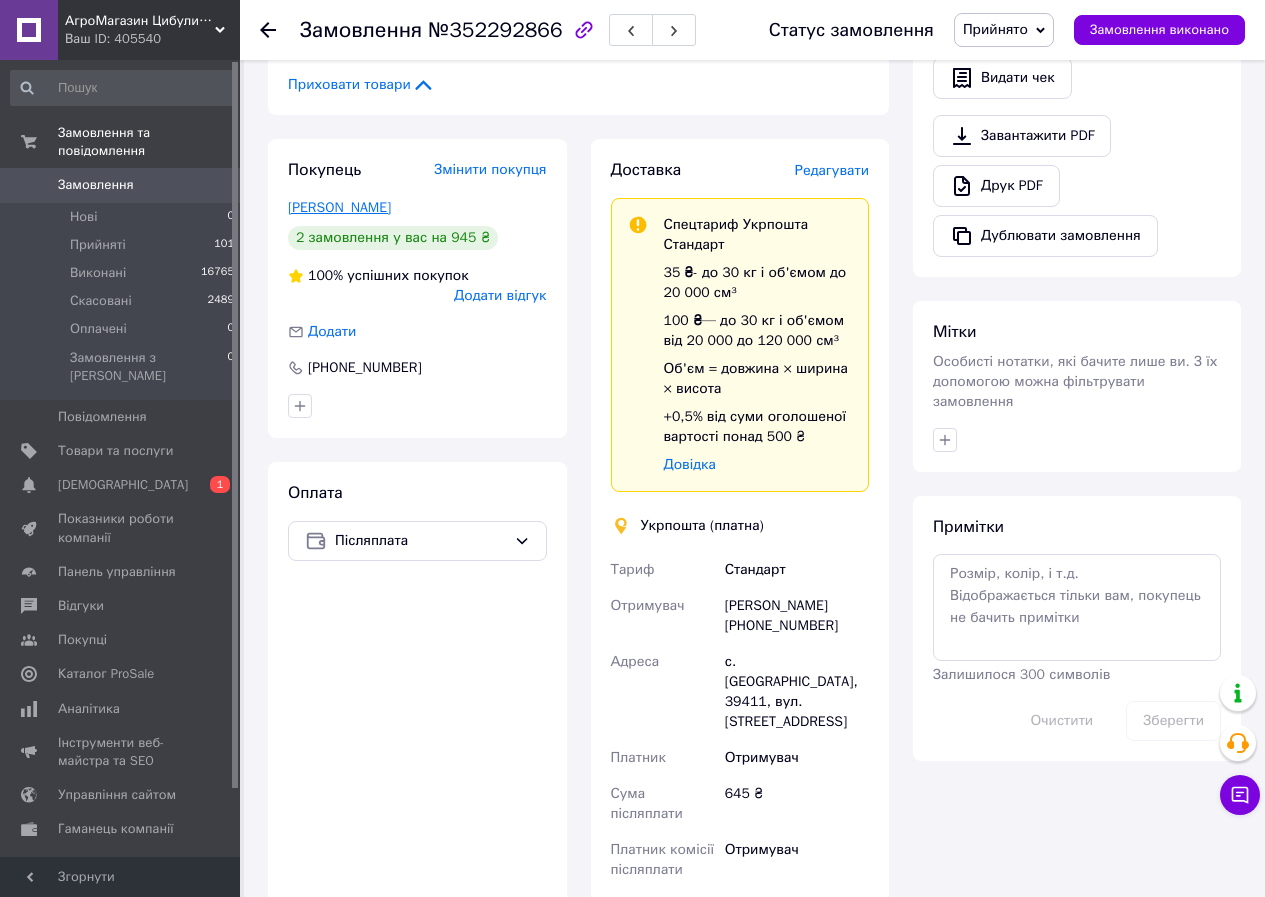 click on "[PERSON_NAME]" at bounding box center [339, 207] 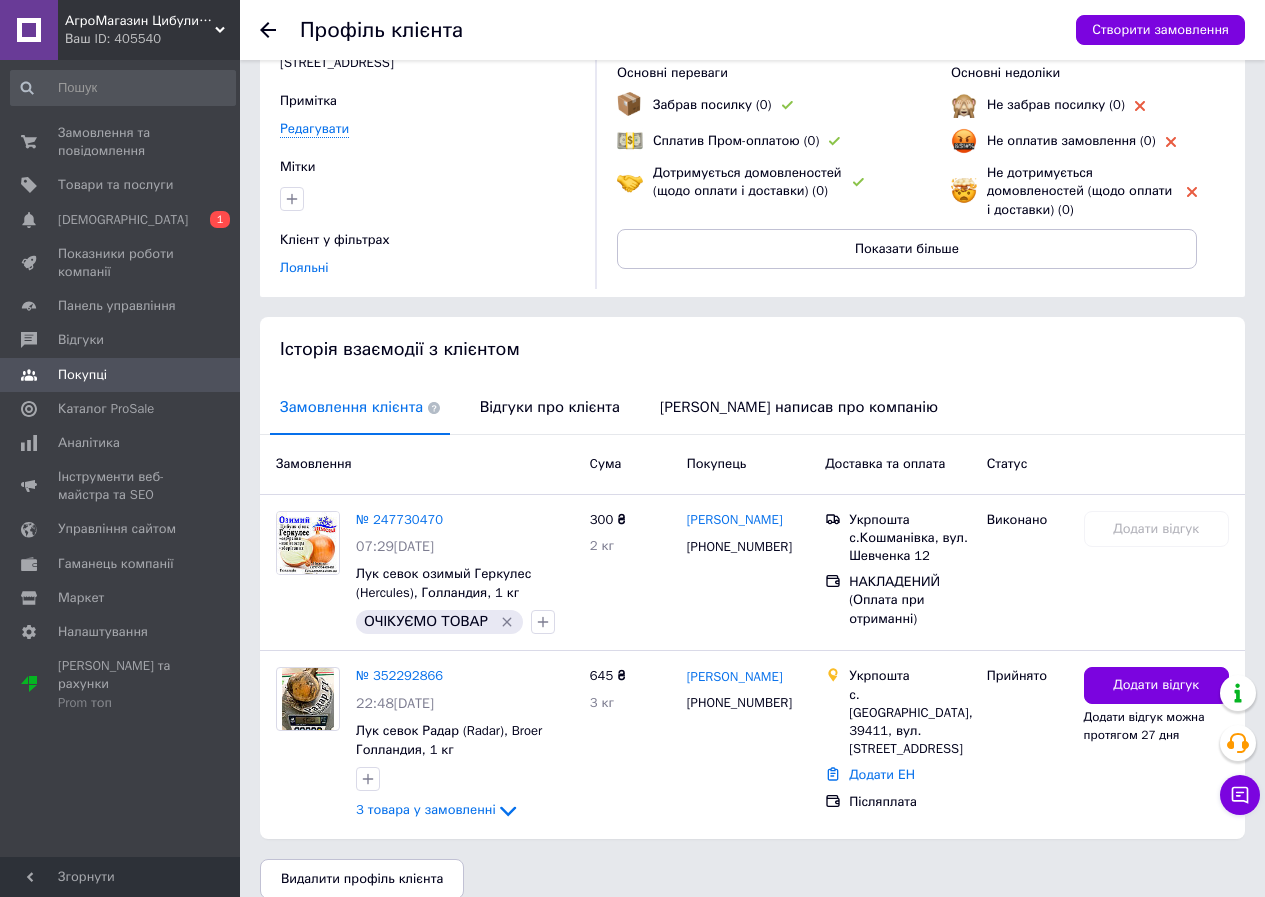 scroll, scrollTop: 160, scrollLeft: 0, axis: vertical 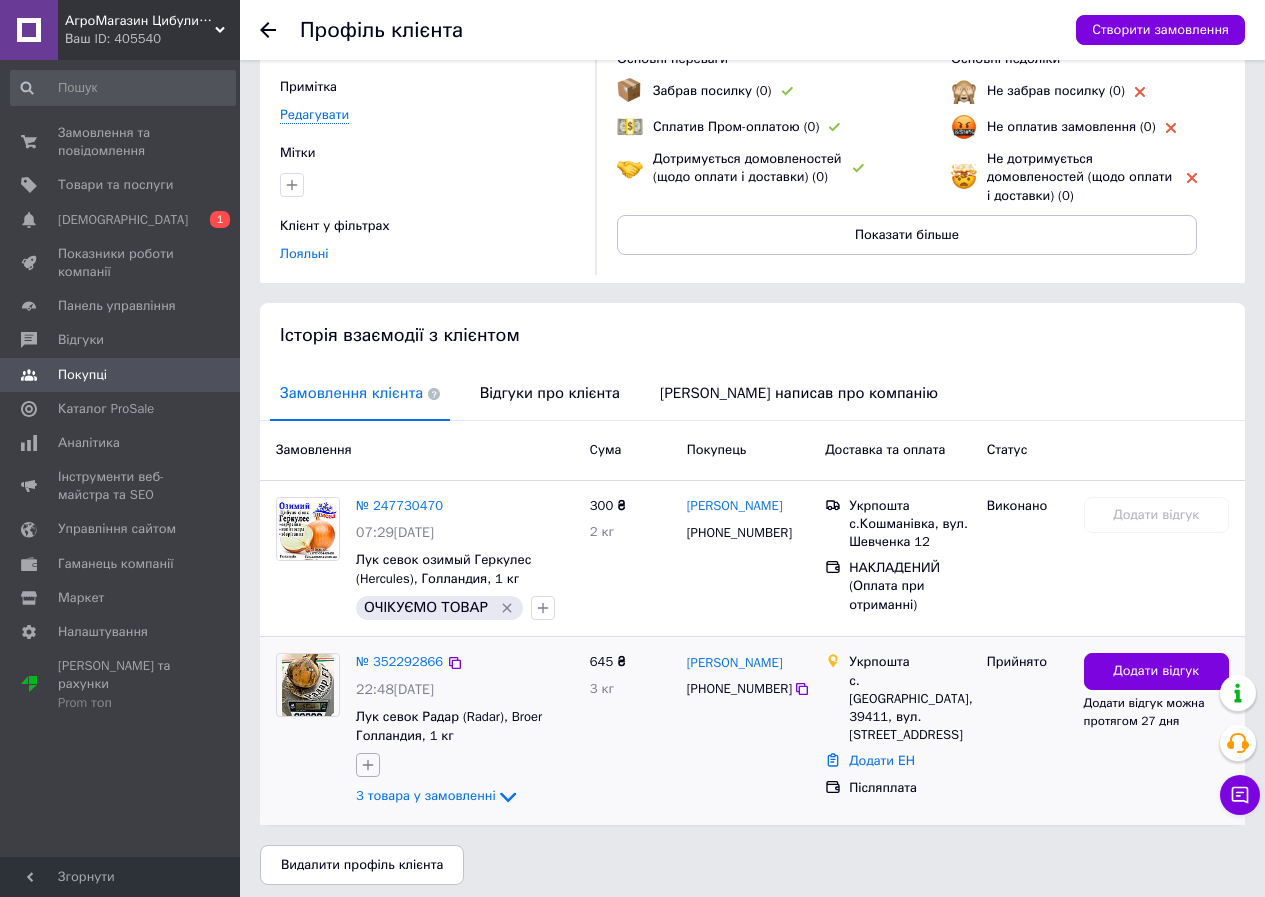 click 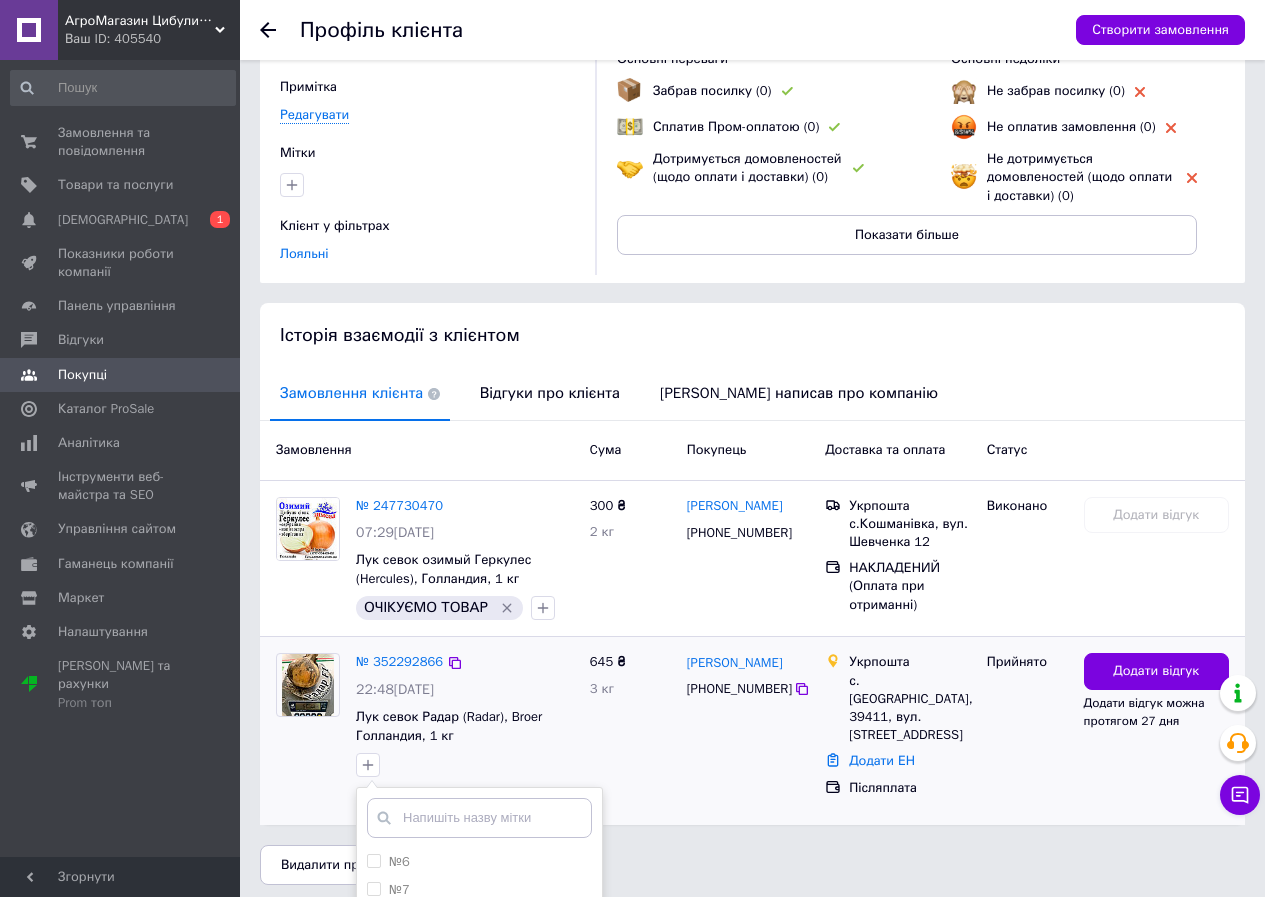click at bounding box center (479, 818) 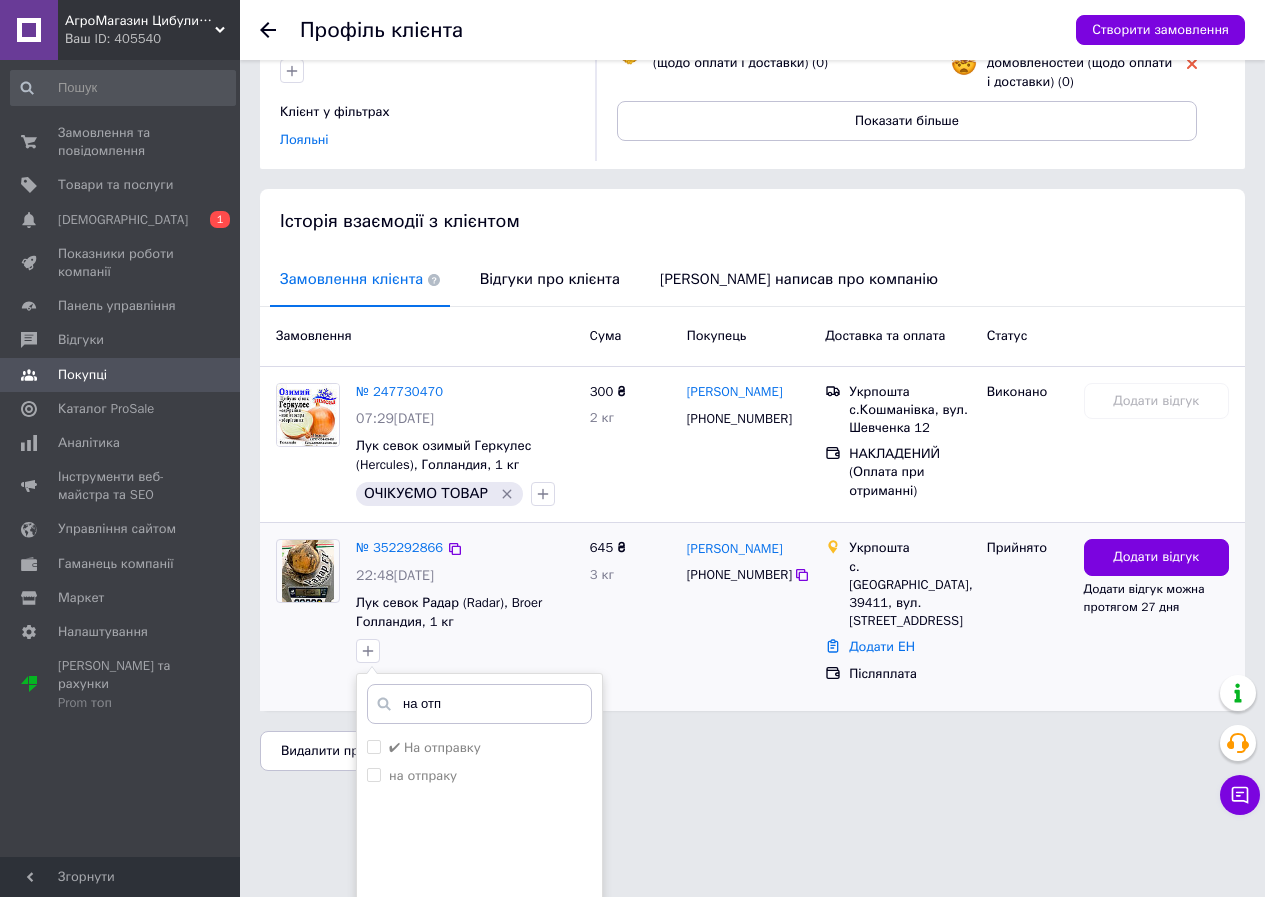 scroll, scrollTop: 360, scrollLeft: 0, axis: vertical 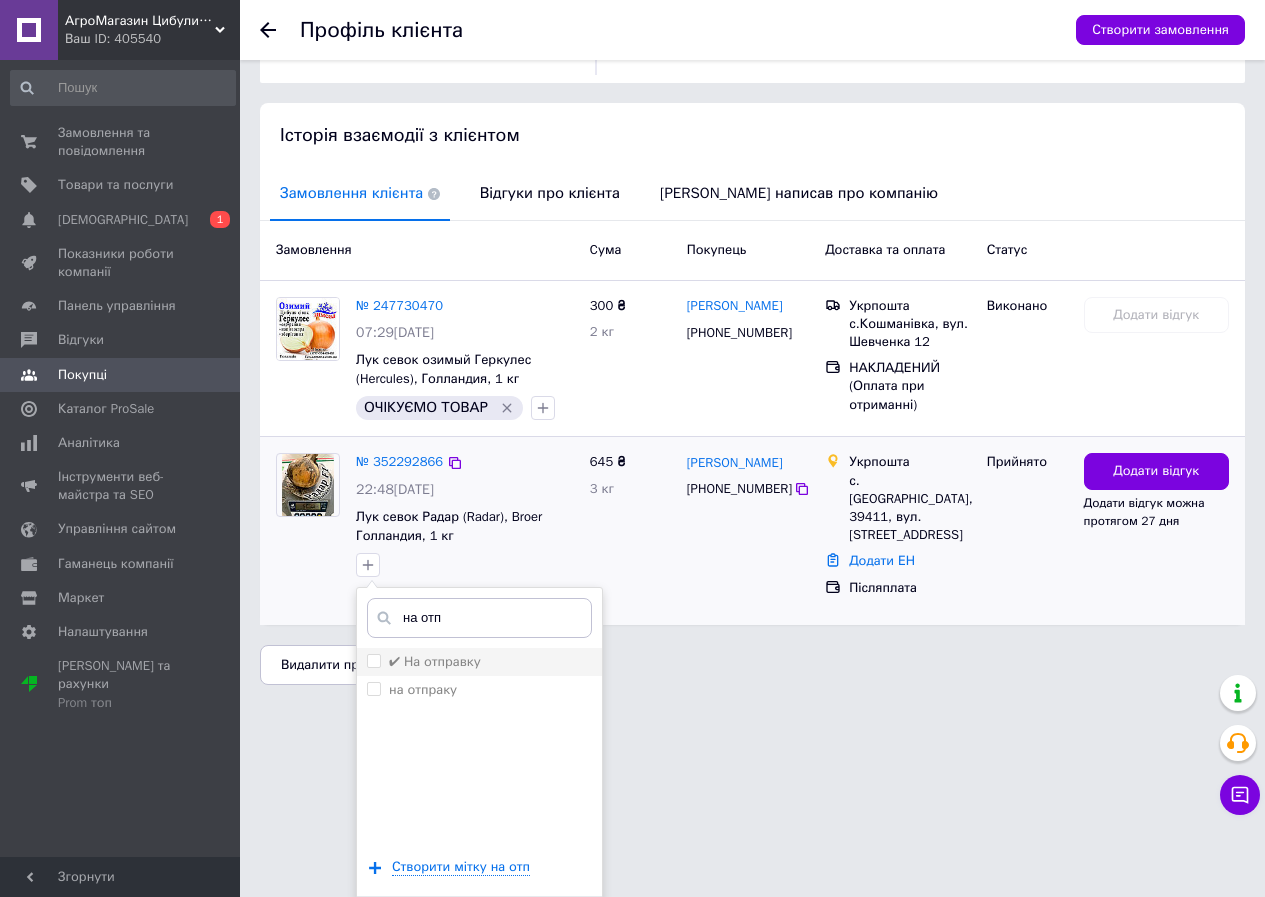 type on "на отп" 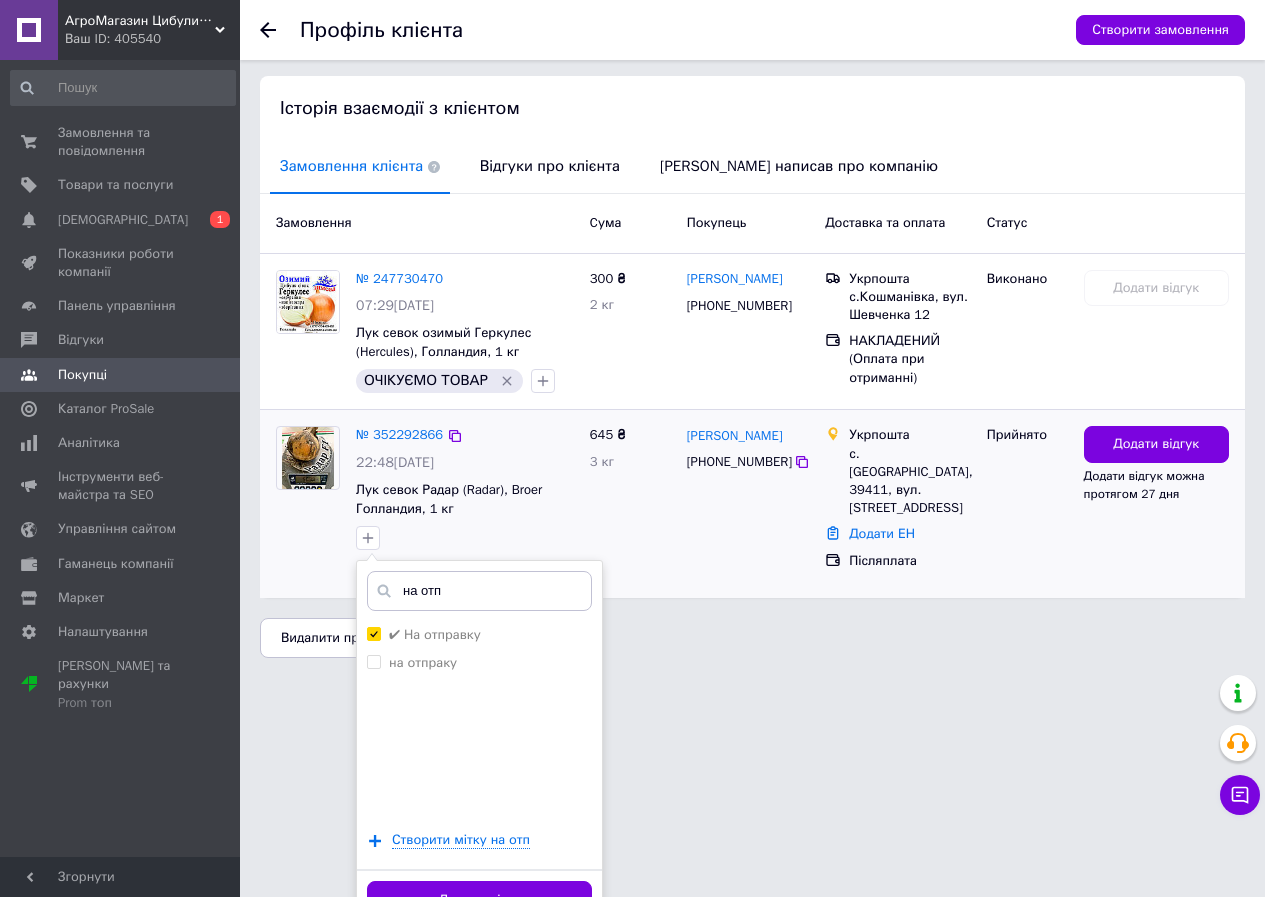 scroll, scrollTop: 413, scrollLeft: 0, axis: vertical 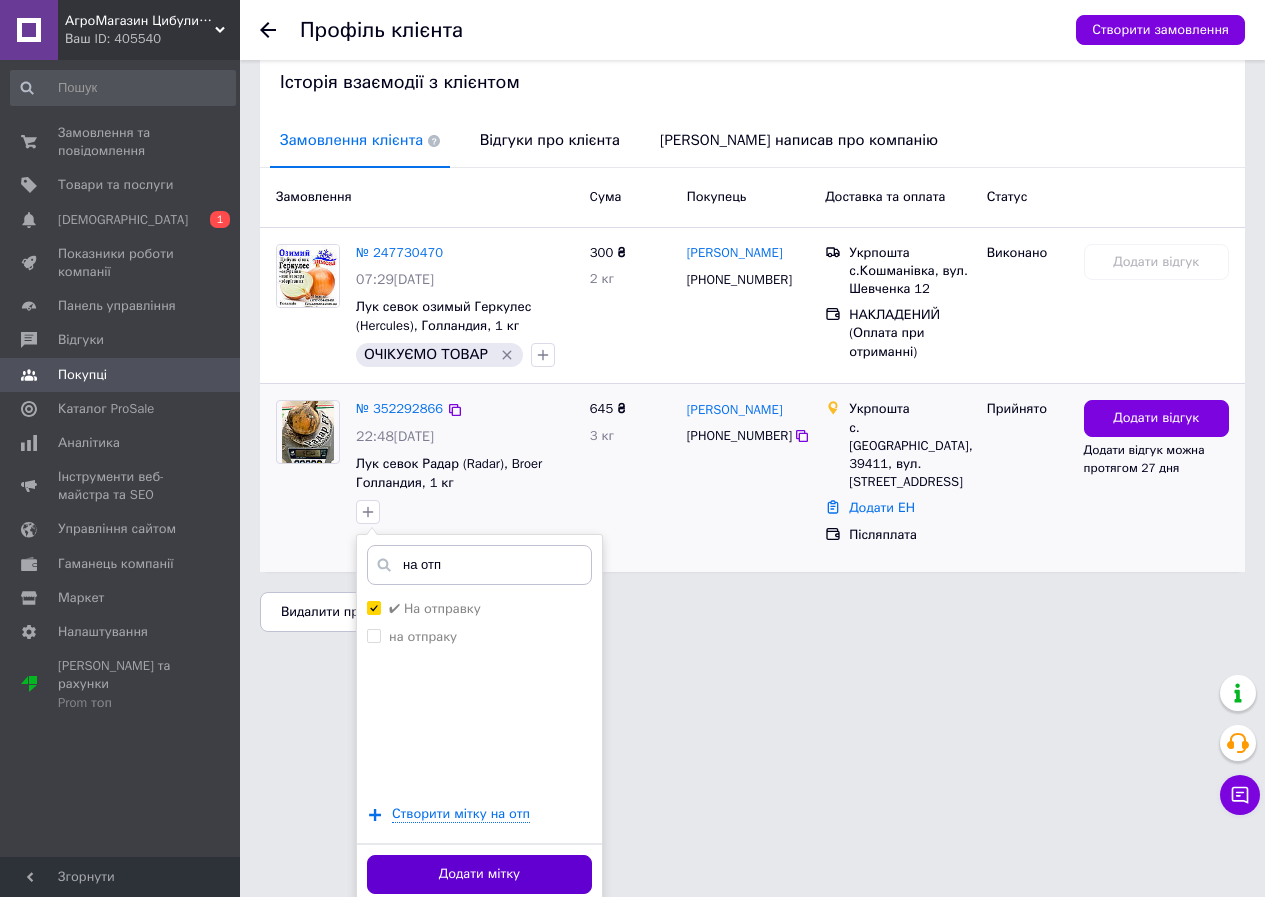 click on "Додати мітку" at bounding box center (479, 874) 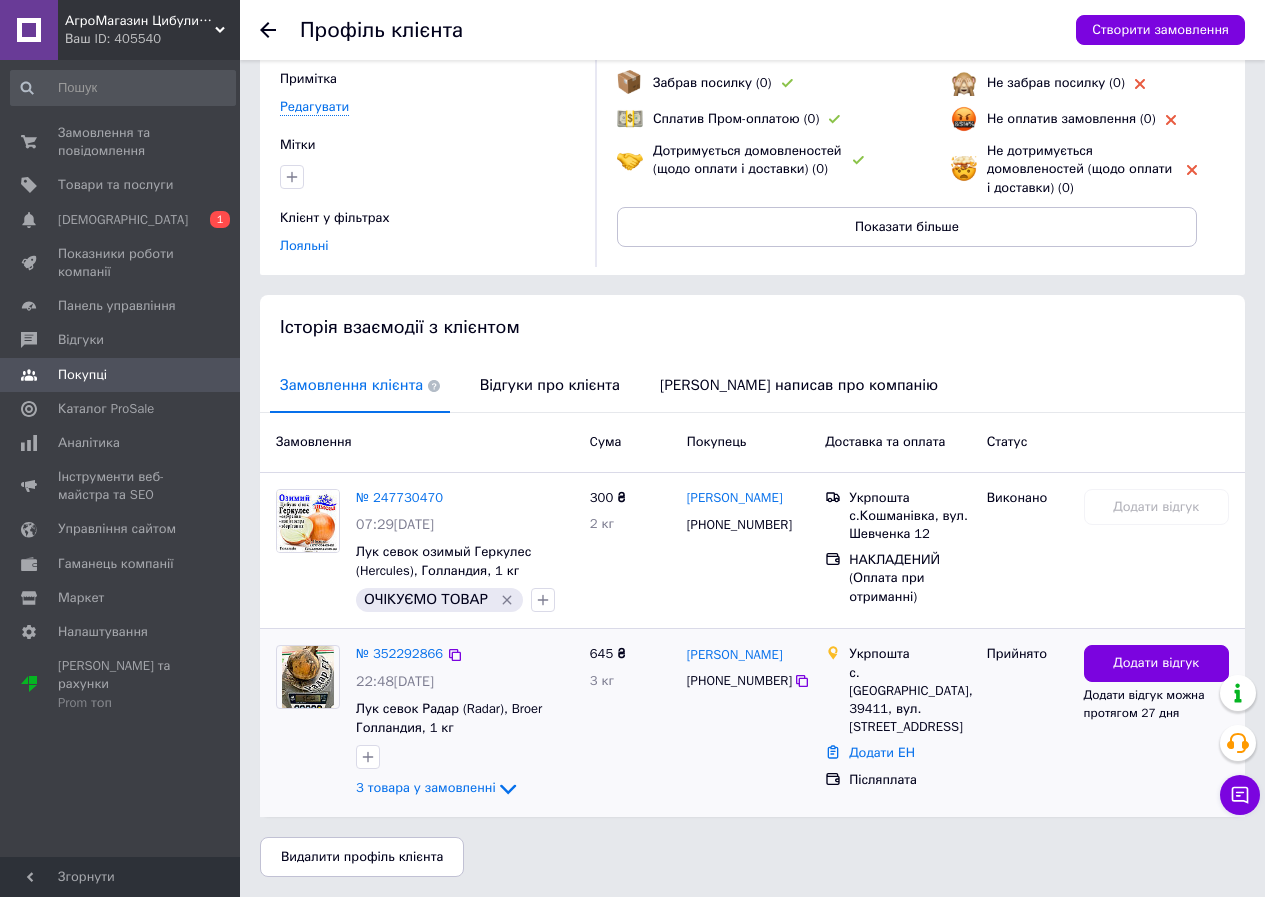 scroll, scrollTop: 160, scrollLeft: 0, axis: vertical 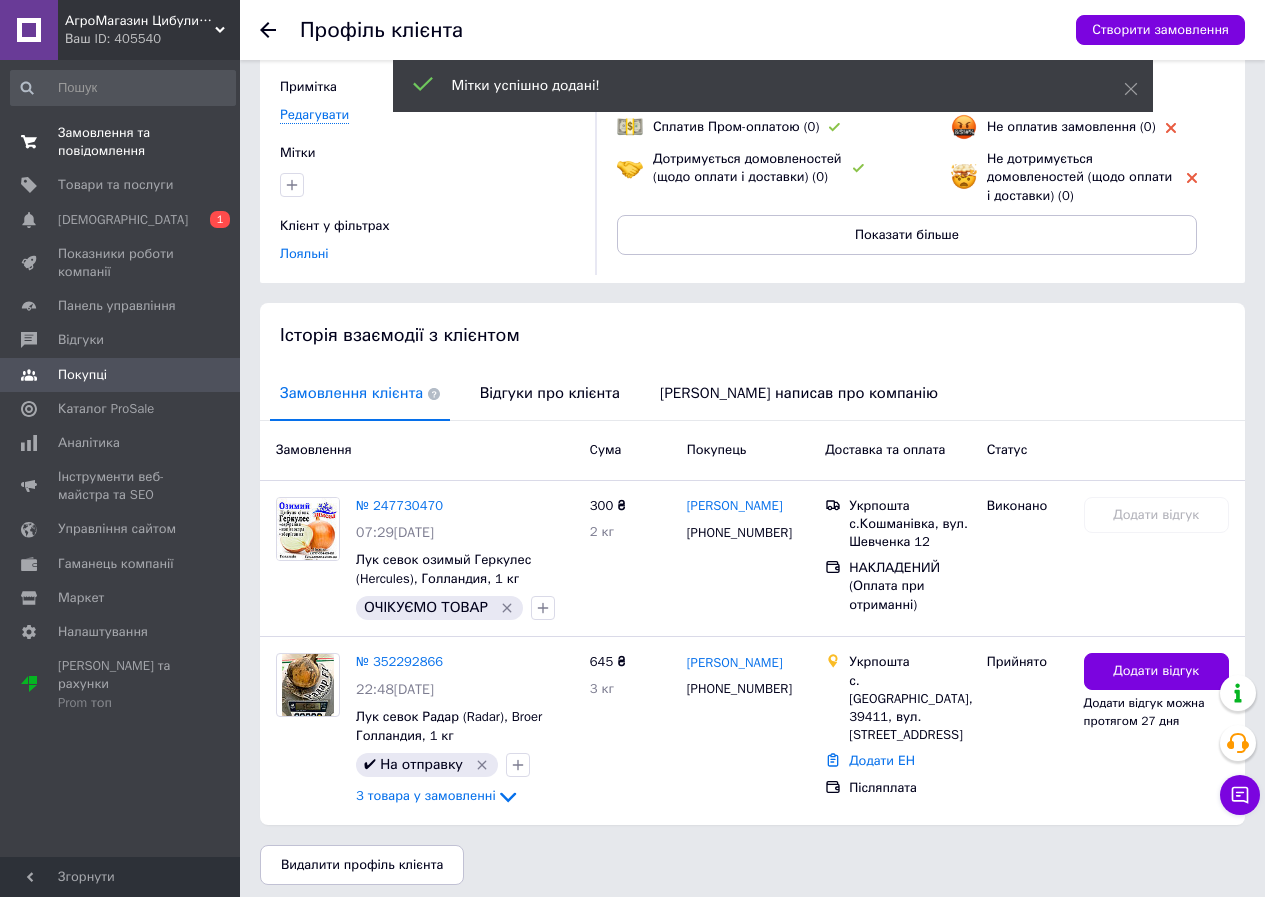 click on "Замовлення та повідомлення" at bounding box center (121, 142) 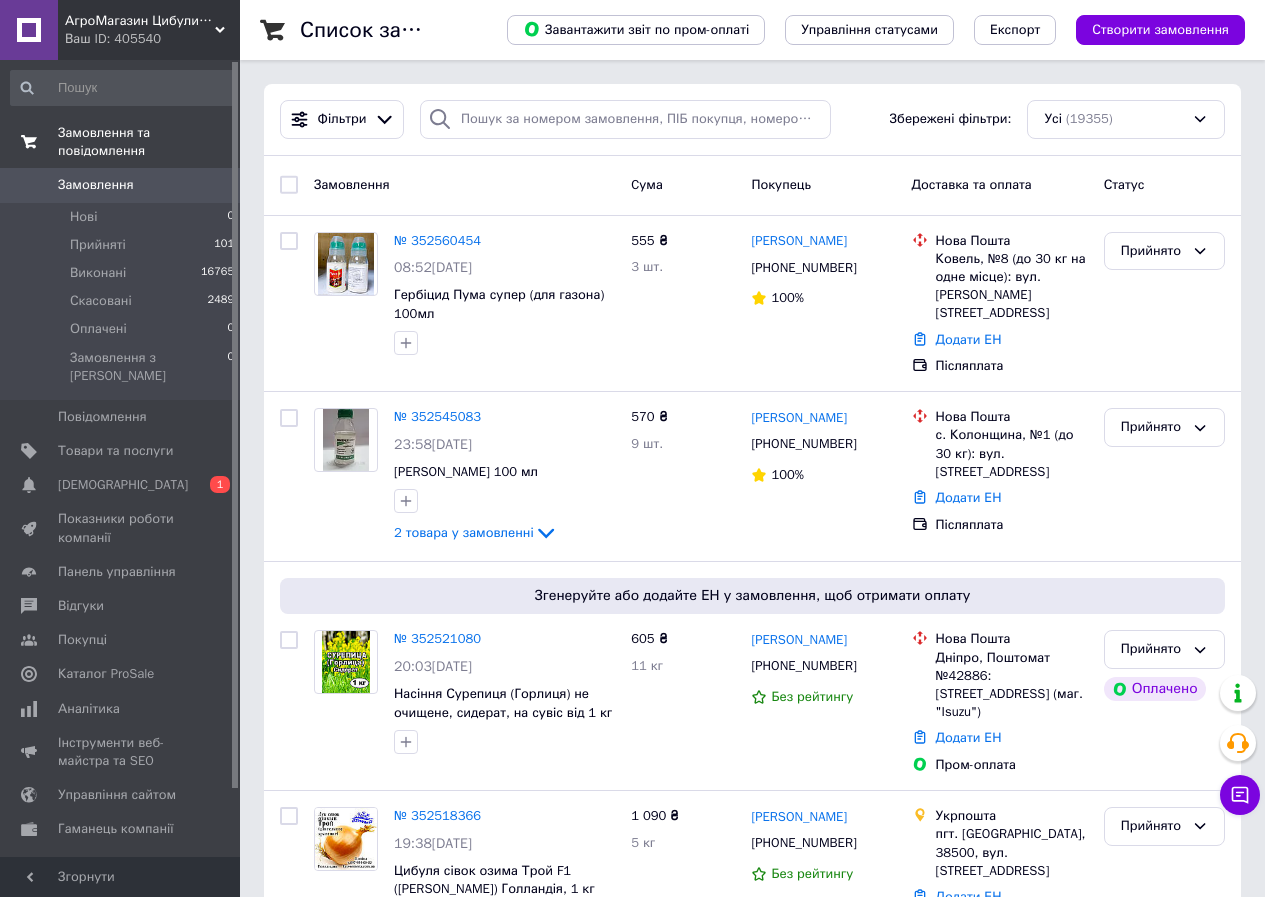 scroll, scrollTop: 74, scrollLeft: 0, axis: vertical 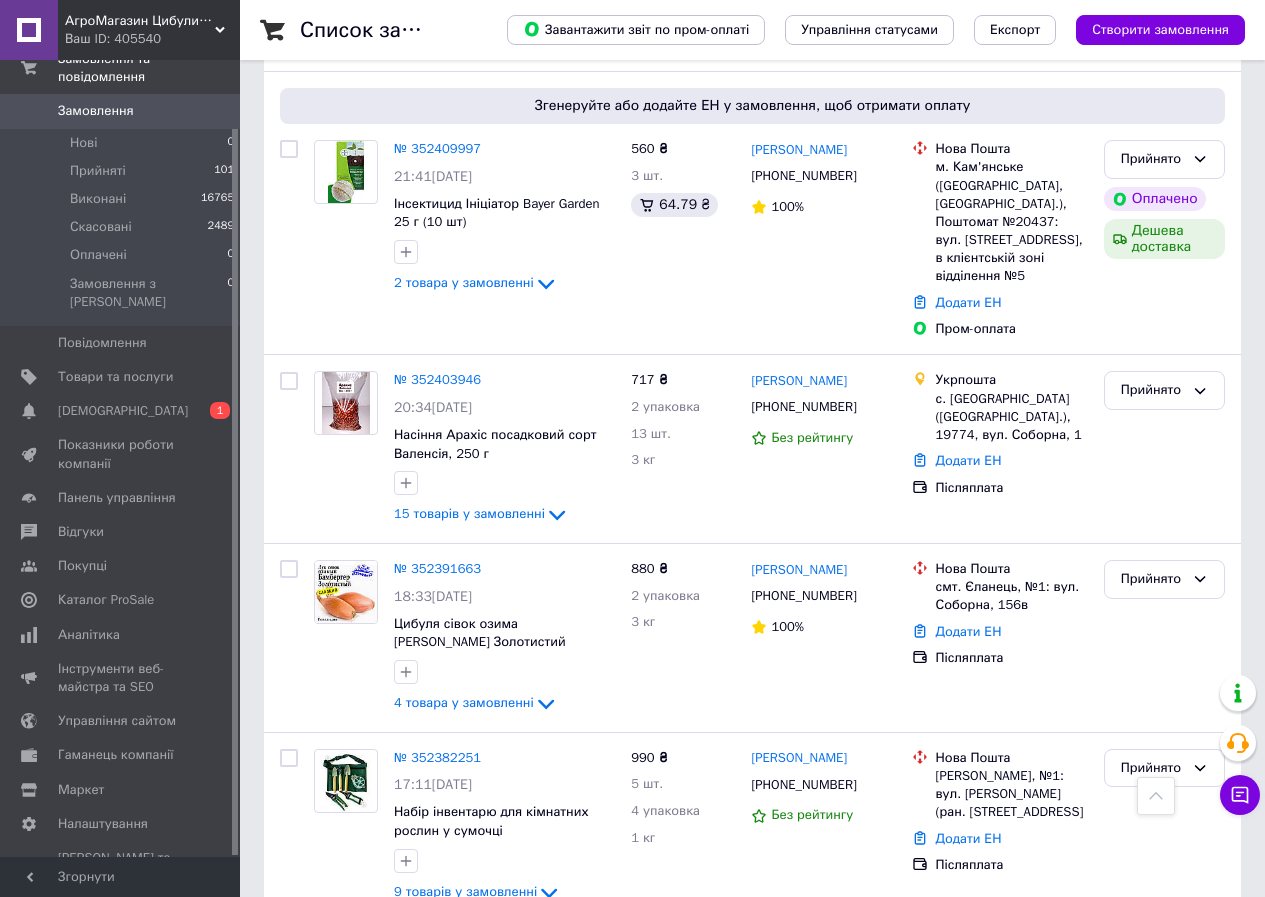 click on "2" at bounding box center [327, 966] 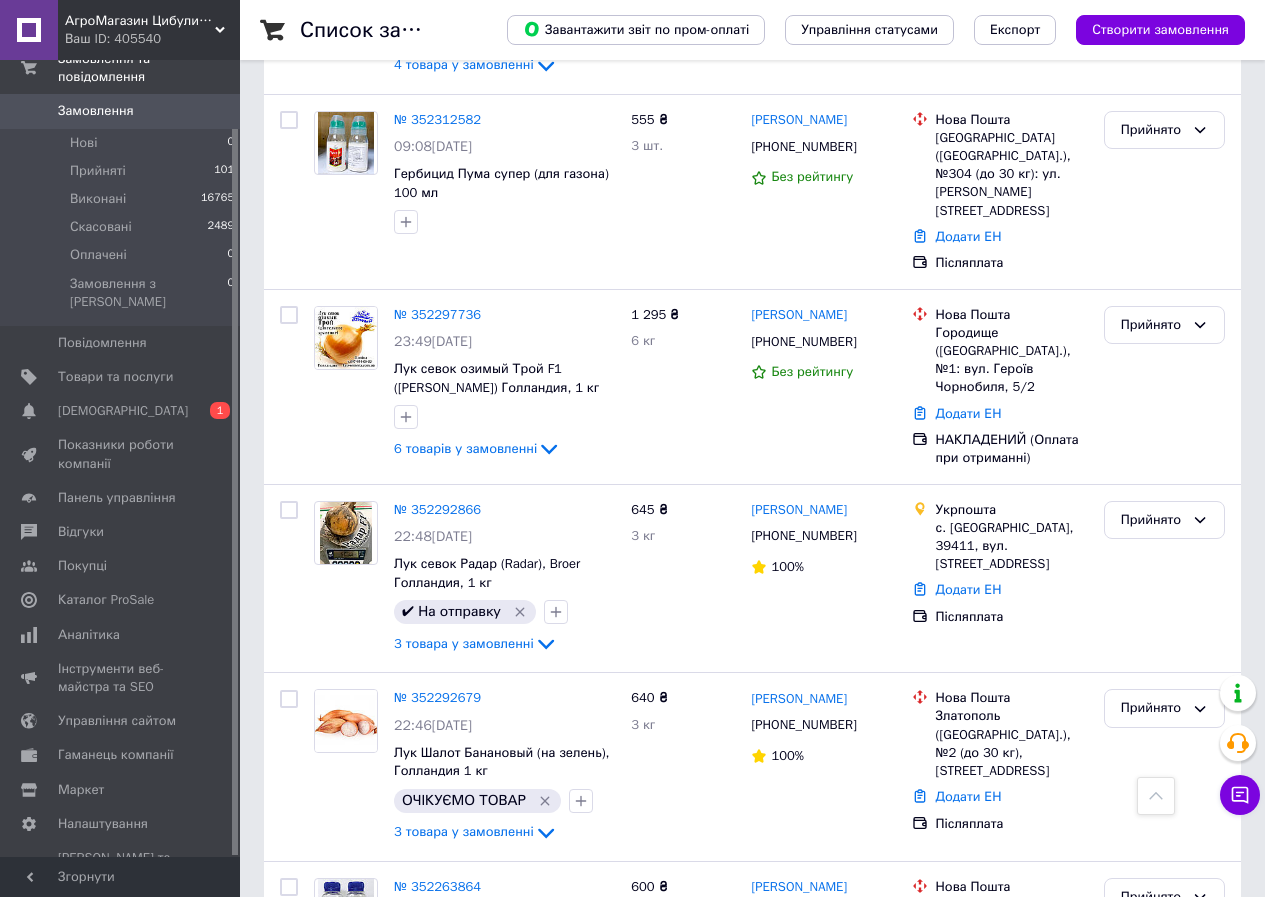 scroll, scrollTop: 2200, scrollLeft: 0, axis: vertical 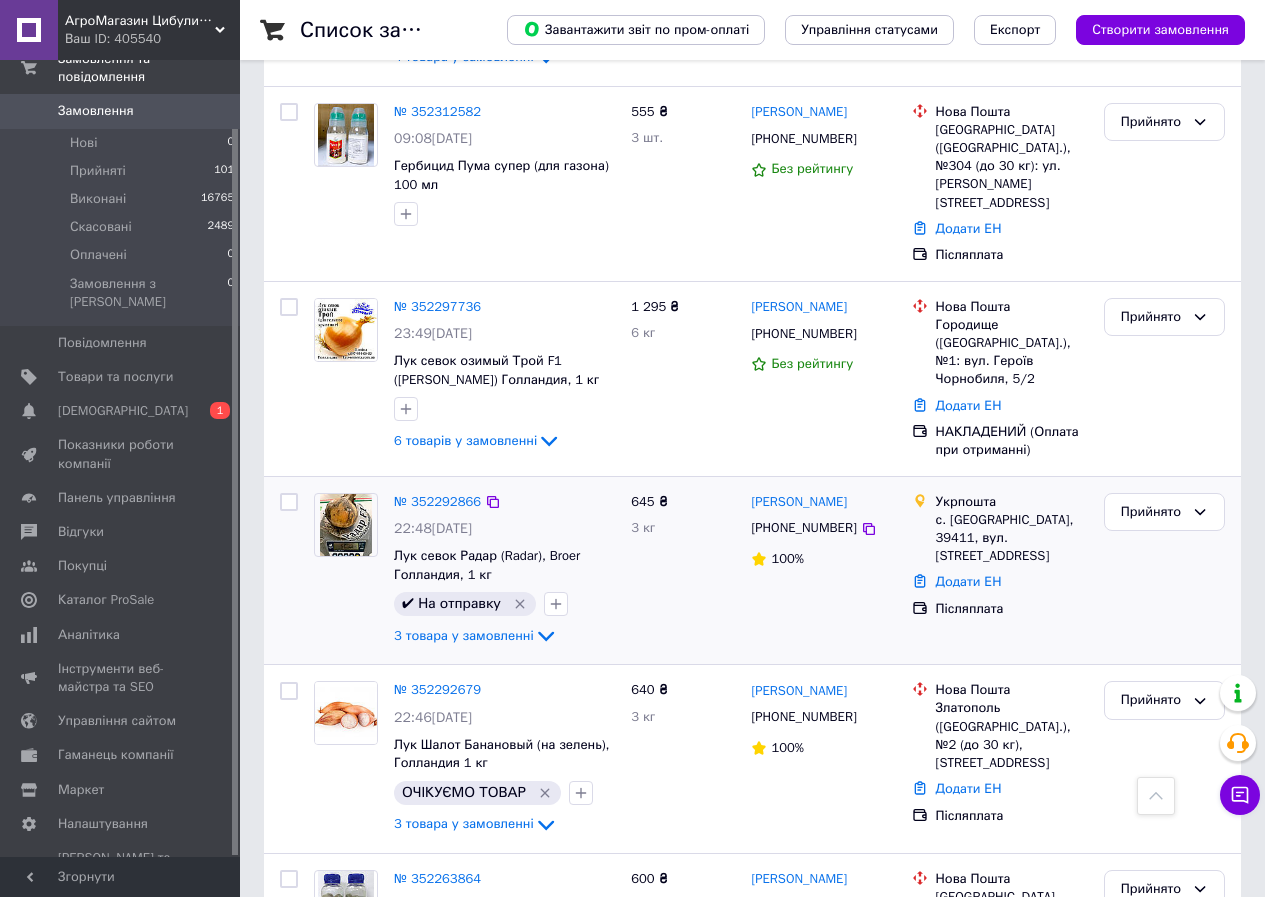 click at bounding box center [345, 525] 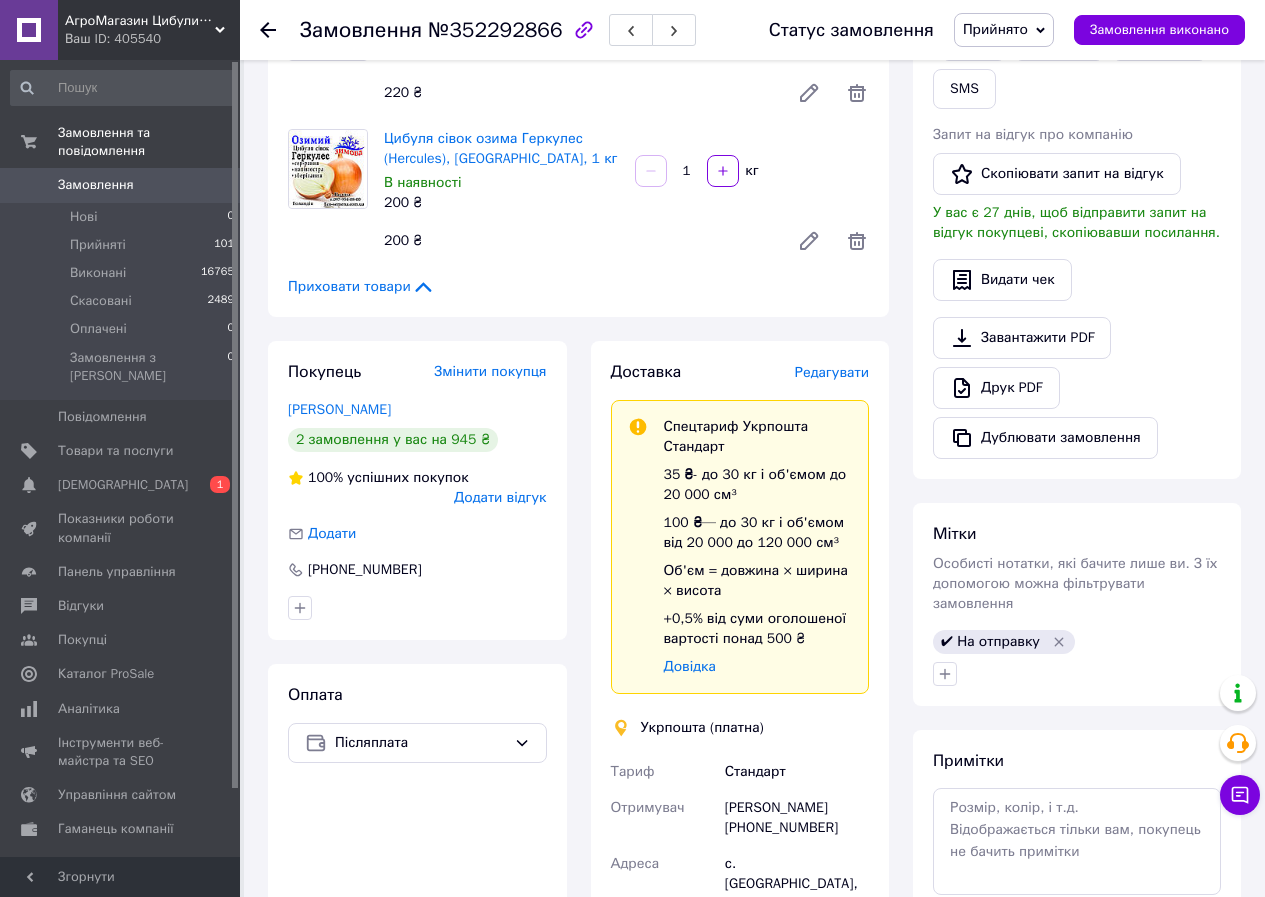 scroll, scrollTop: 400, scrollLeft: 0, axis: vertical 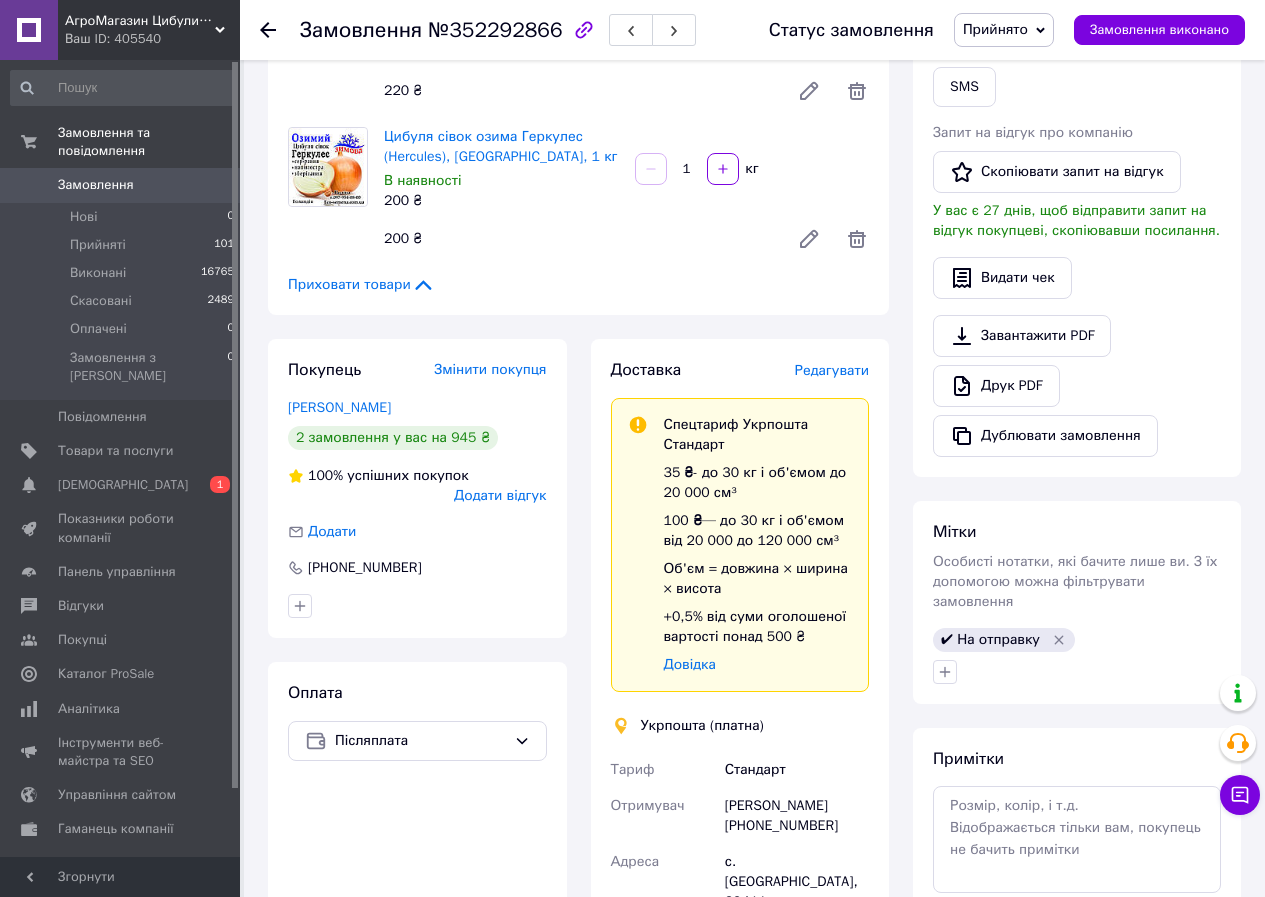click 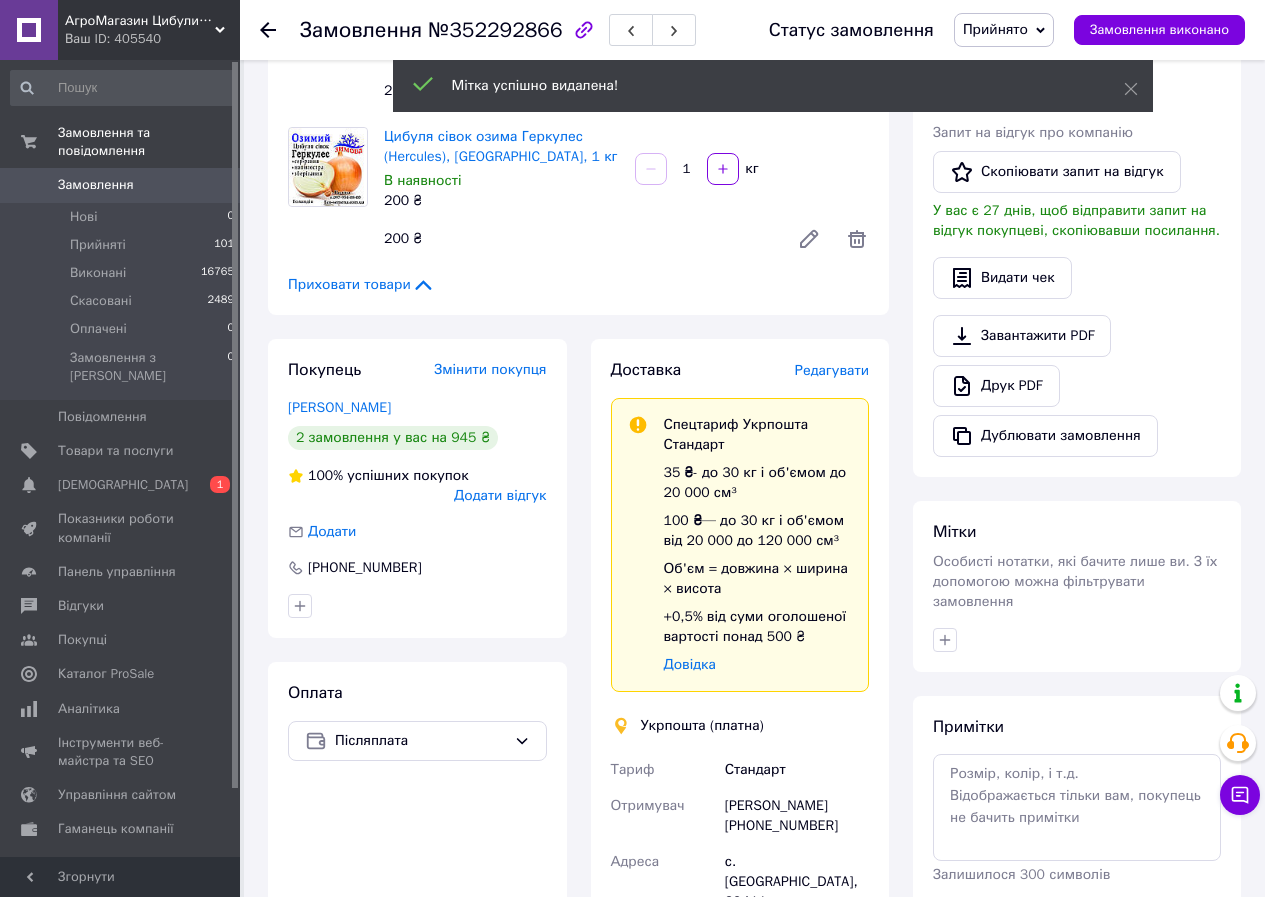 drag, startPoint x: 943, startPoint y: 618, endPoint x: 969, endPoint y: 640, distance: 34.058773 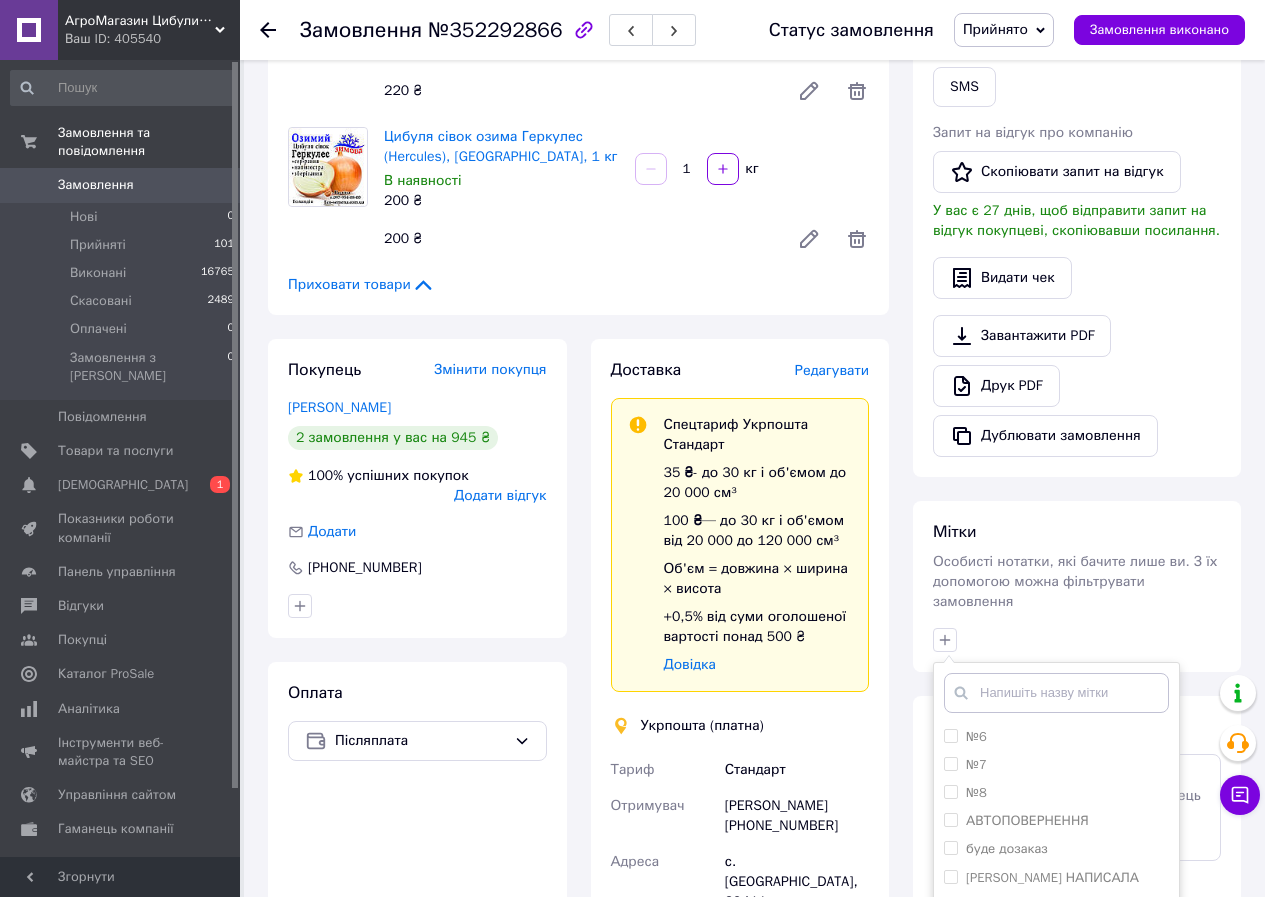 click at bounding box center [1056, 693] 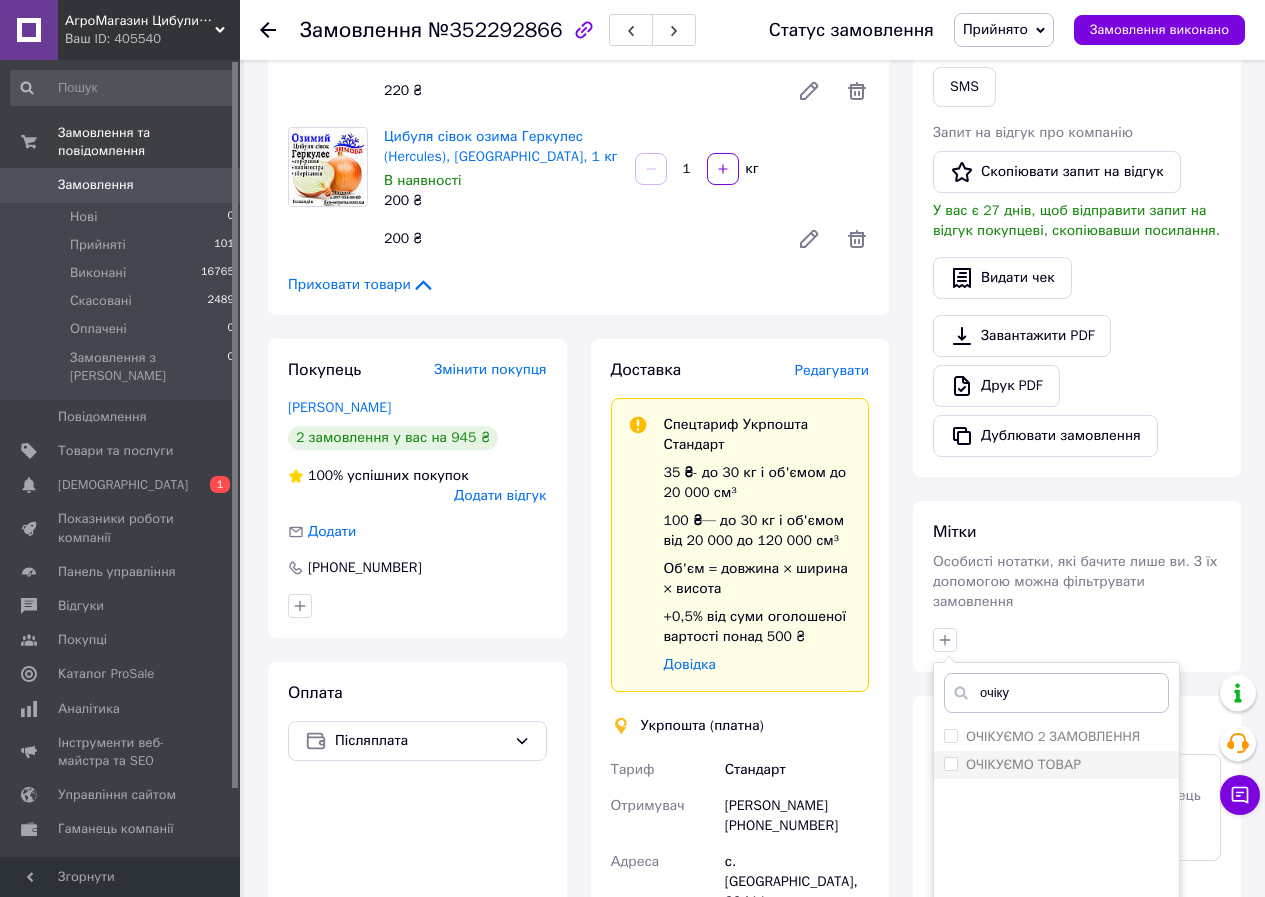 type on "очіку" 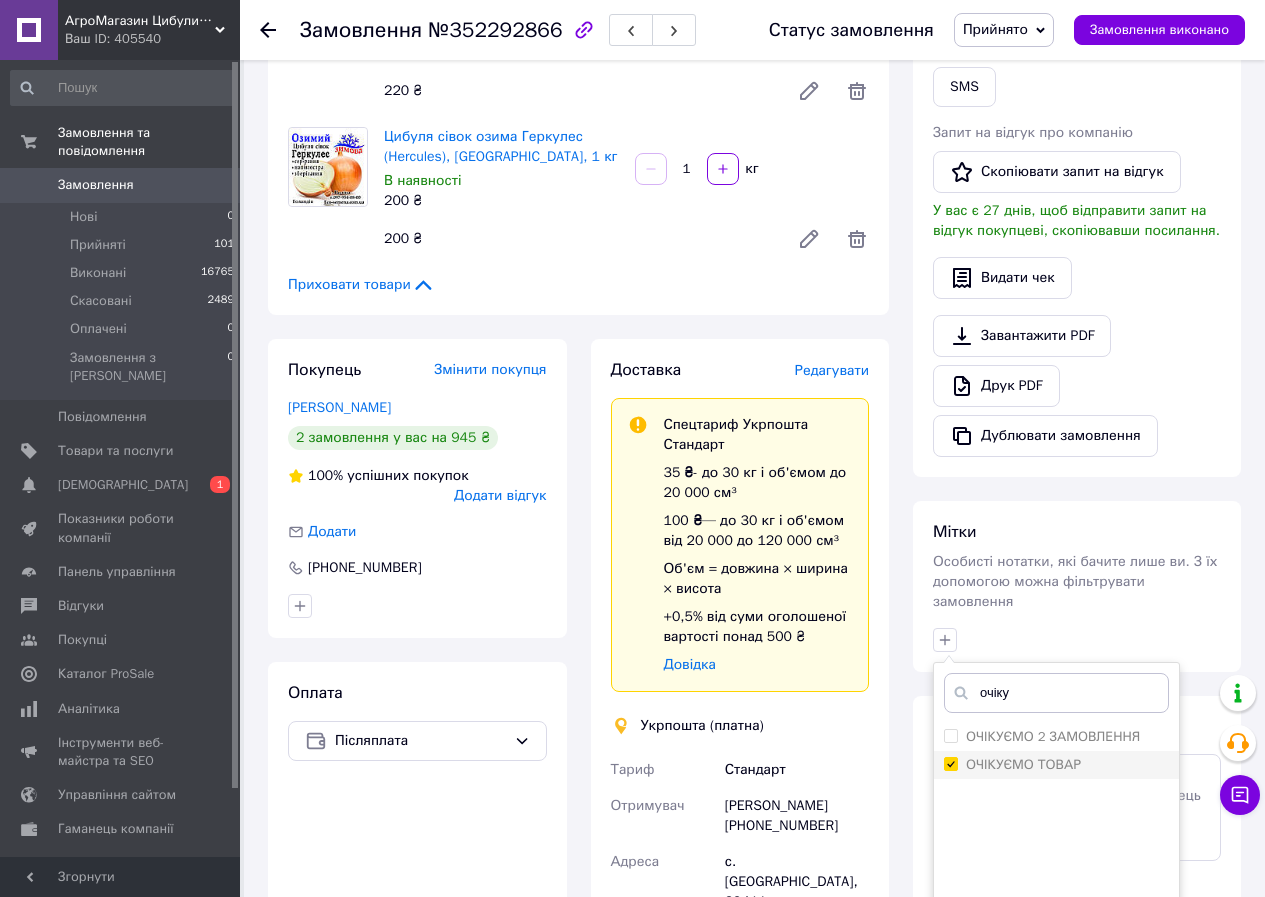 click on "ОЧІКУЄМО ТОВАР" at bounding box center (950, 763) 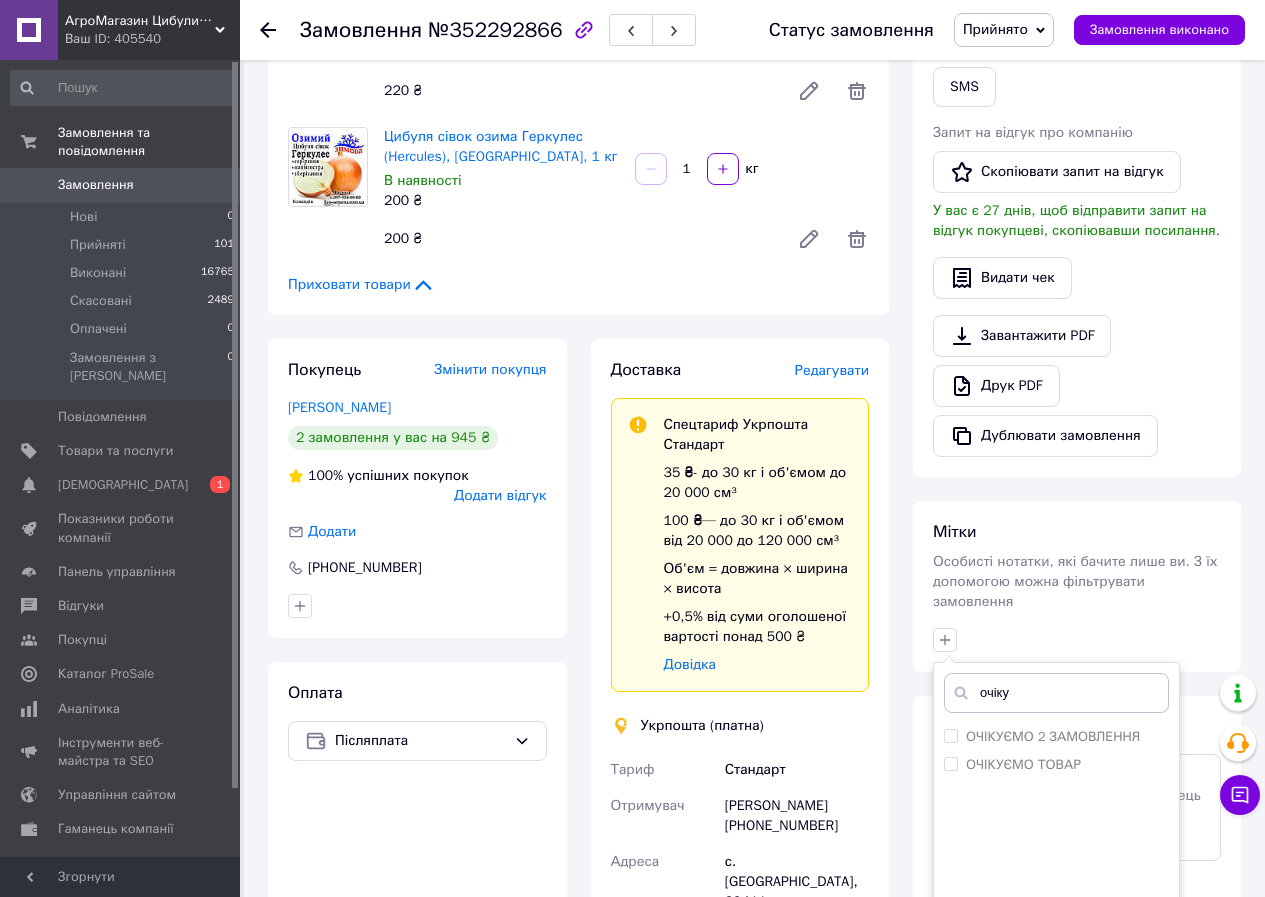 drag, startPoint x: 944, startPoint y: 741, endPoint x: 958, endPoint y: 762, distance: 25.23886 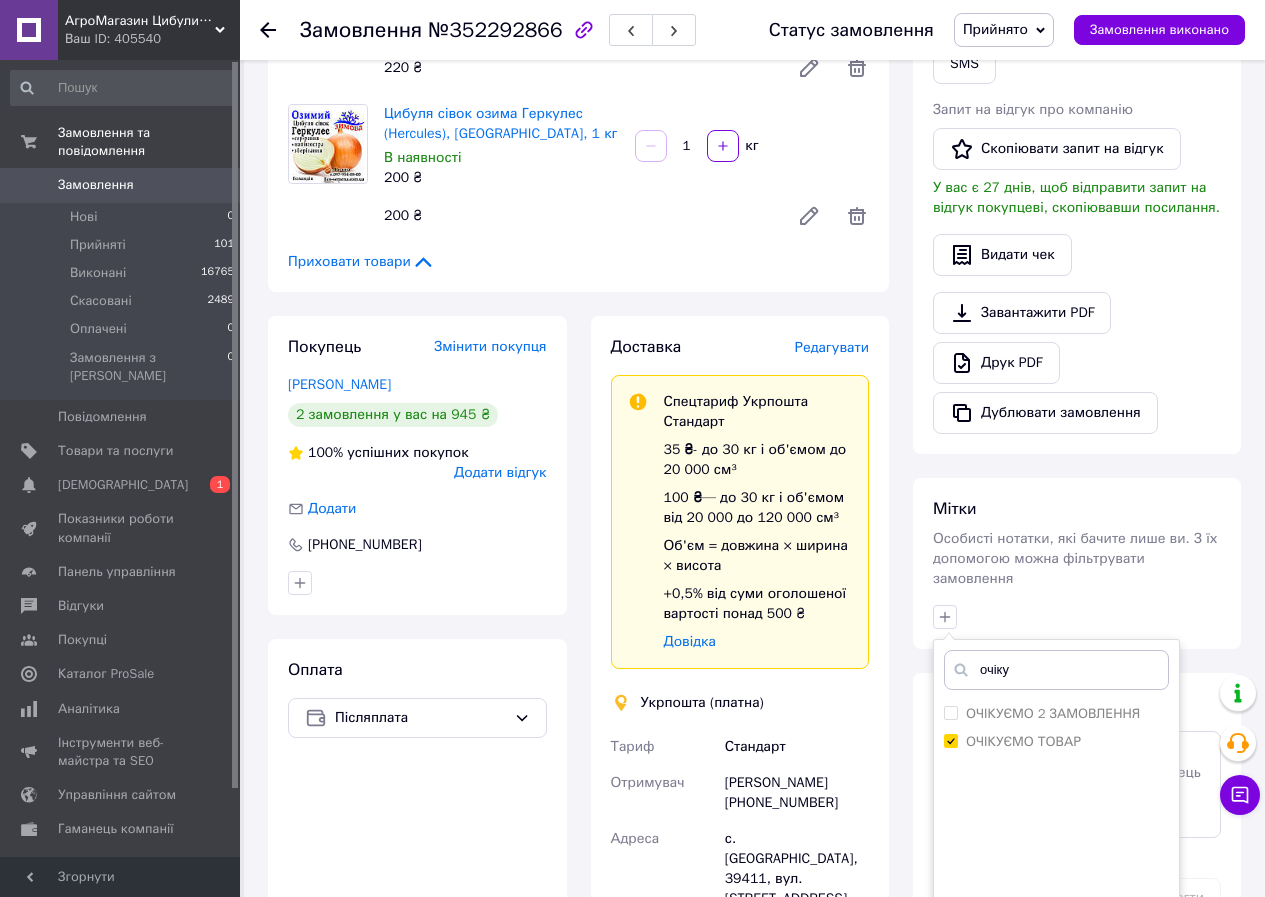scroll, scrollTop: 500, scrollLeft: 0, axis: vertical 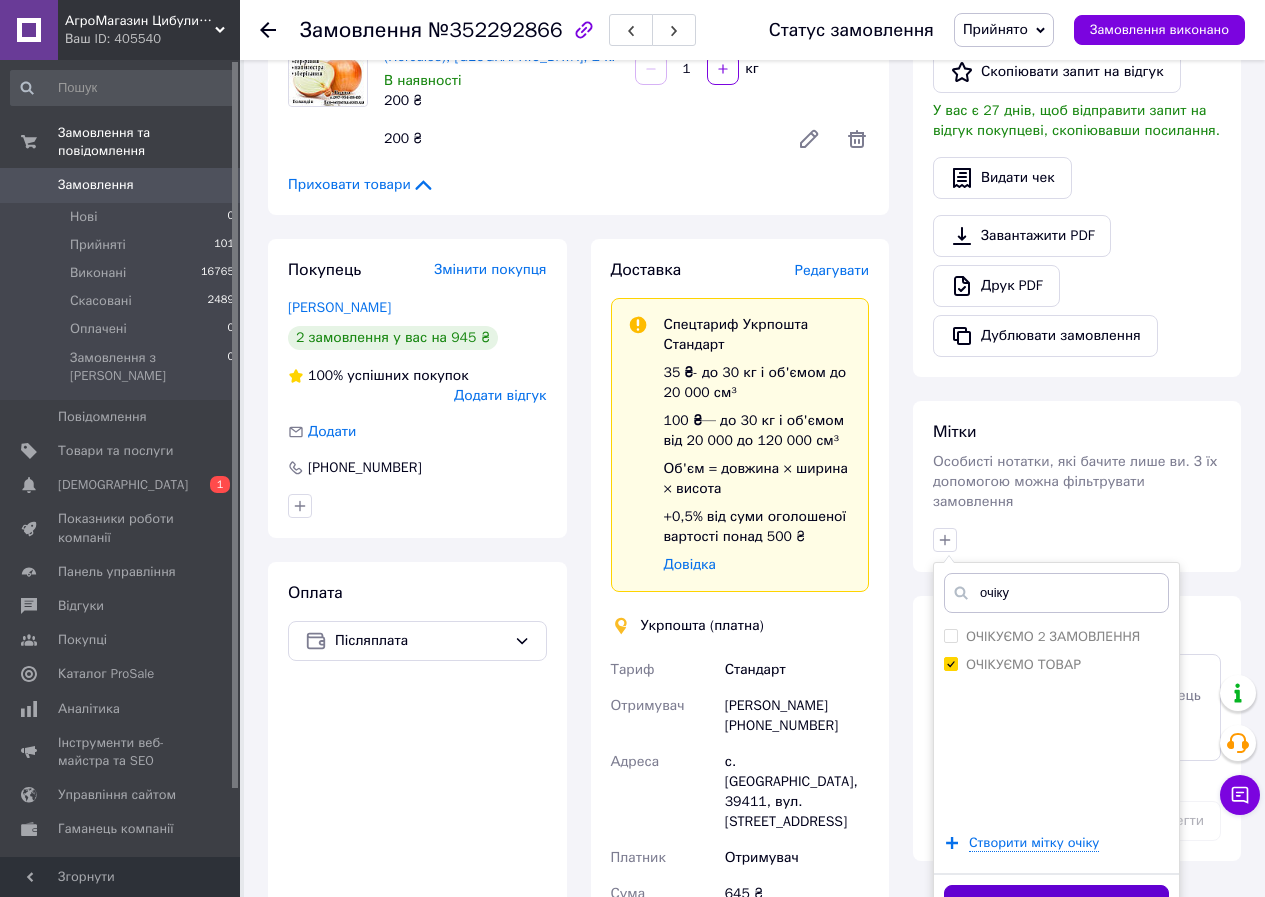 click on "Додати мітку" at bounding box center [1056, 904] 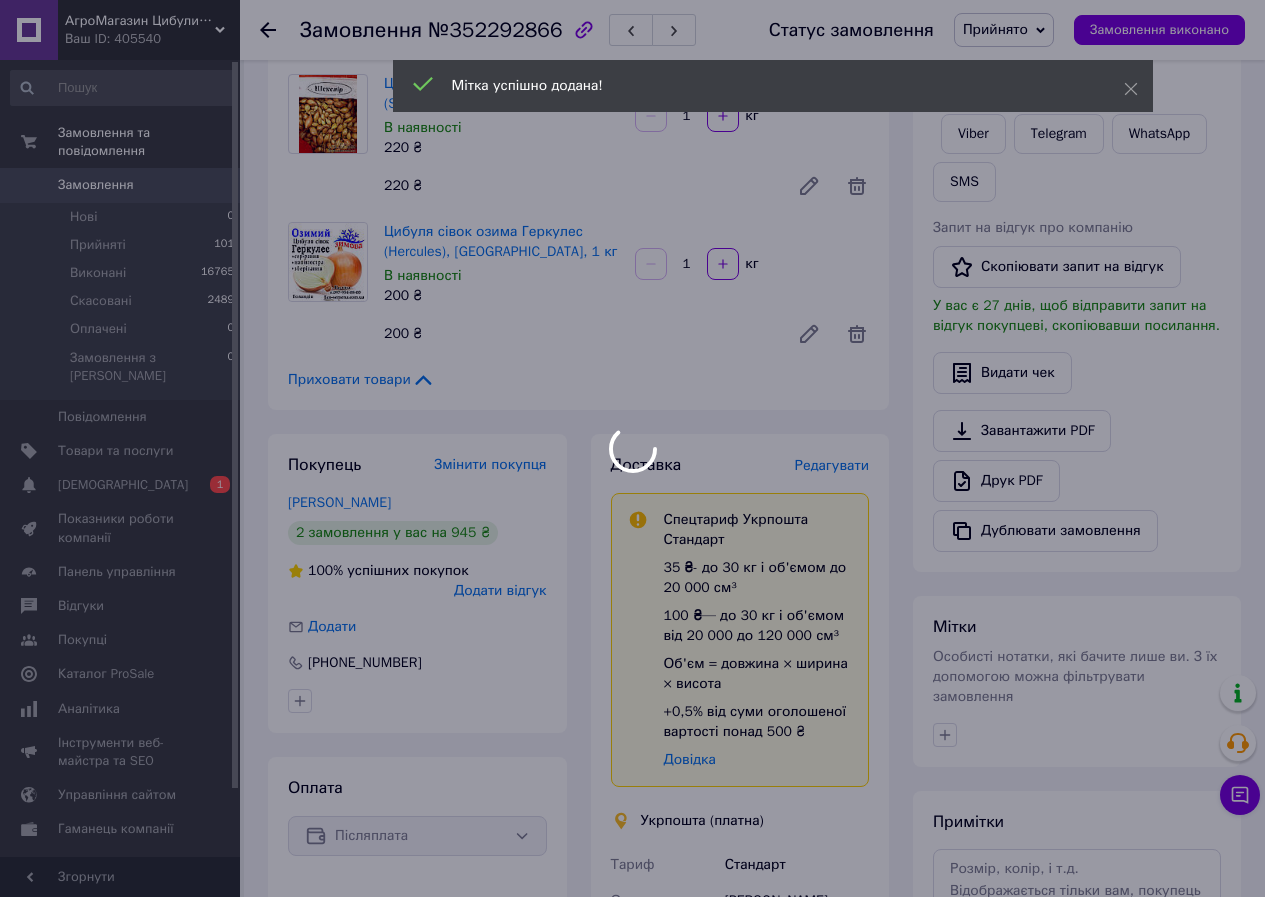 scroll, scrollTop: 300, scrollLeft: 0, axis: vertical 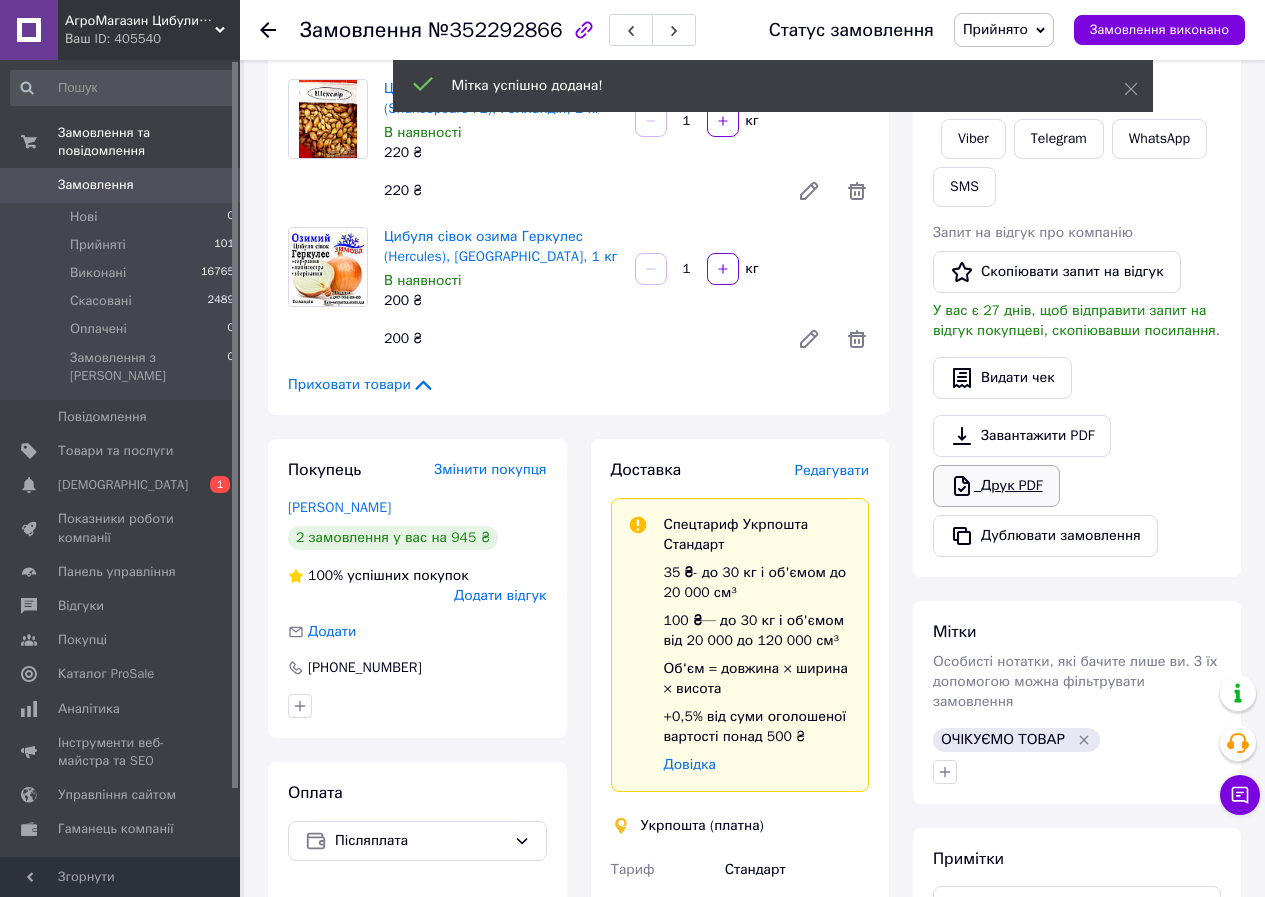 click on "Друк PDF" at bounding box center [996, 486] 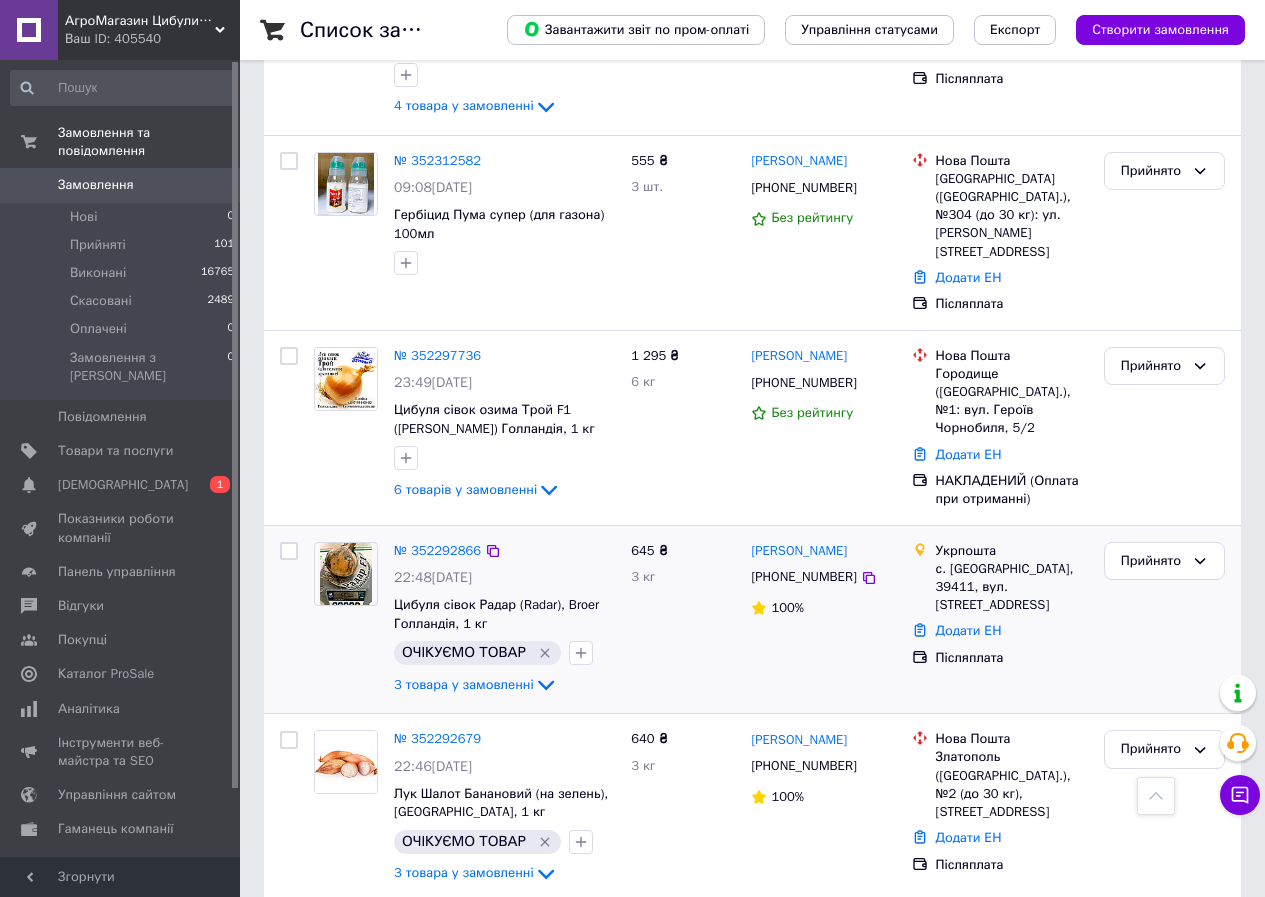 scroll, scrollTop: 2100, scrollLeft: 0, axis: vertical 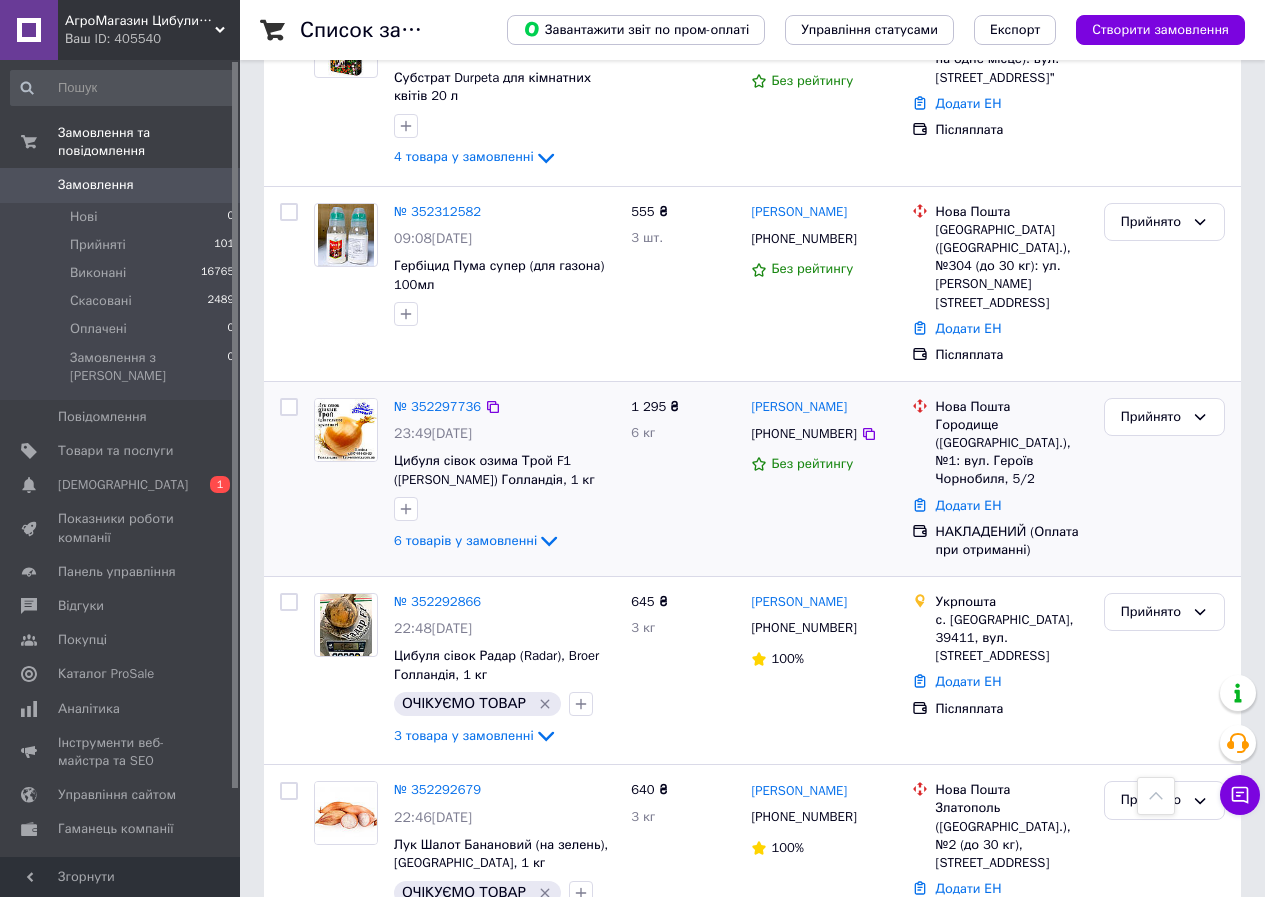 click at bounding box center [346, 430] 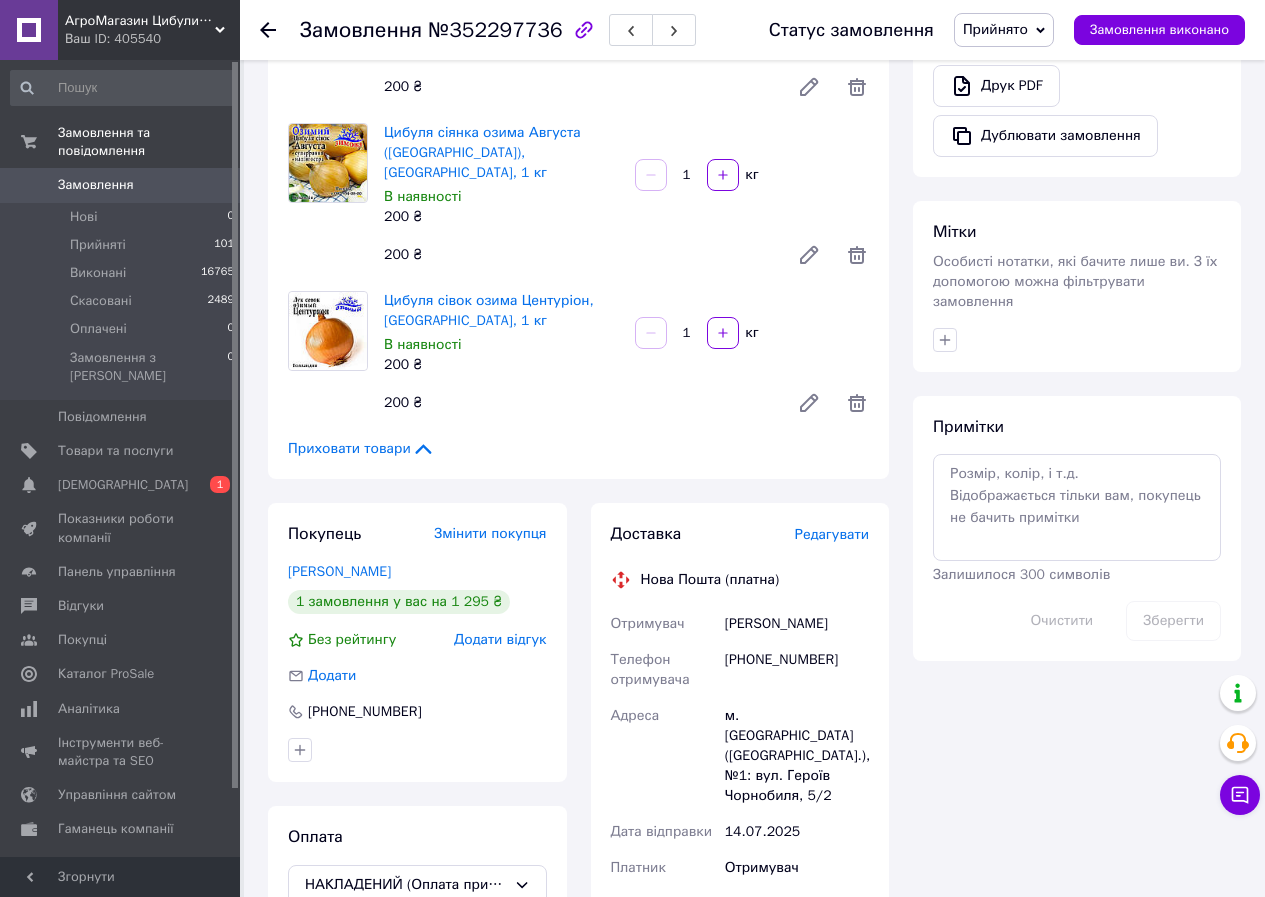 scroll, scrollTop: 800, scrollLeft: 0, axis: vertical 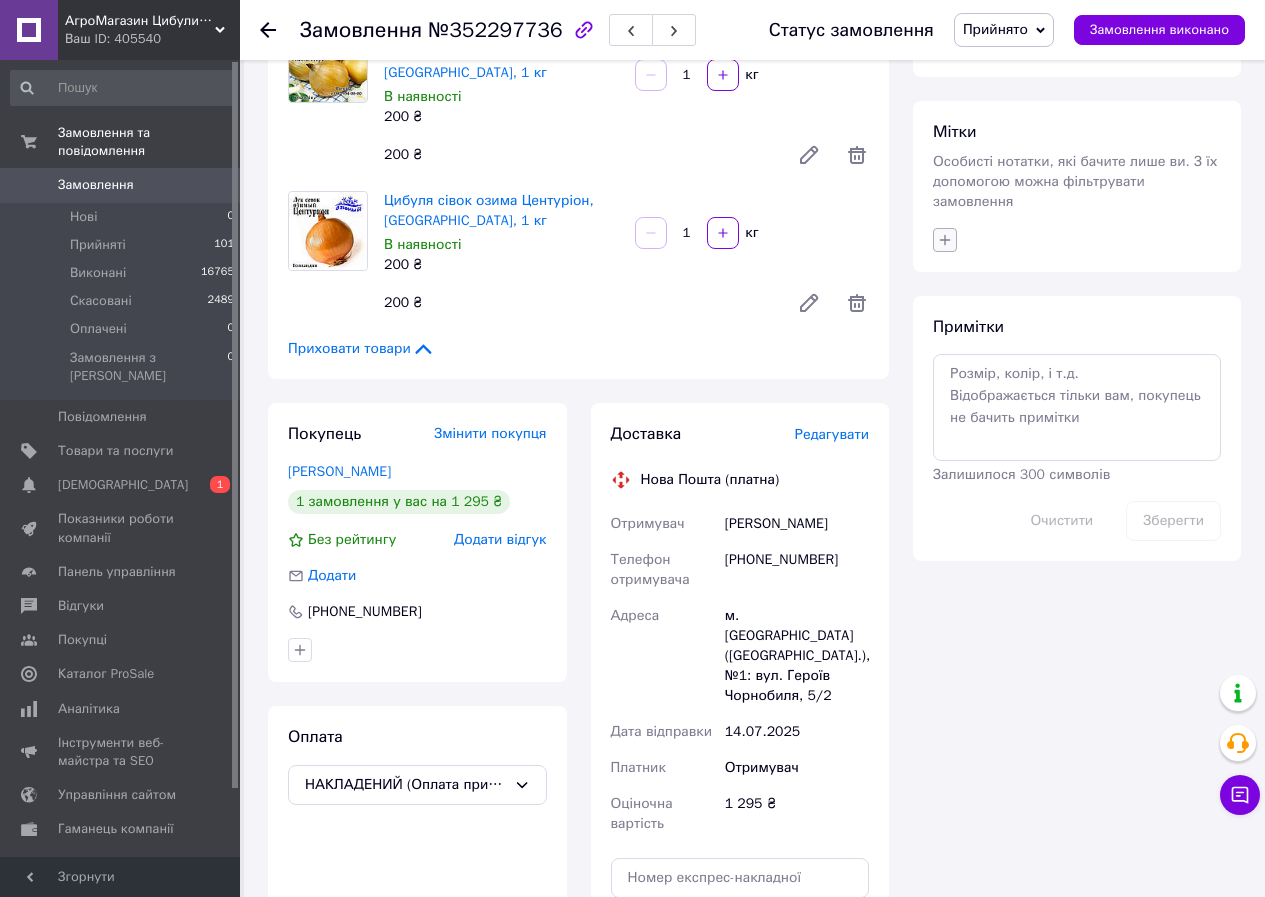 click 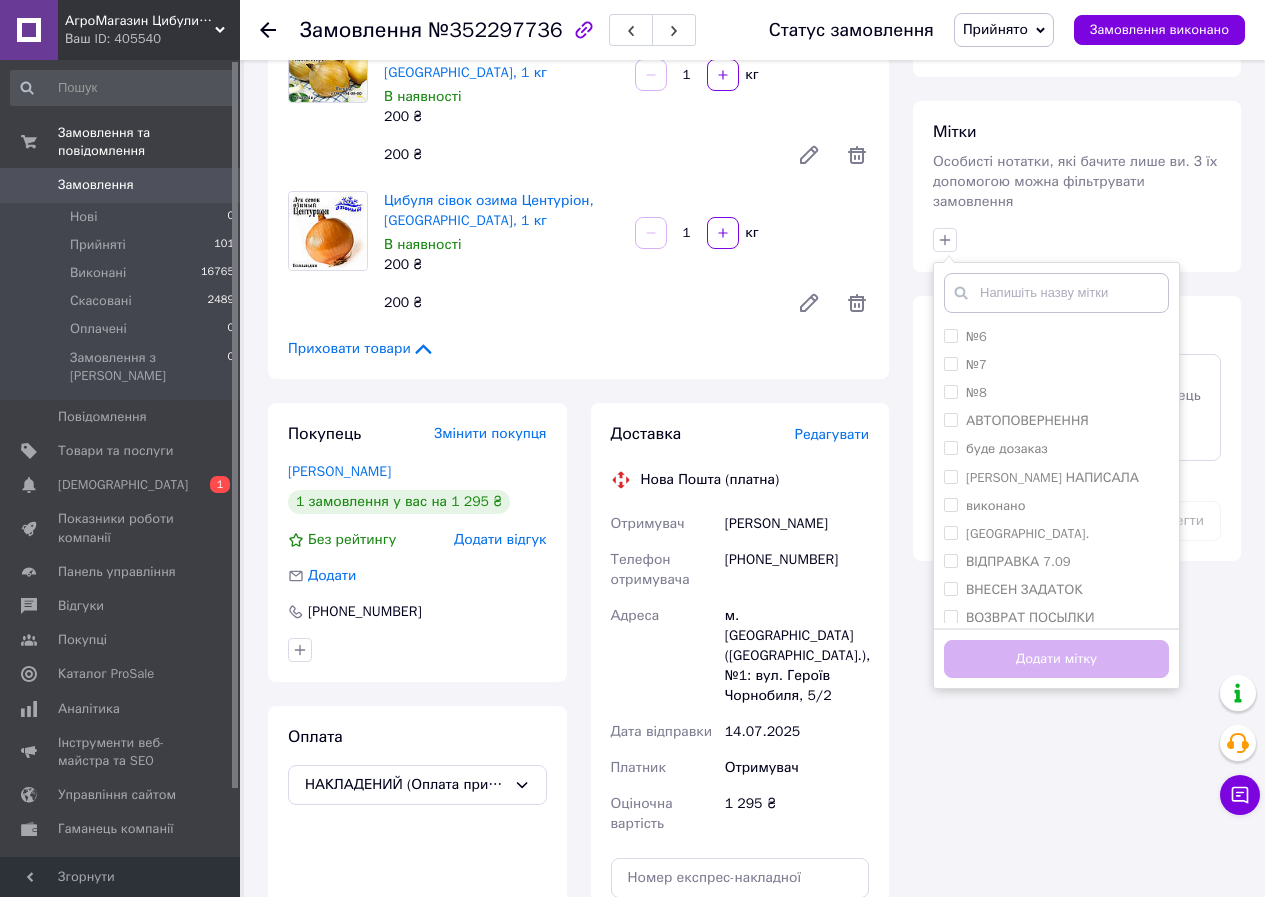 click at bounding box center (1056, 293) 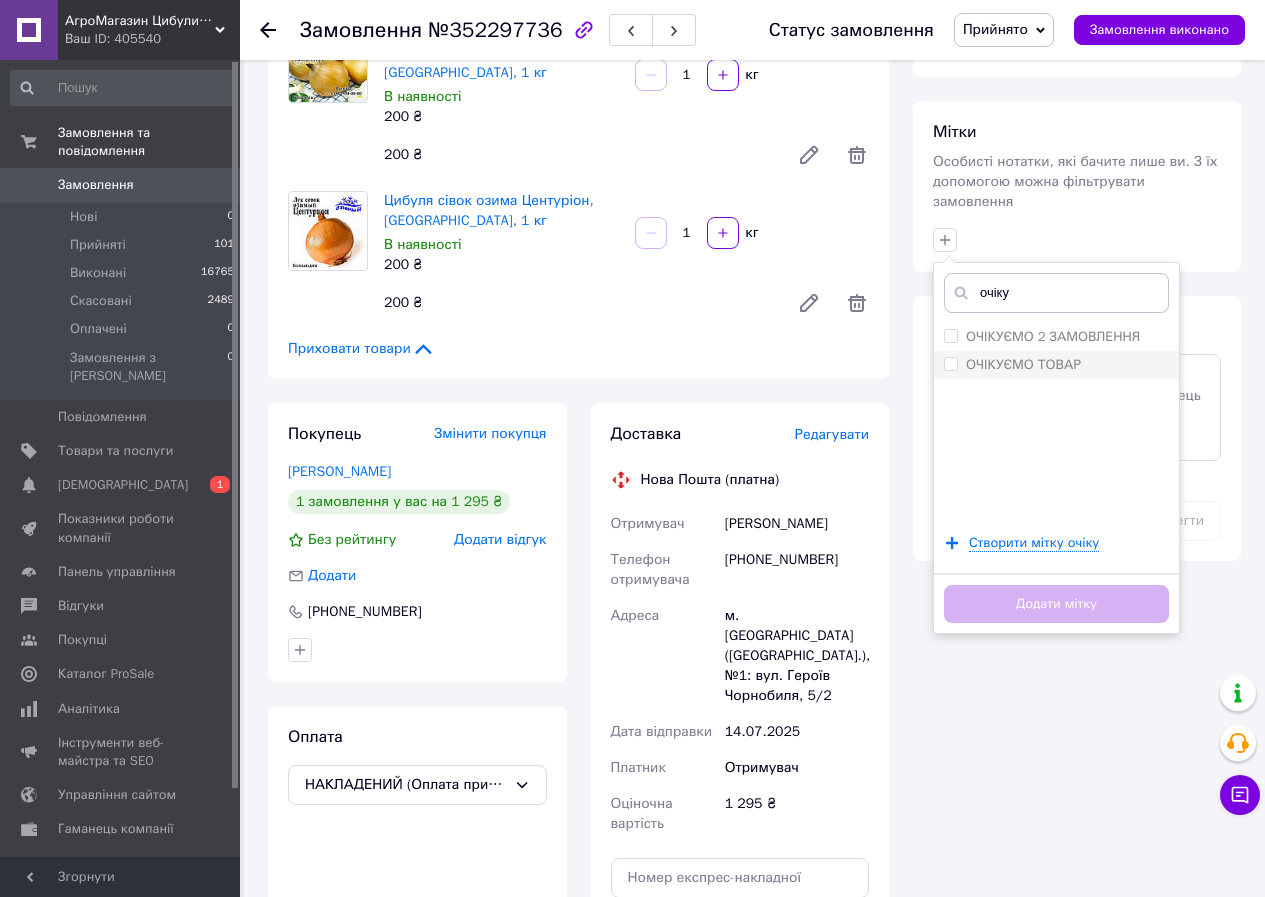 type on "очіку" 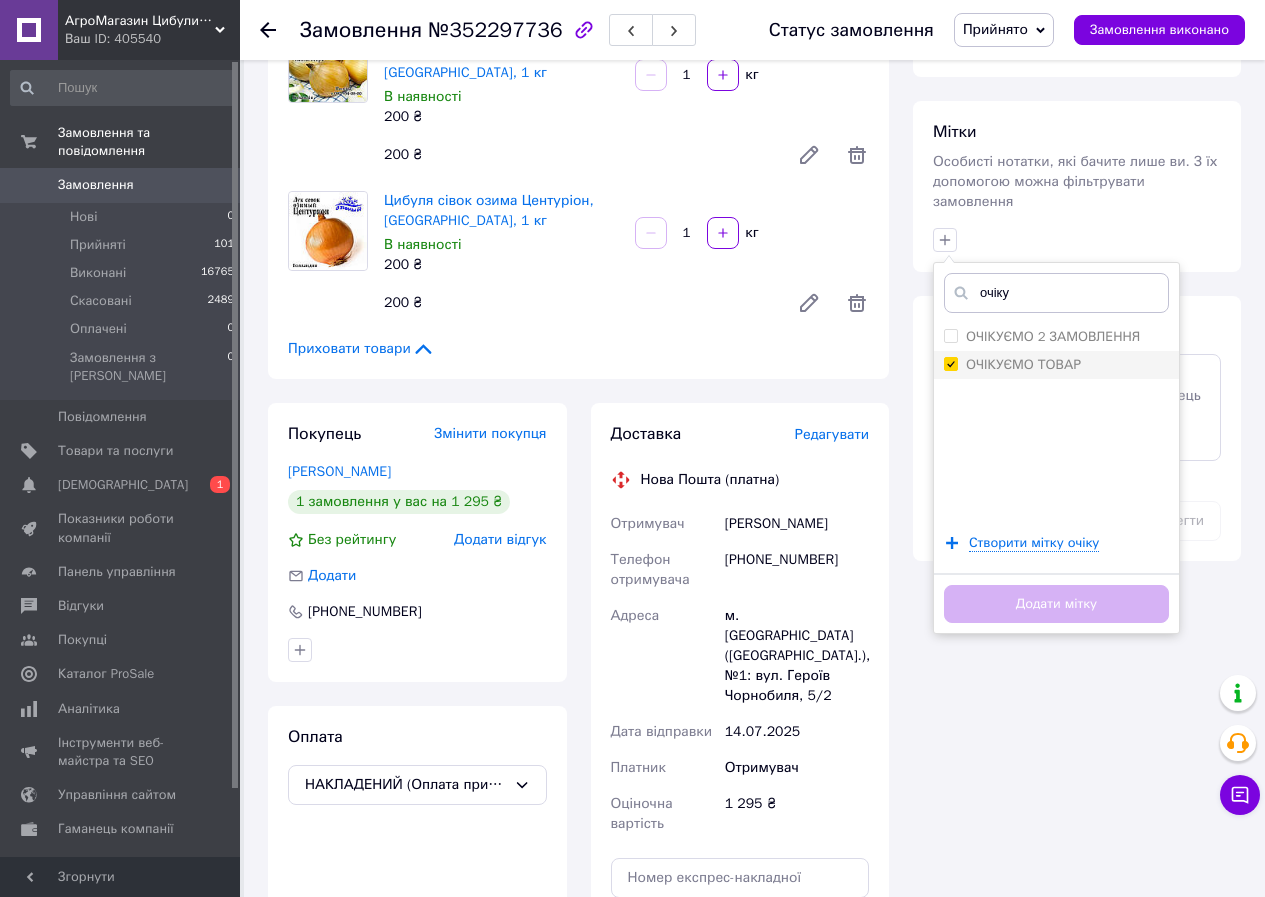 checkbox on "true" 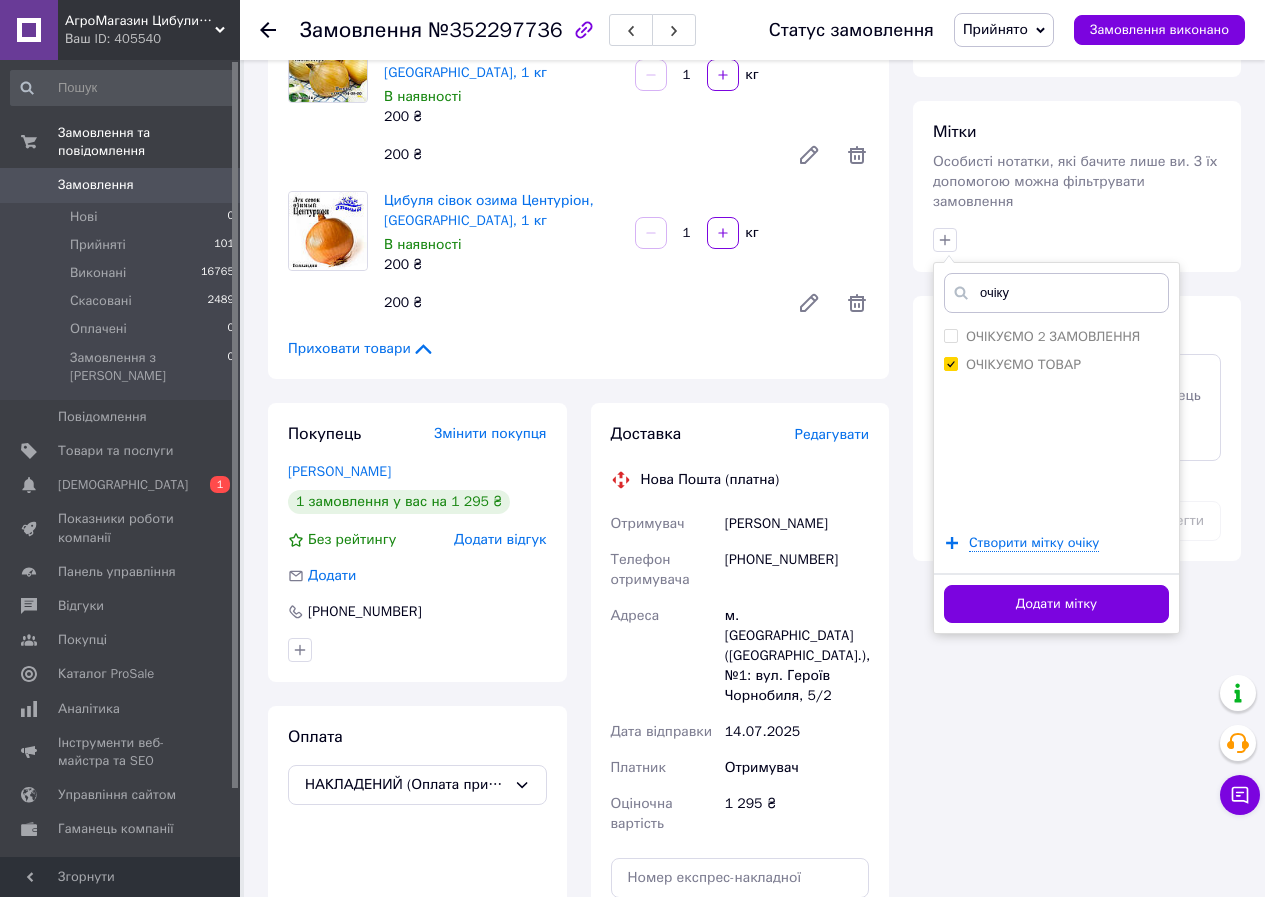 drag, startPoint x: 1078, startPoint y: 586, endPoint x: 1079, endPoint y: 571, distance: 15.033297 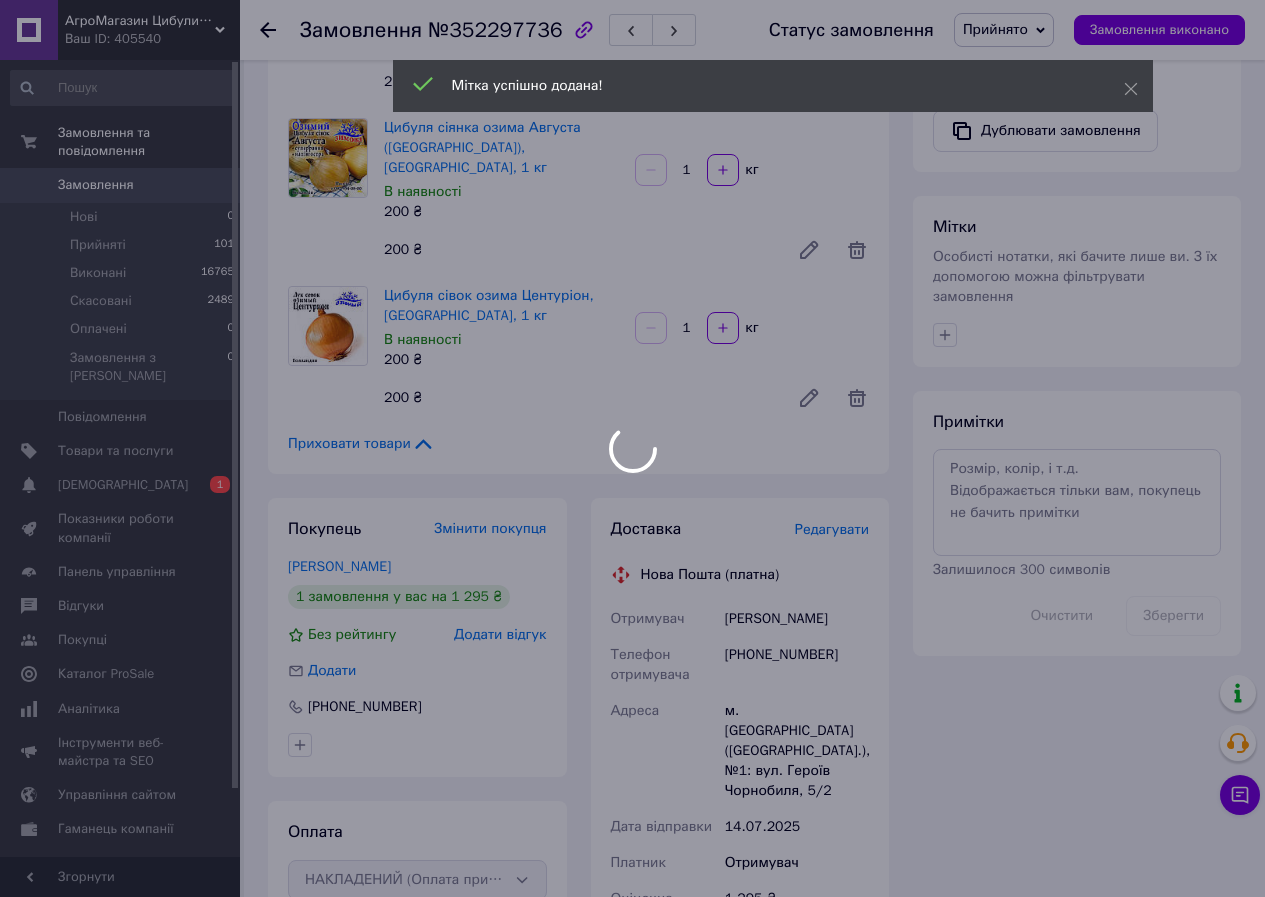 scroll, scrollTop: 500, scrollLeft: 0, axis: vertical 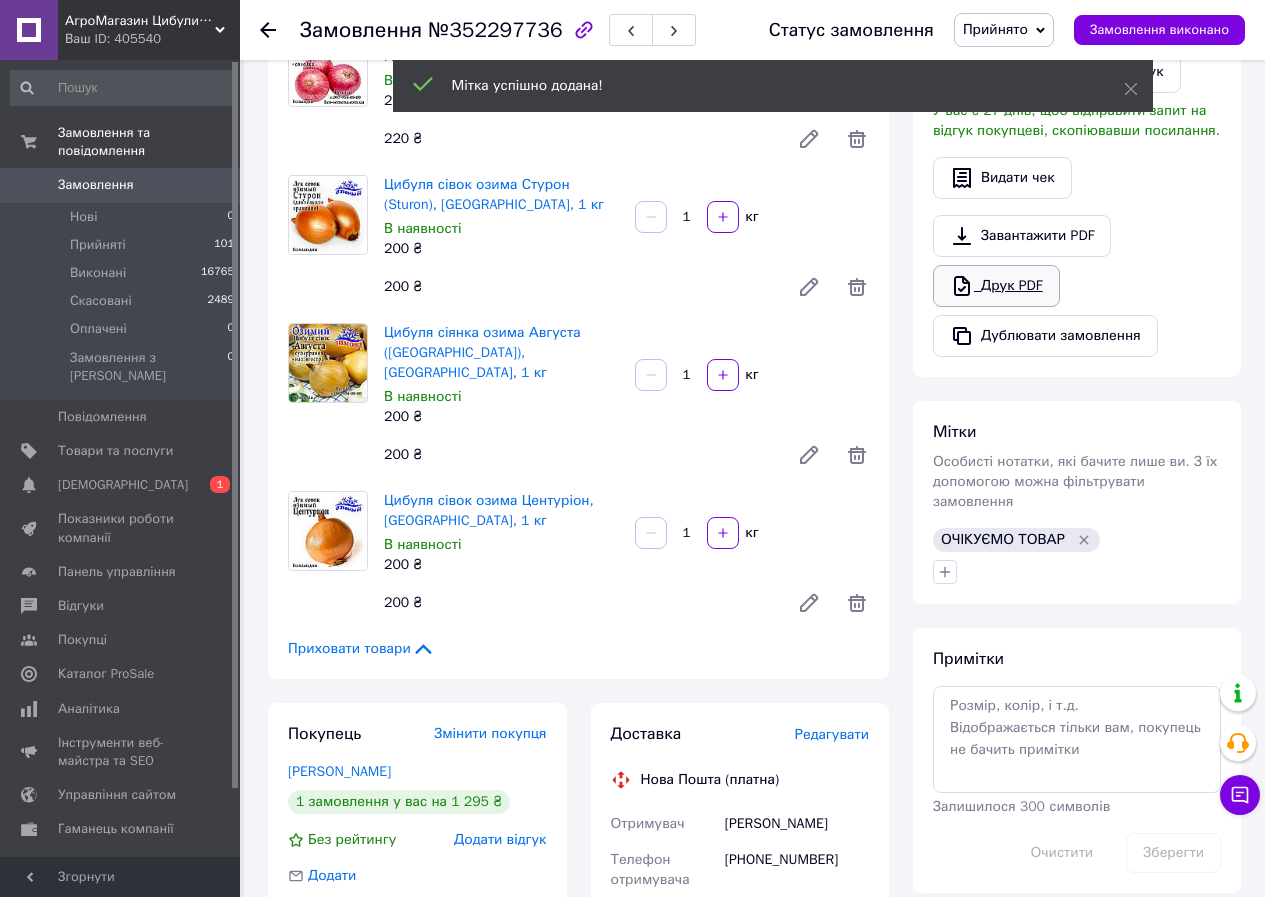 click 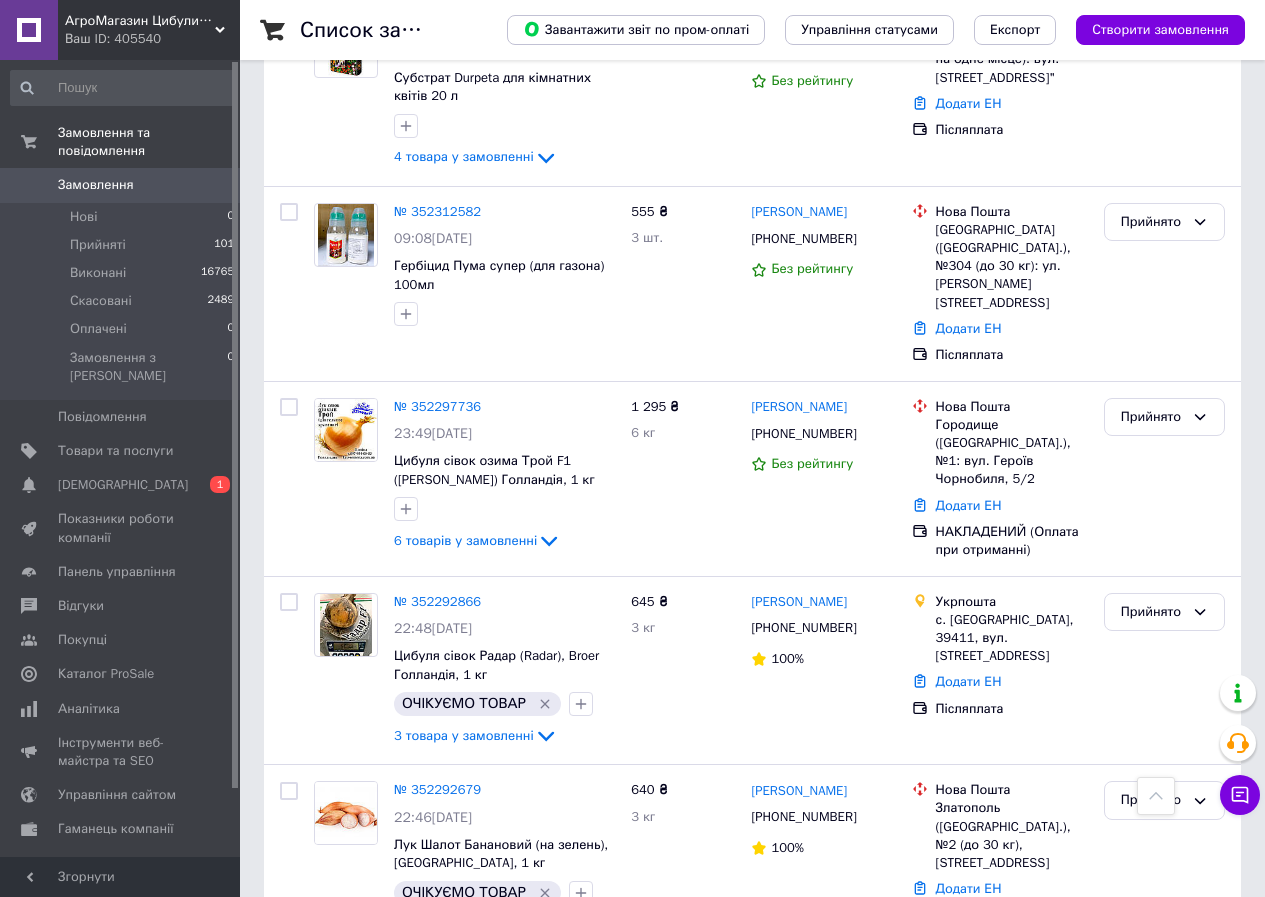 scroll, scrollTop: 2100, scrollLeft: 0, axis: vertical 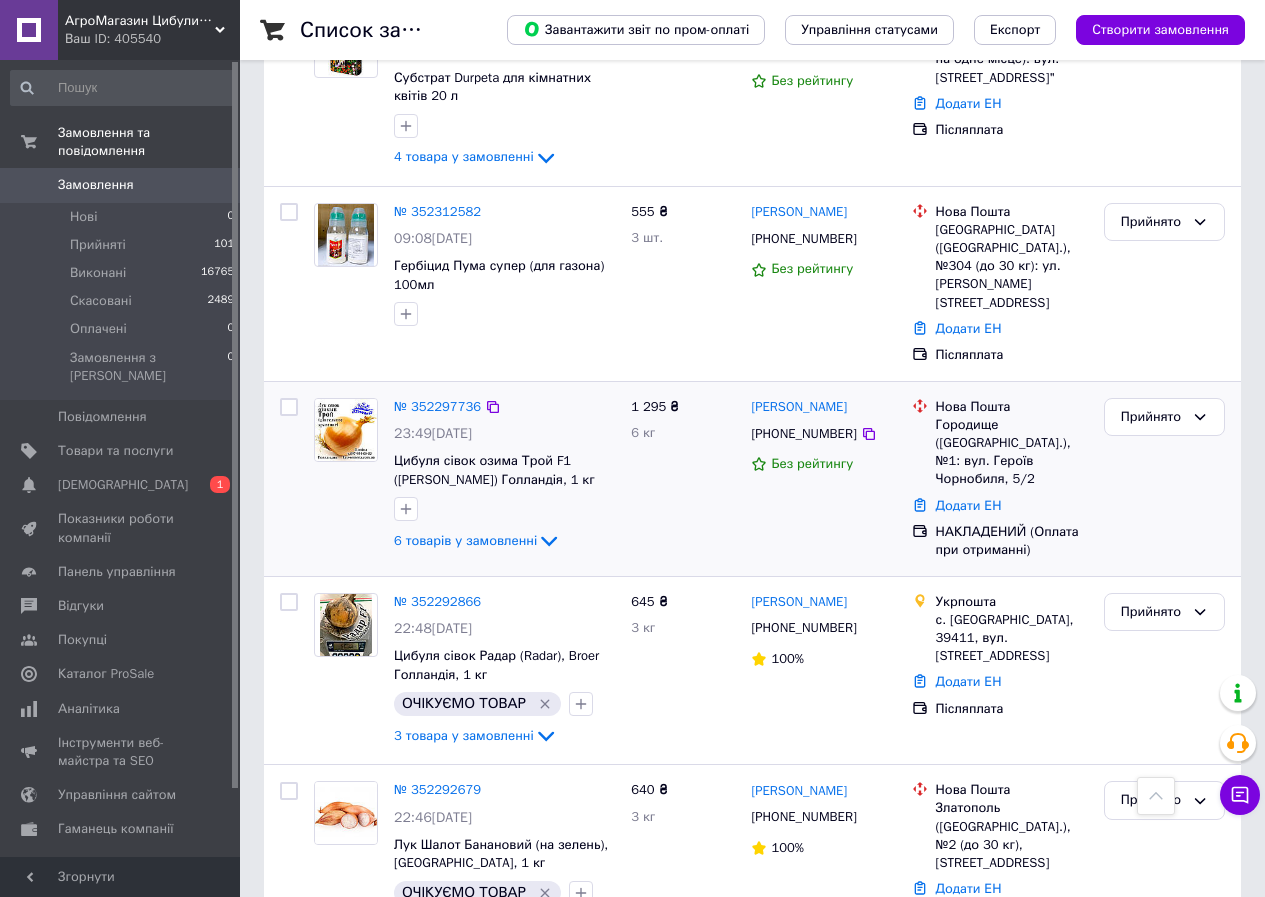 click on "№ 352297736 23:49[DATE] Цибуля сівок озима Трой F1 ([PERSON_NAME]) Голландія, 1 кг 6 товарів у замовленні 1 295 ₴ 6 кг [PERSON_NAME] [PHONE_NUMBER] Без рейтингу [GEOGRAPHIC_DATA] ([GEOGRAPHIC_DATA].), №1: вул. Героїв Чорнобиля, 5/2 Додати ЕН НАКЛАДЕНИЙ (Оплата при отриманні) Прийнято" at bounding box center (752, 479) 